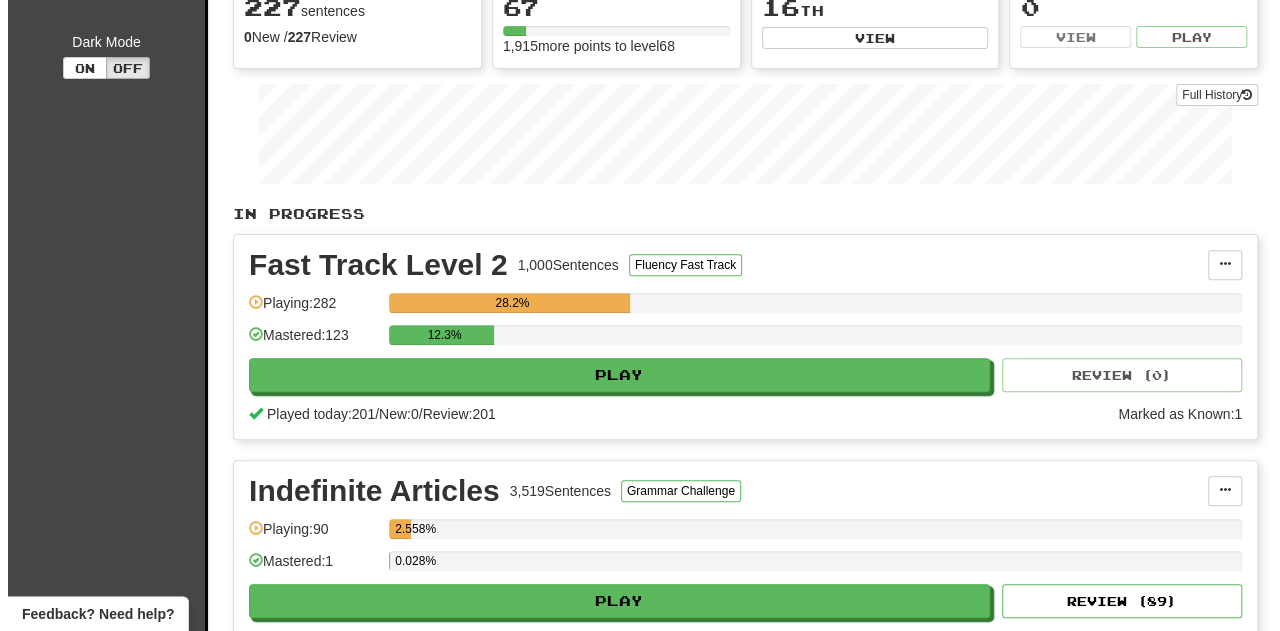 scroll, scrollTop: 300, scrollLeft: 0, axis: vertical 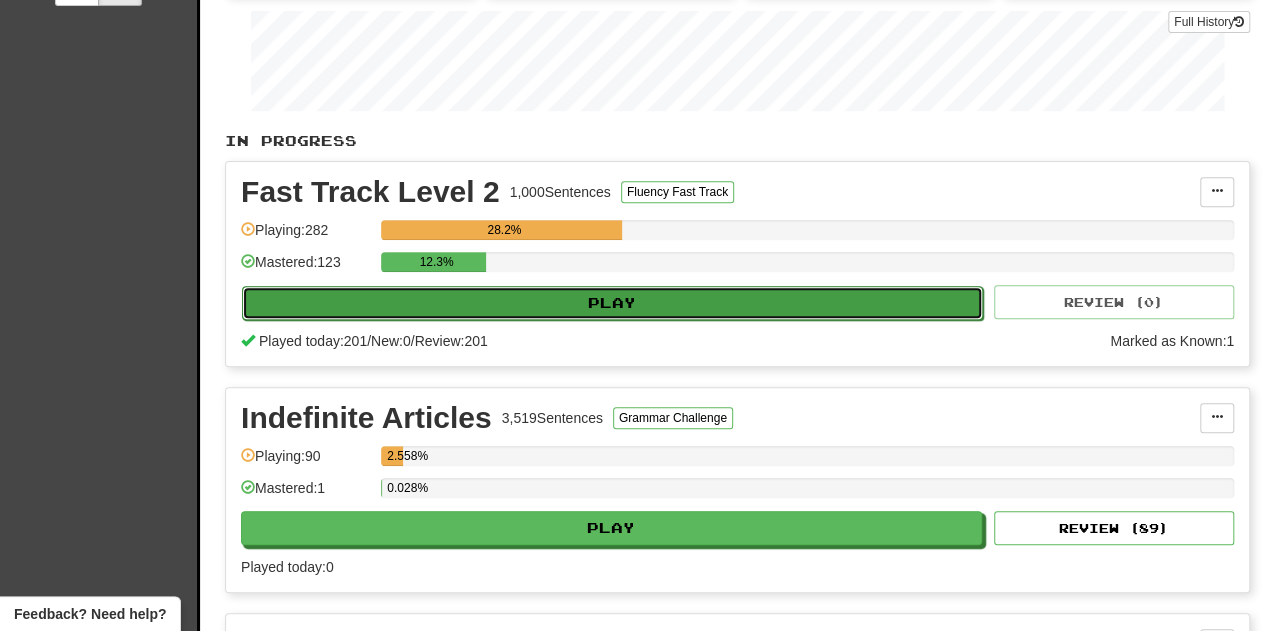 click on "Play" at bounding box center [612, 303] 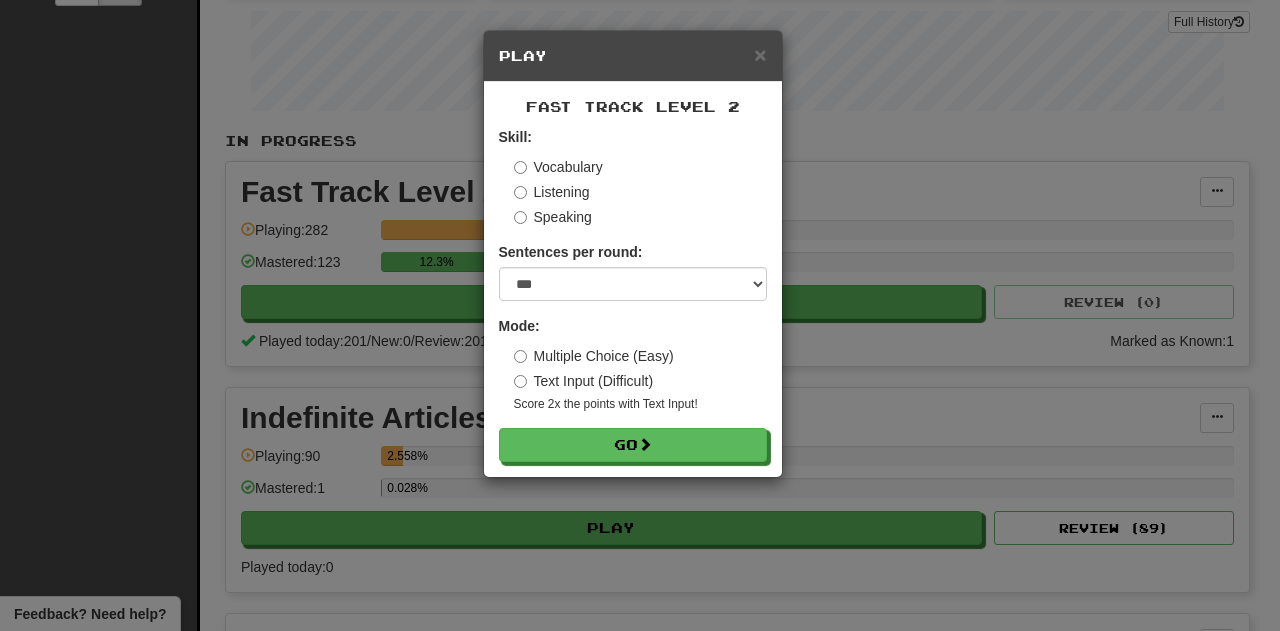 click on "Multiple Choice (Easy)" at bounding box center (594, 356) 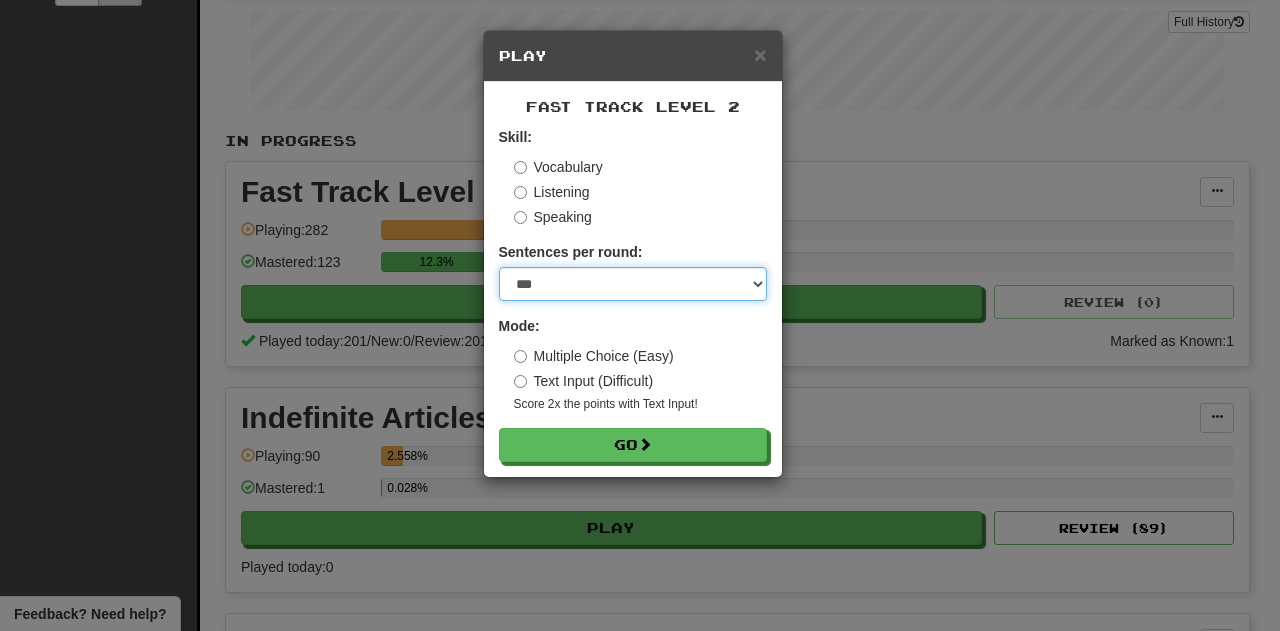 click on "* ** ** ** ** ** *** ********" at bounding box center (633, 284) 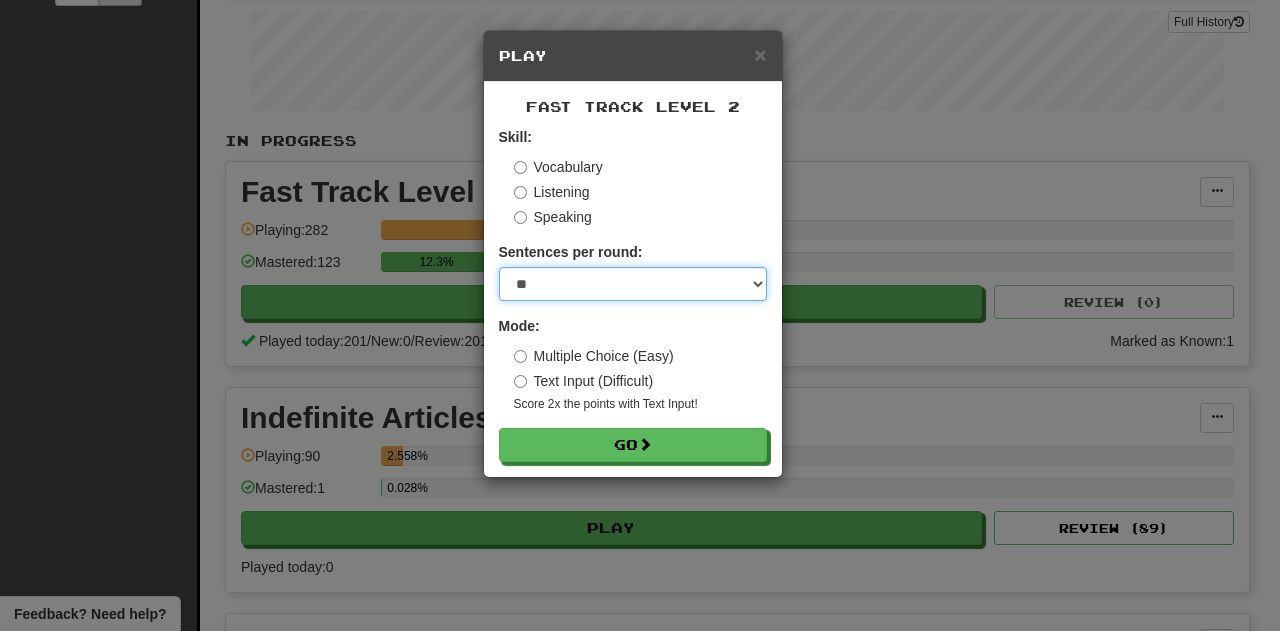 click on "* ** ** ** ** ** *** ********" at bounding box center [633, 284] 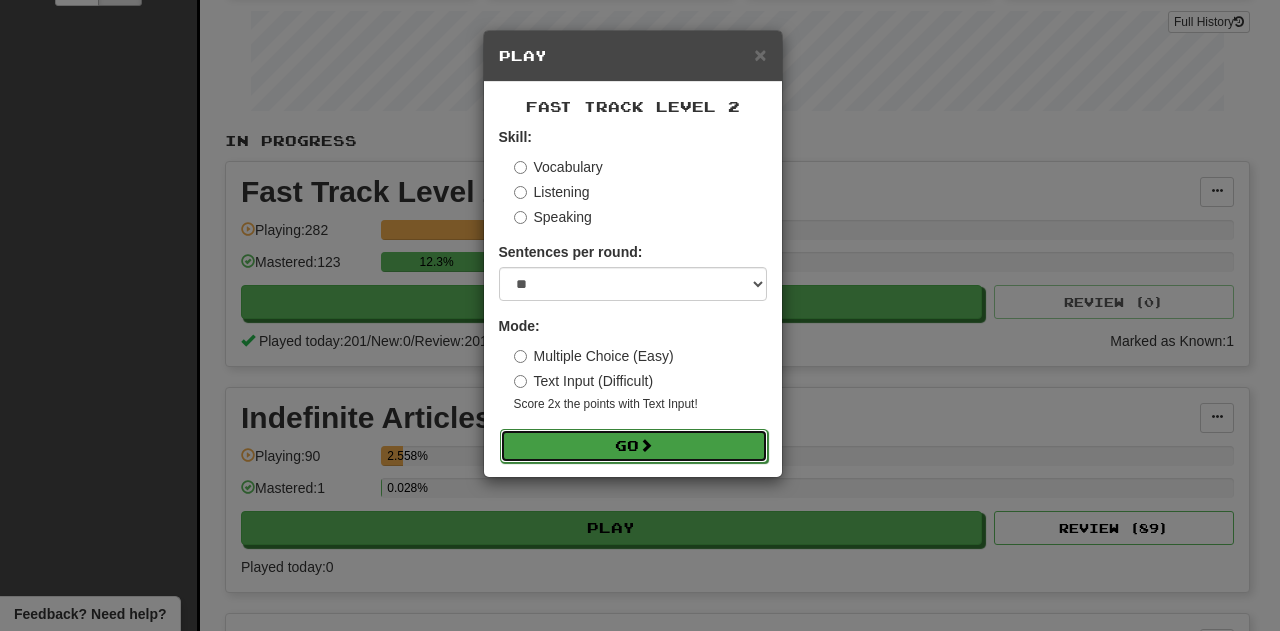 click on "Go" at bounding box center [634, 446] 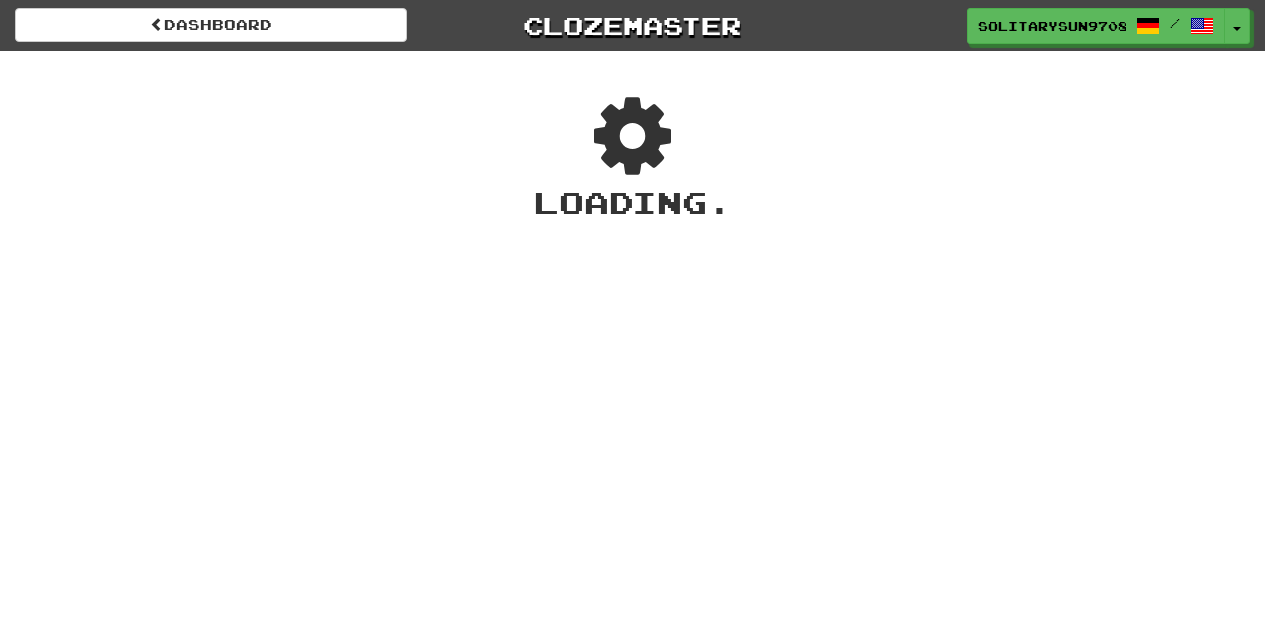 scroll, scrollTop: 0, scrollLeft: 0, axis: both 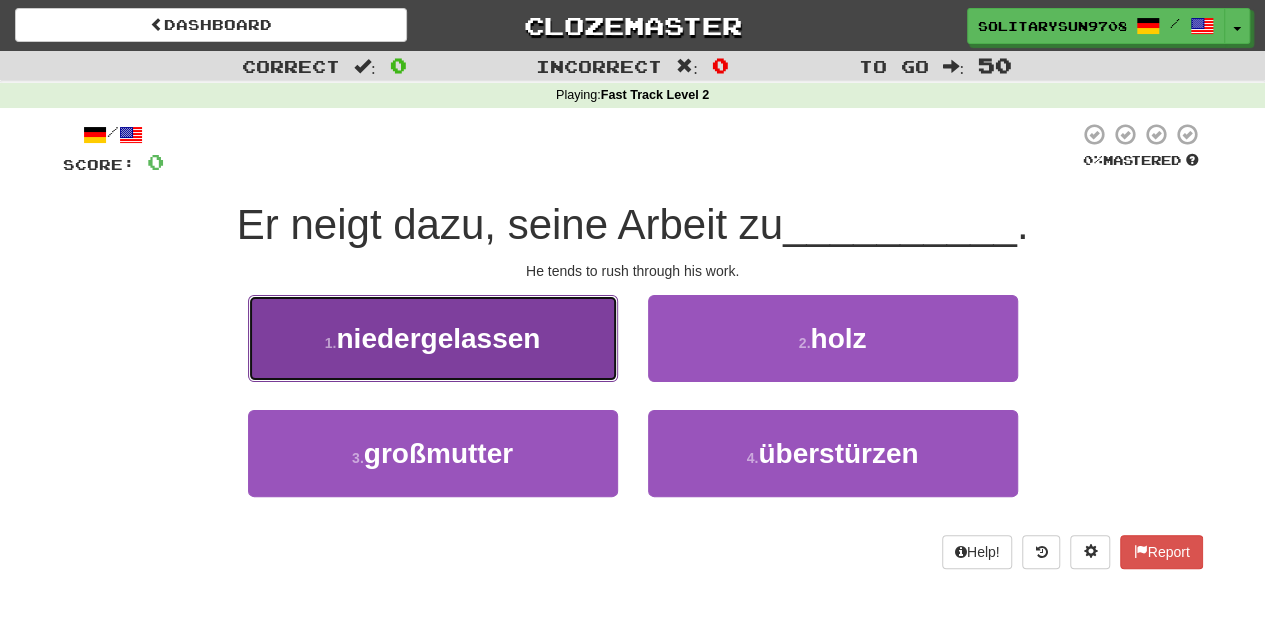 click on "1 .  niedergelassen" at bounding box center [433, 338] 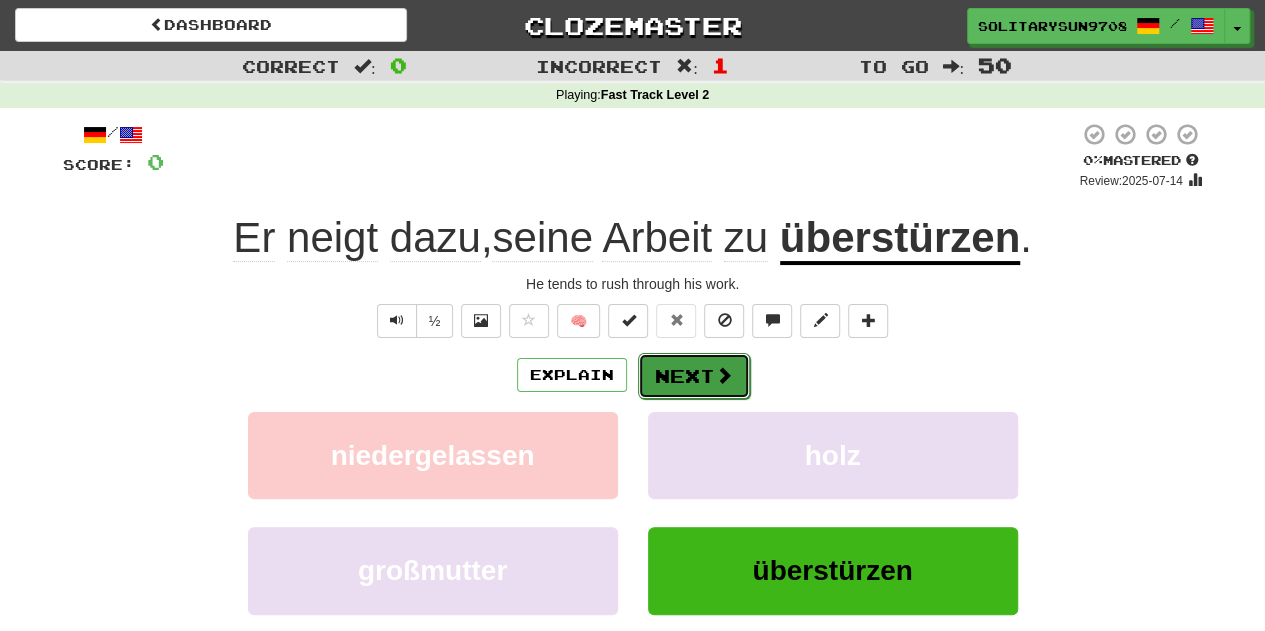 click on "Next" at bounding box center (694, 376) 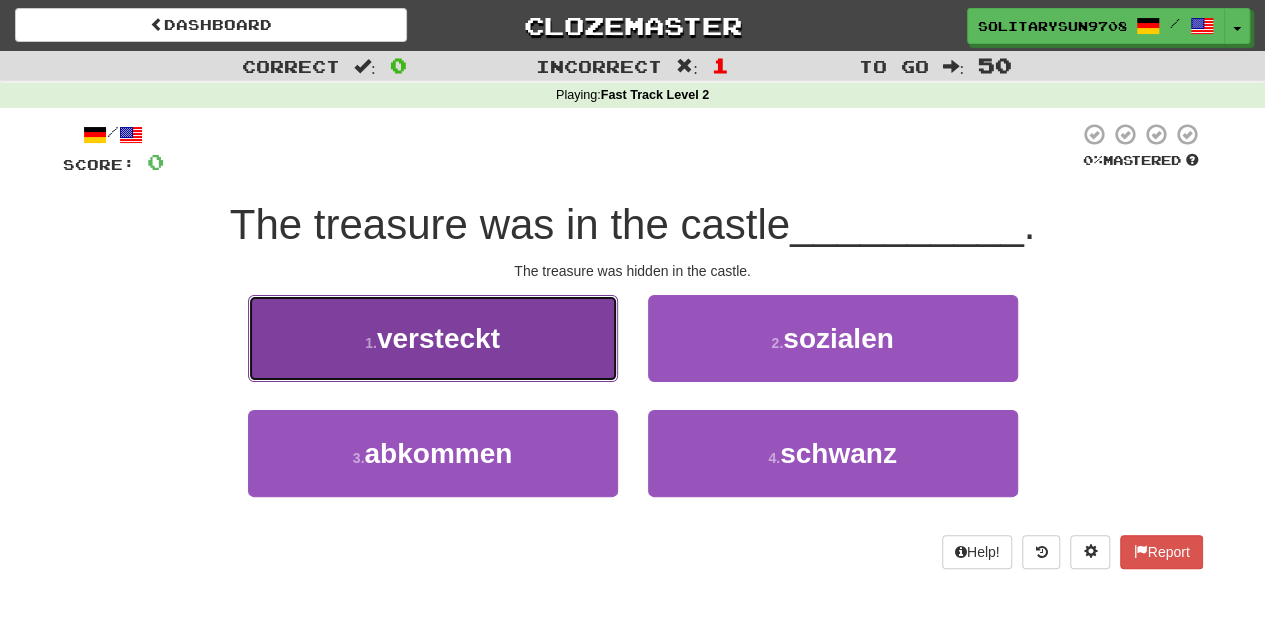 click on "1 .  versteckt" at bounding box center [433, 338] 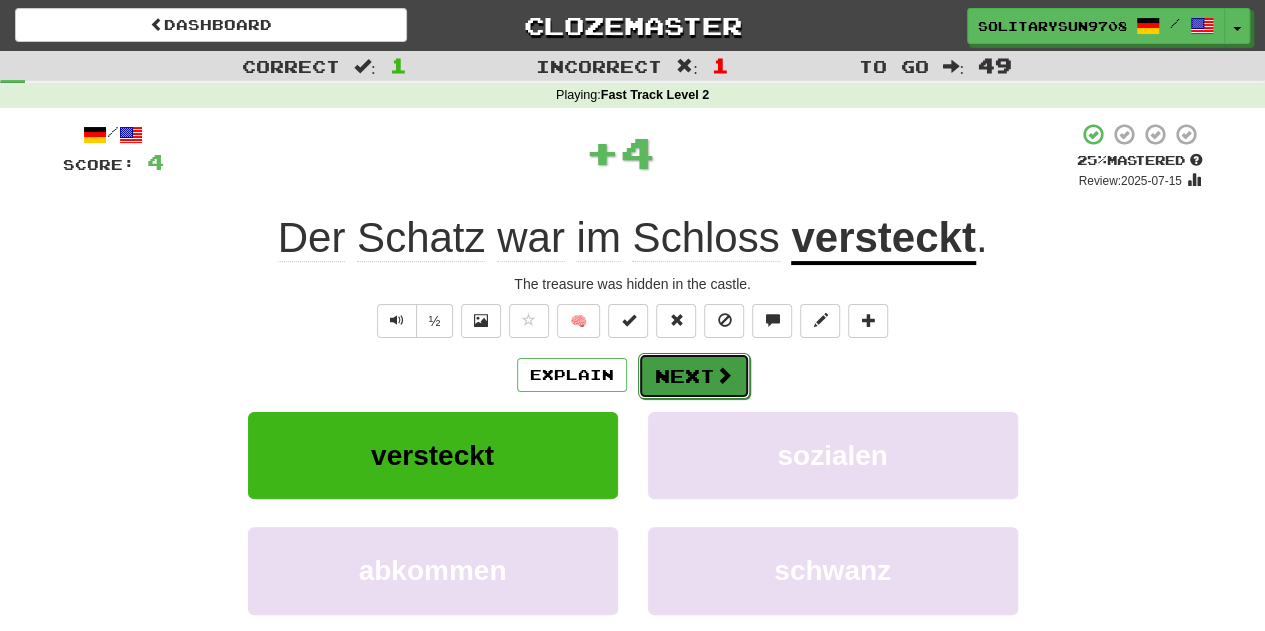 click on "Next" at bounding box center [694, 376] 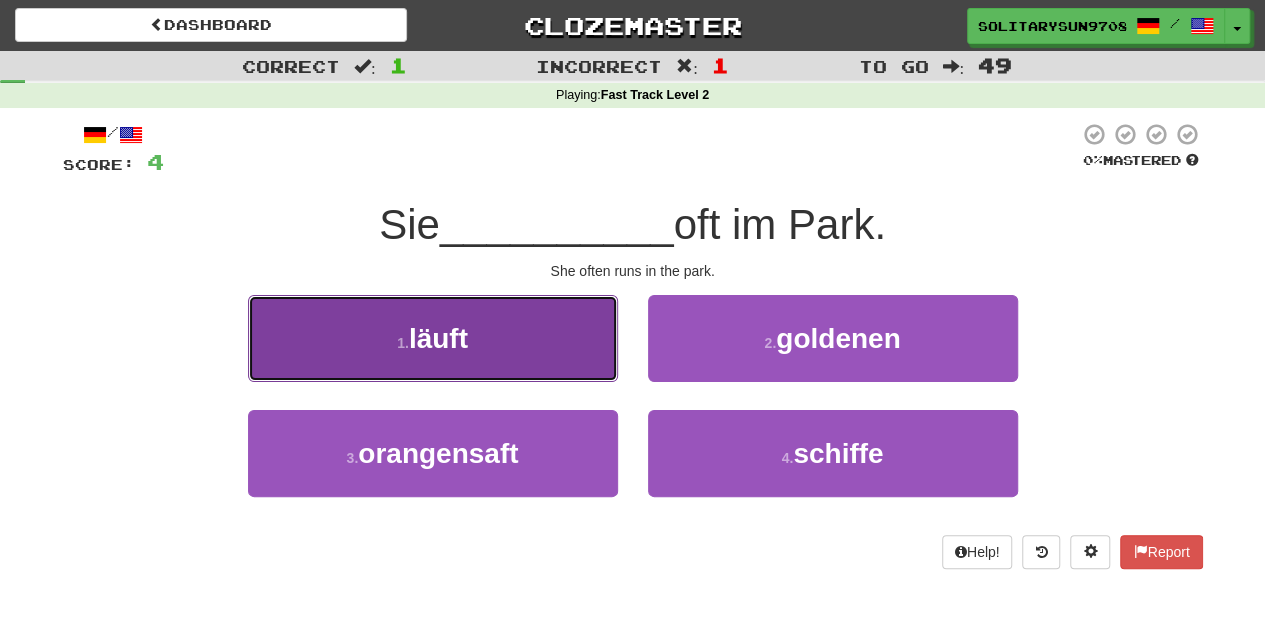 click on "1 .  läuft" at bounding box center (433, 338) 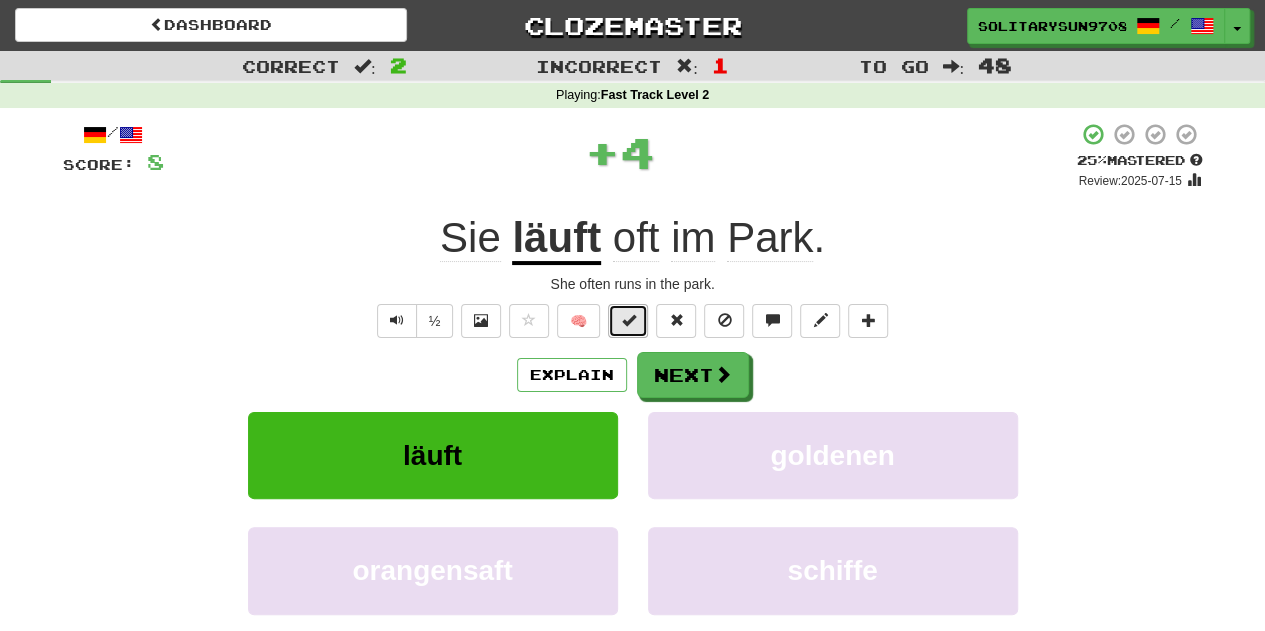 click at bounding box center [628, 320] 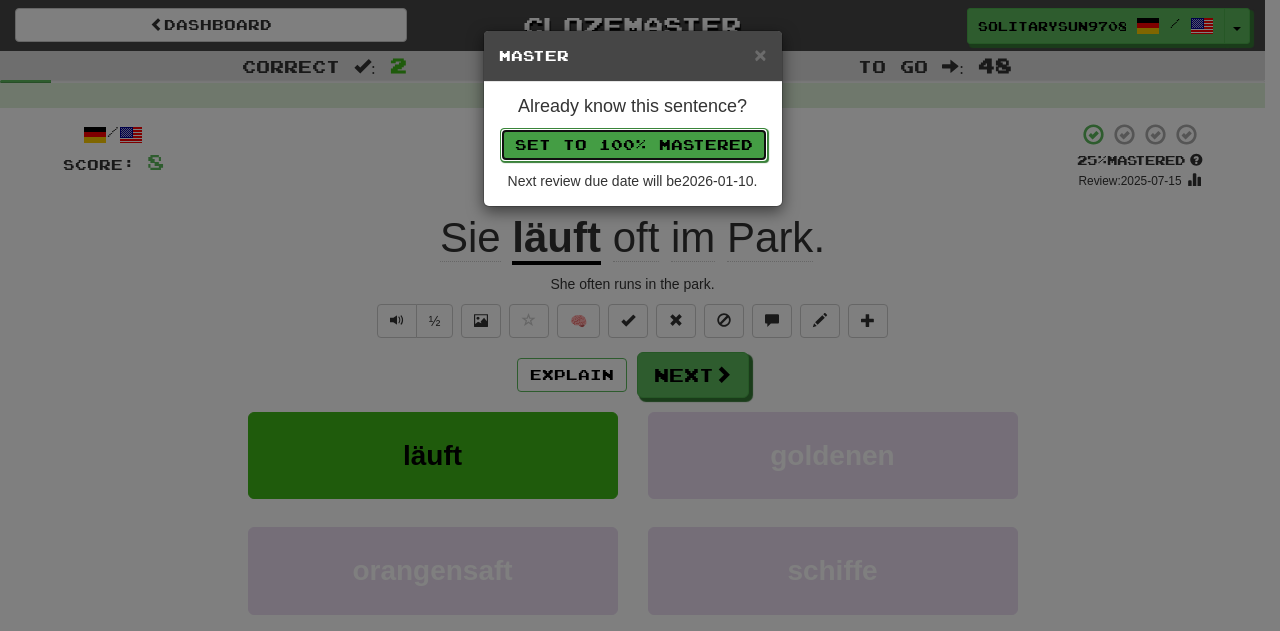 click on "Set to 100% Mastered" at bounding box center [634, 145] 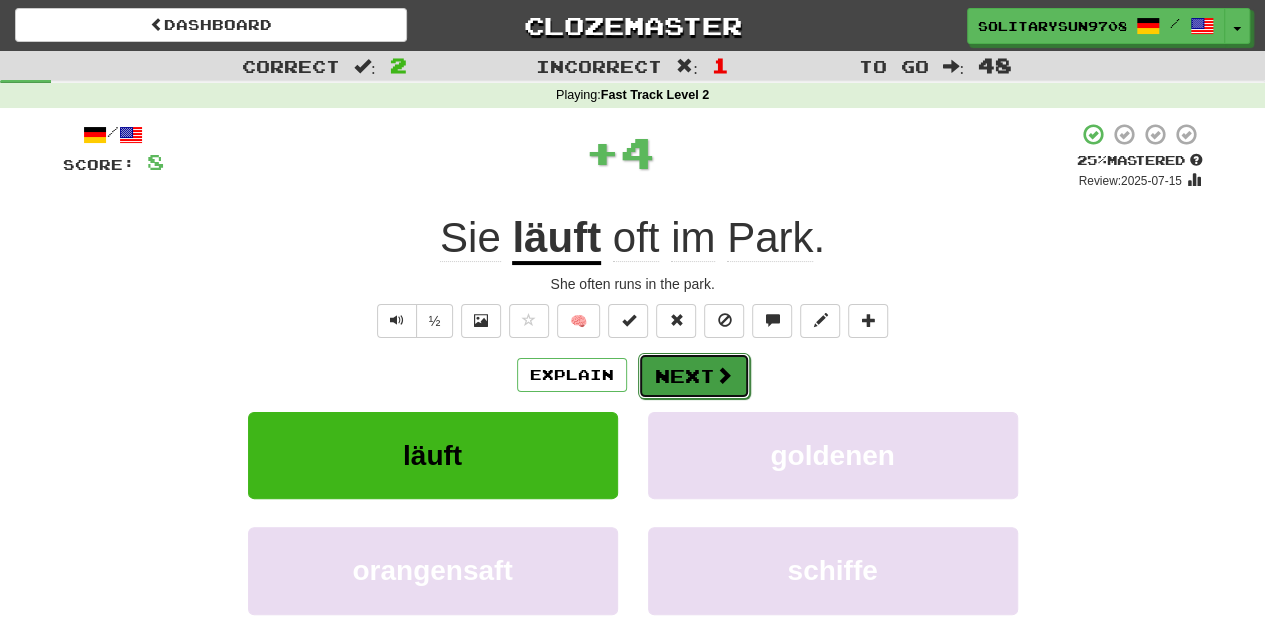 click on "Next" at bounding box center (694, 376) 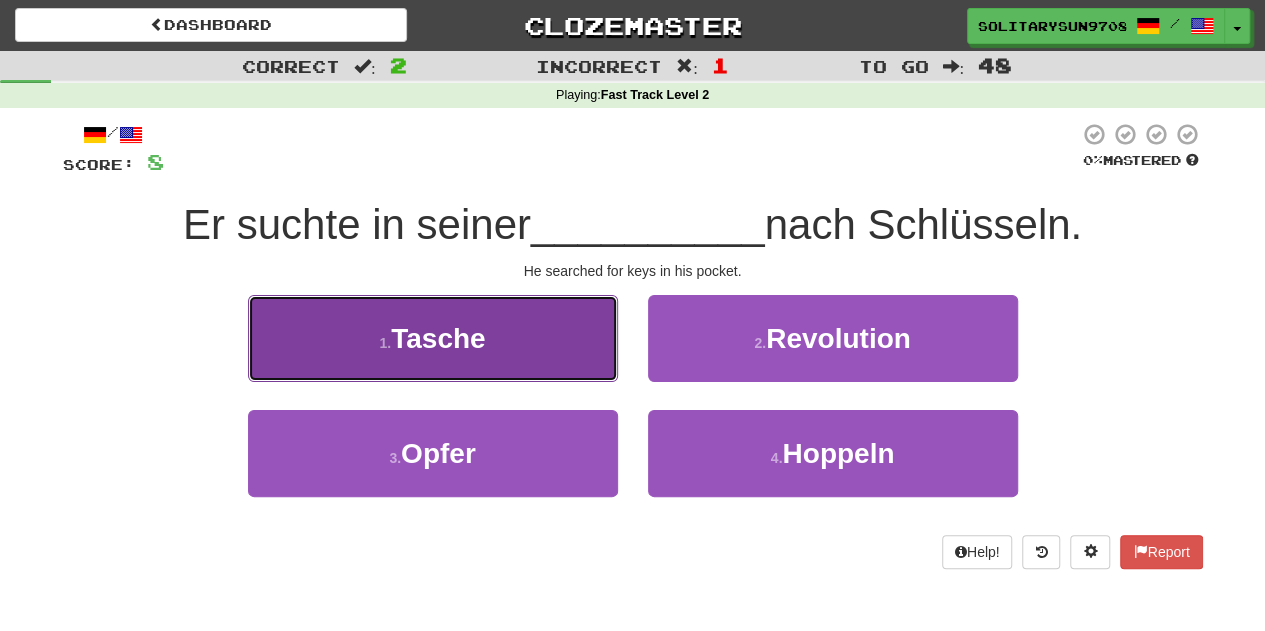 click on "1 .  Tasche" at bounding box center [433, 338] 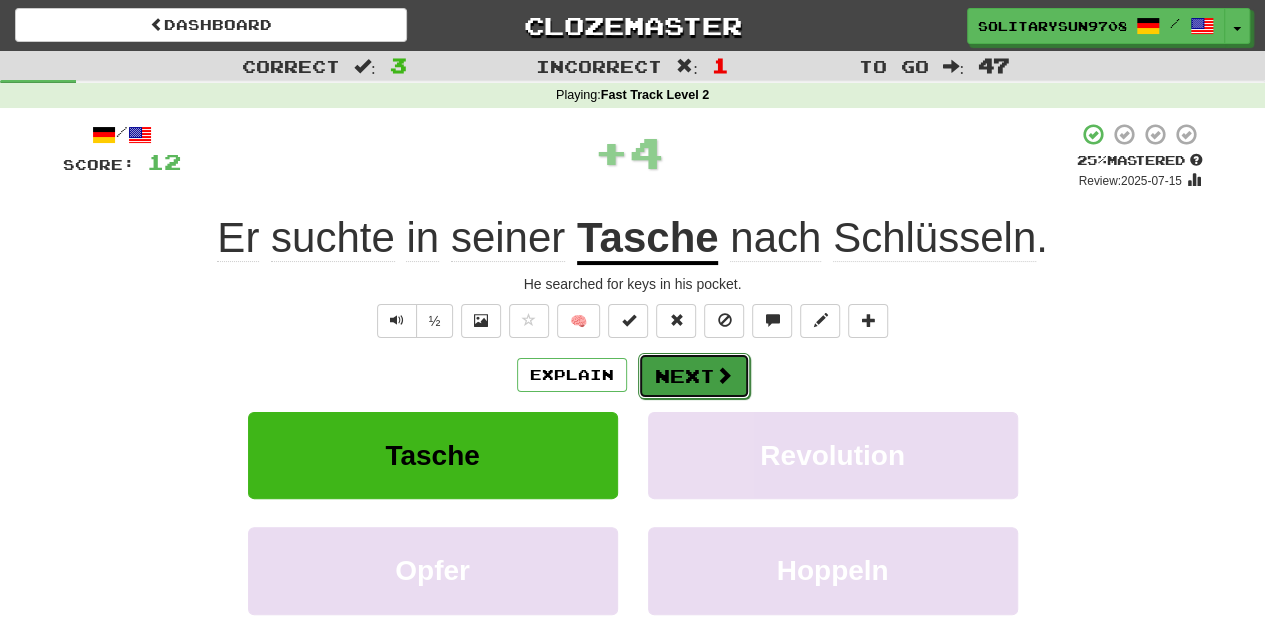 click on "Next" at bounding box center [694, 376] 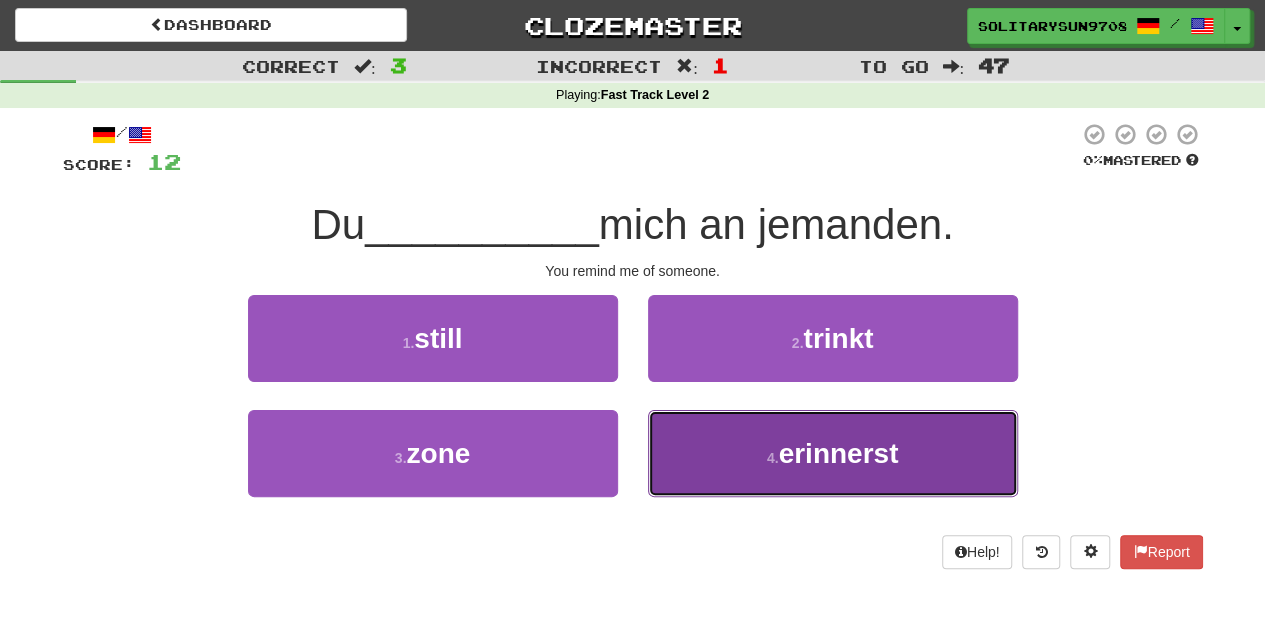 click on "4 .  erinnerst" at bounding box center [833, 453] 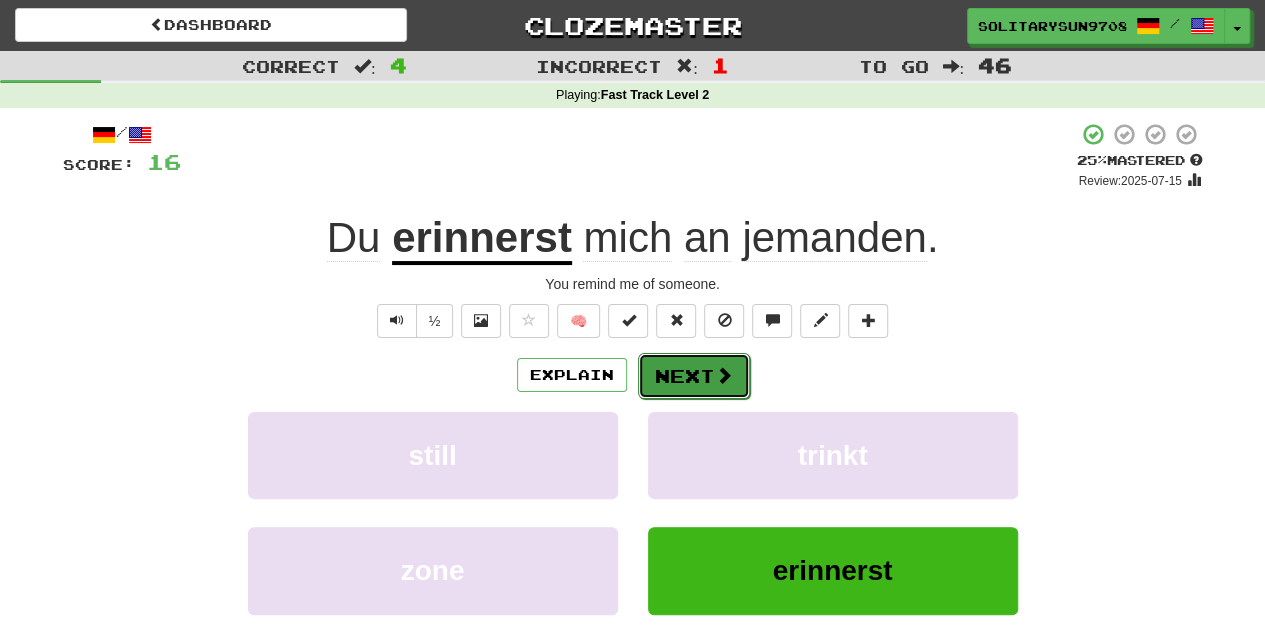 click on "Next" at bounding box center [694, 376] 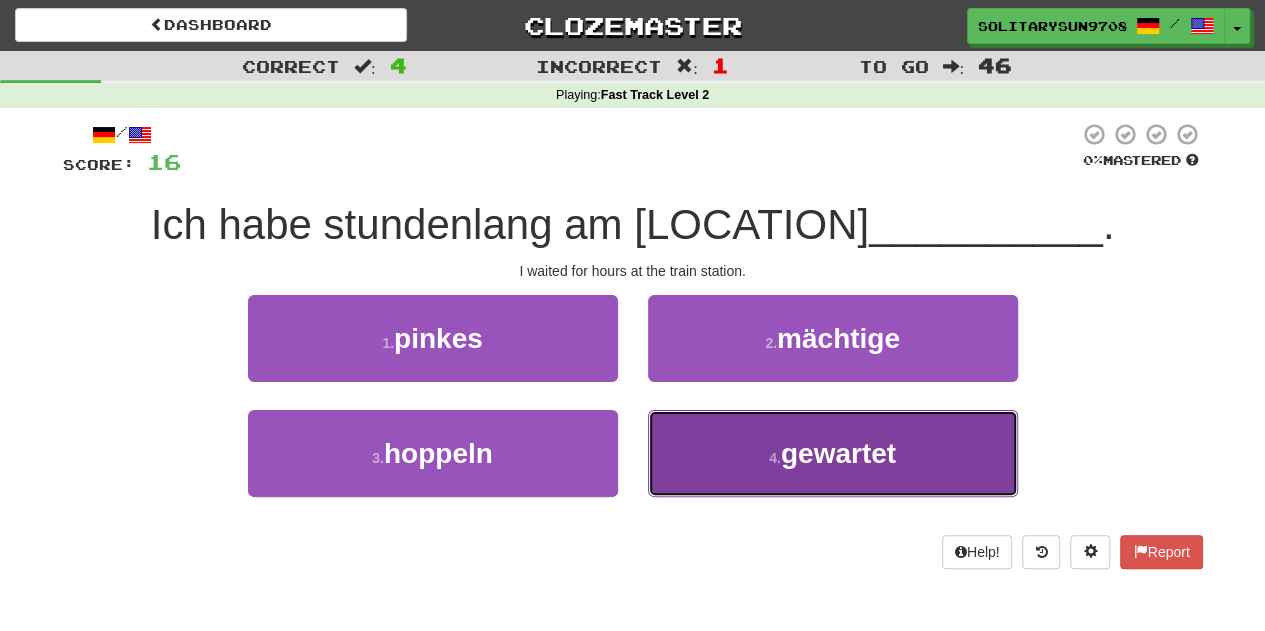 click on "4 .  gewartet" at bounding box center [833, 453] 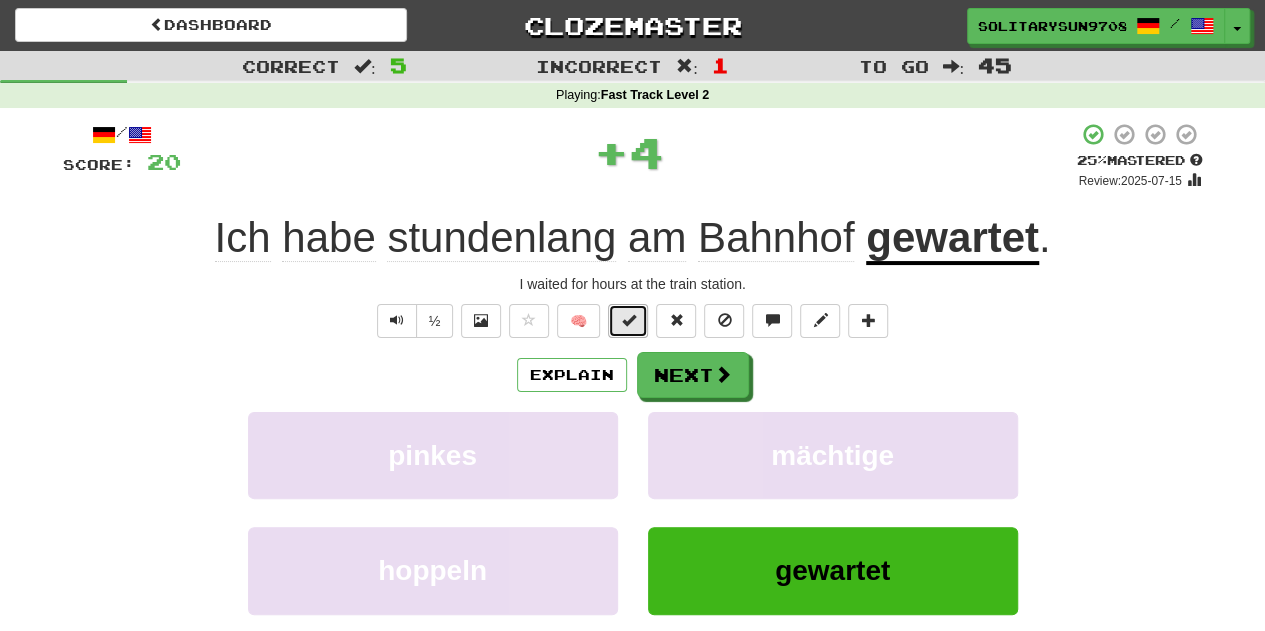 click at bounding box center [628, 321] 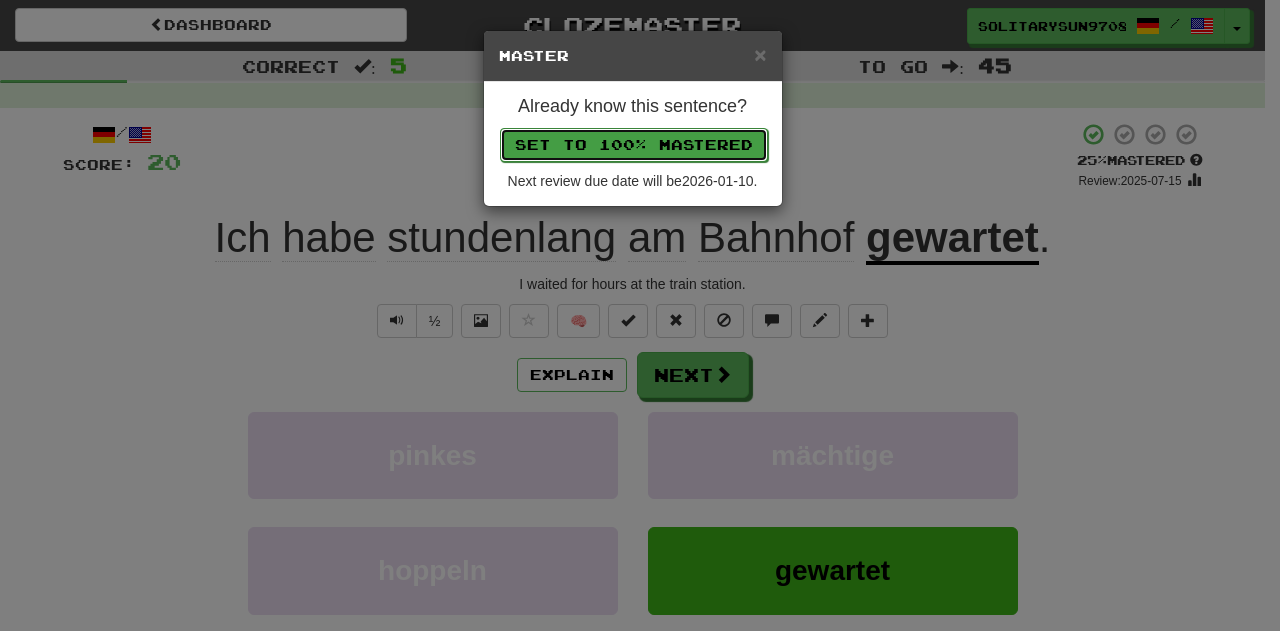 click on "Set to 100% Mastered" at bounding box center [634, 145] 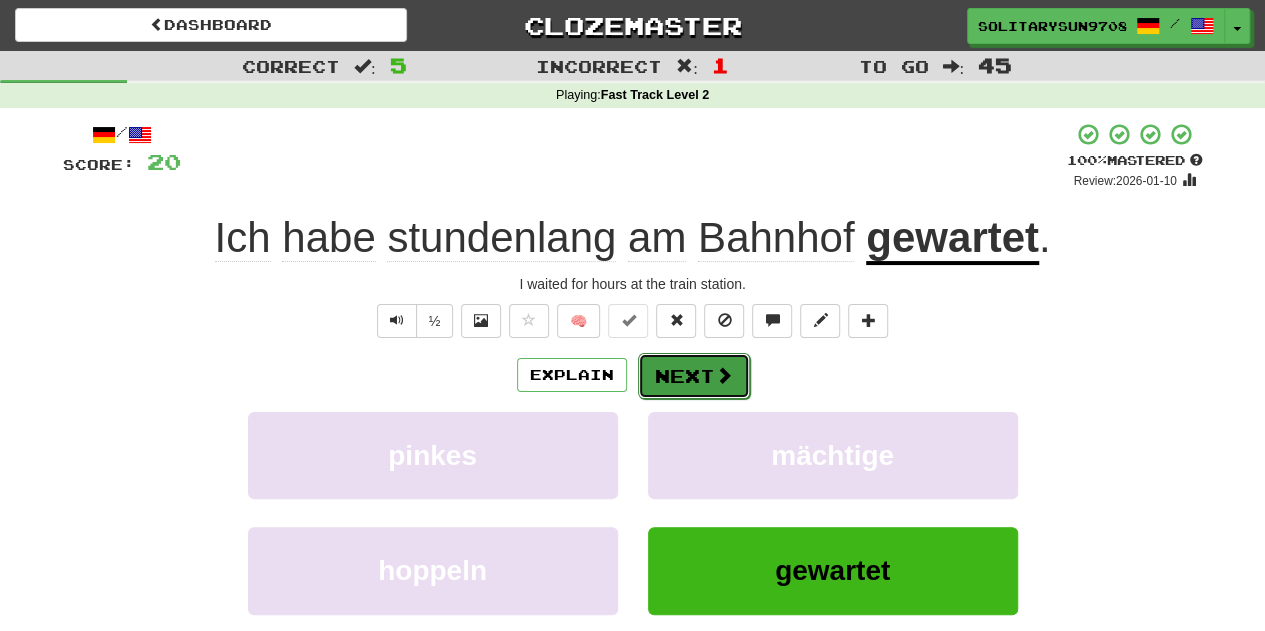 click on "Next" at bounding box center (694, 376) 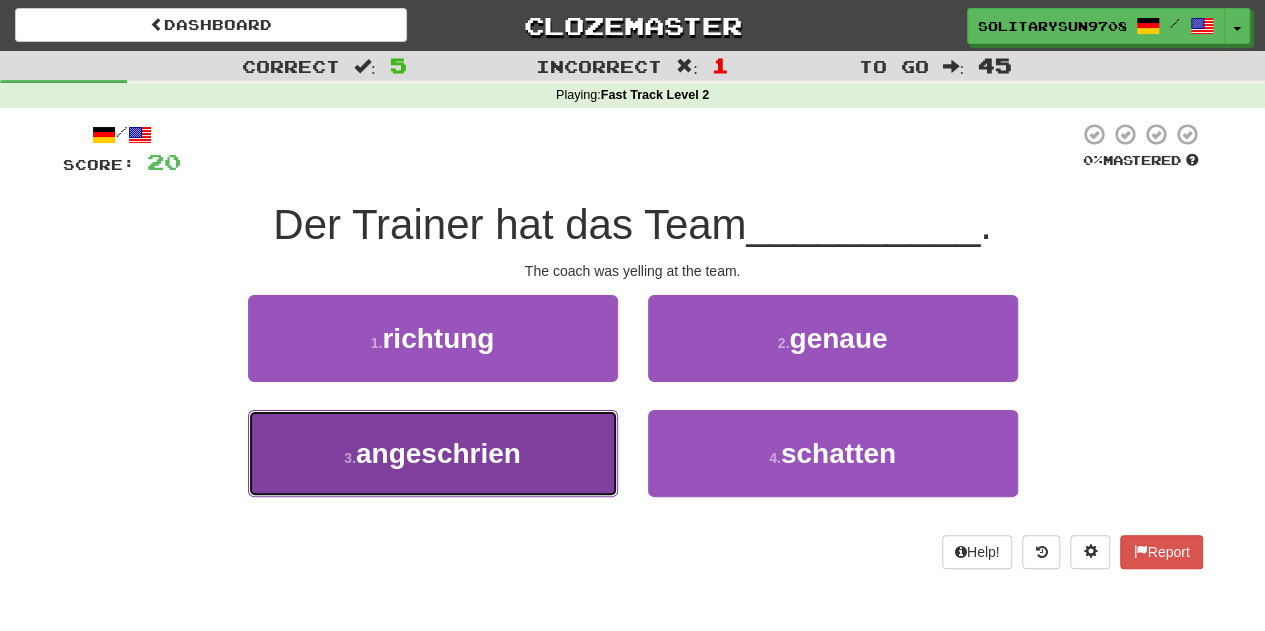 click on "angeschrien" at bounding box center [438, 453] 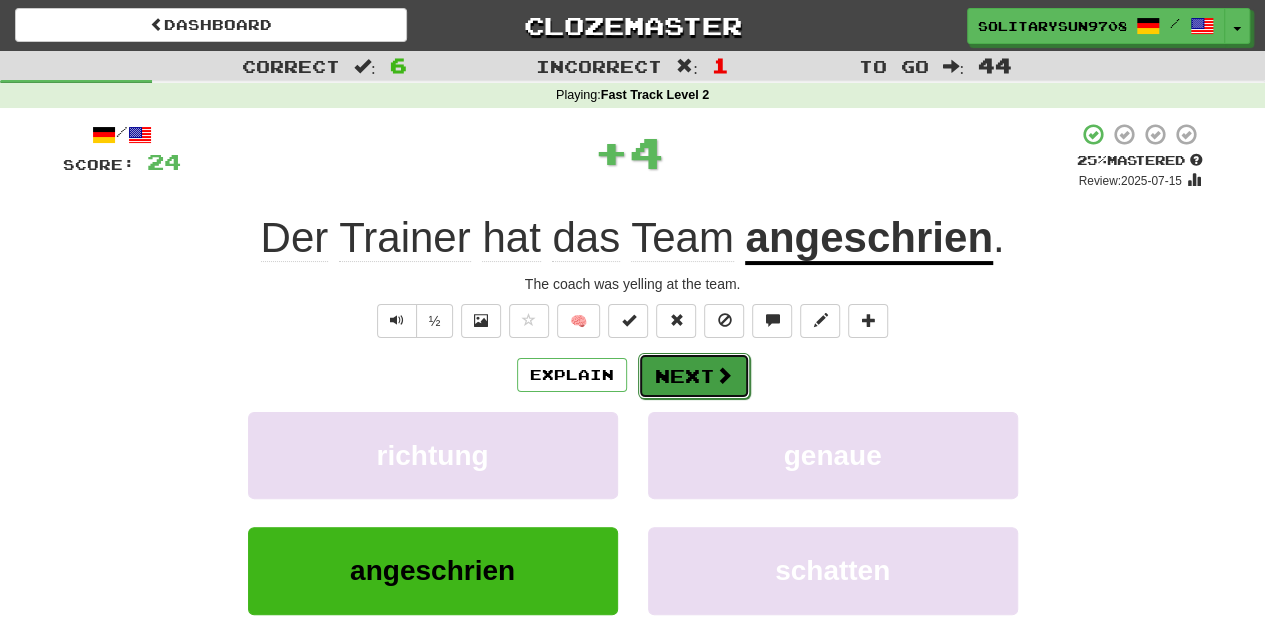 click on "Next" at bounding box center [694, 376] 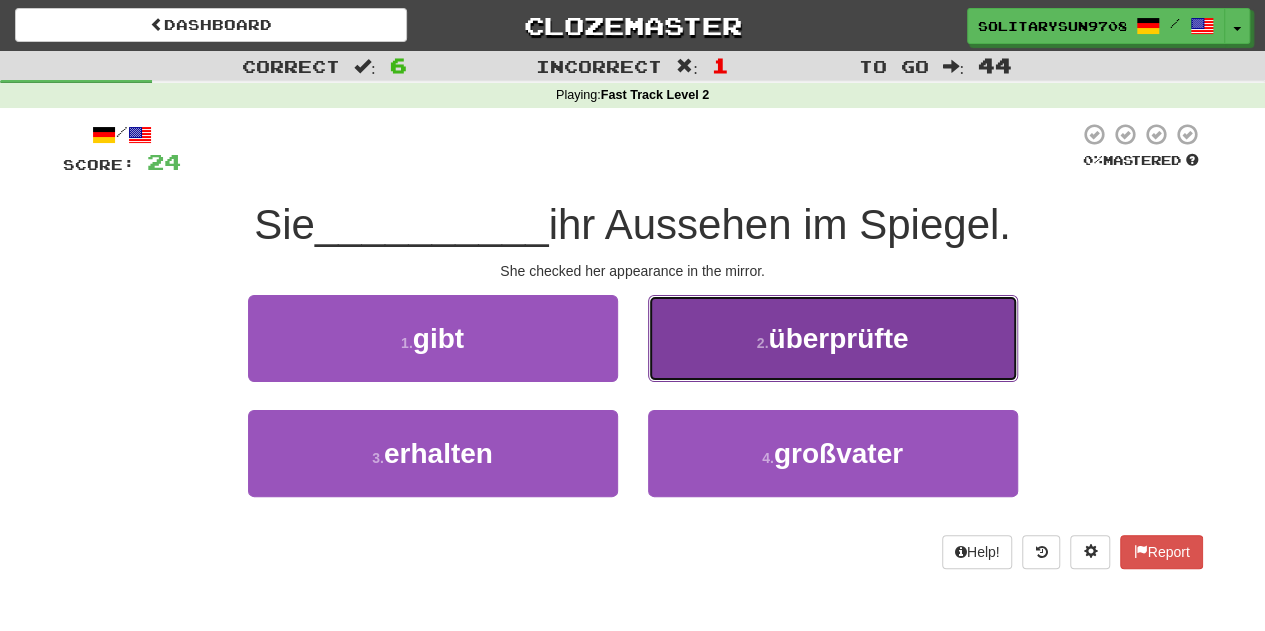 click on "2 .  überprüfte" at bounding box center (833, 338) 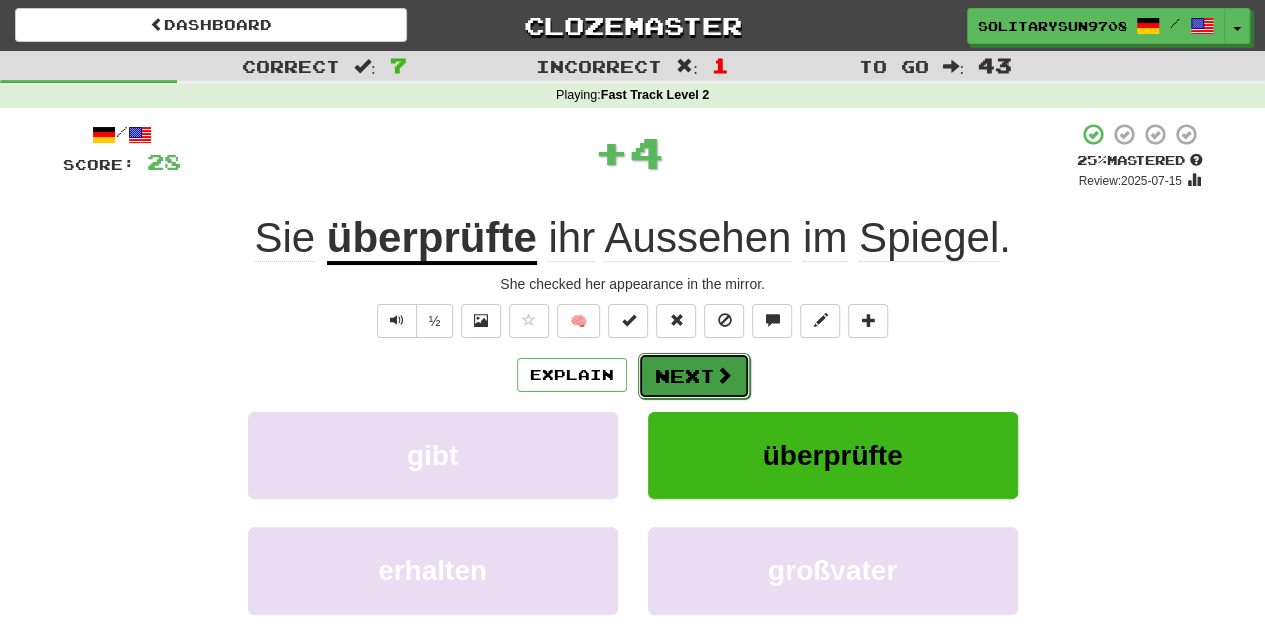 click on "Next" at bounding box center (694, 376) 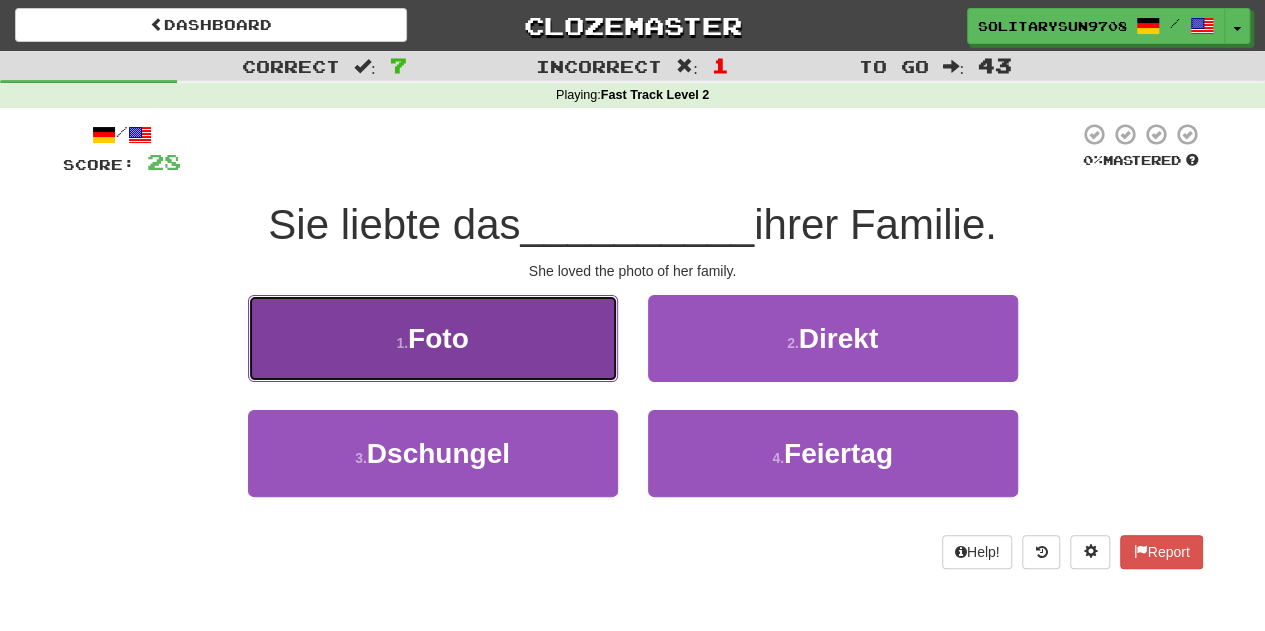 click on "1 .  Foto" at bounding box center (433, 338) 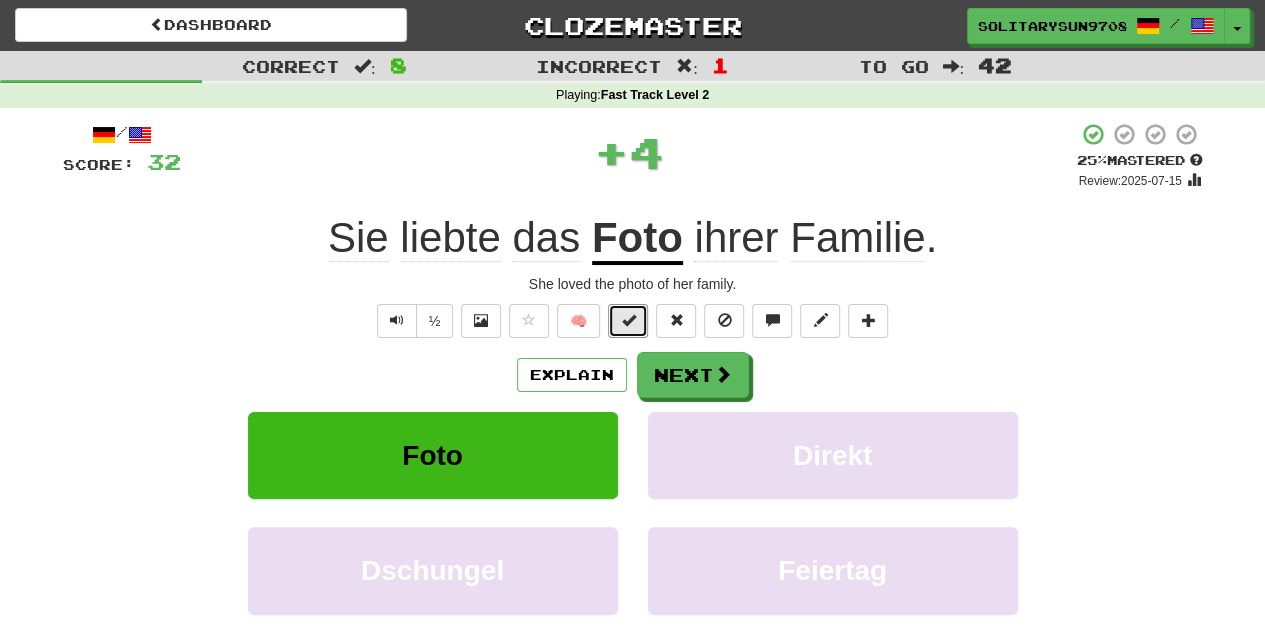 click at bounding box center (628, 321) 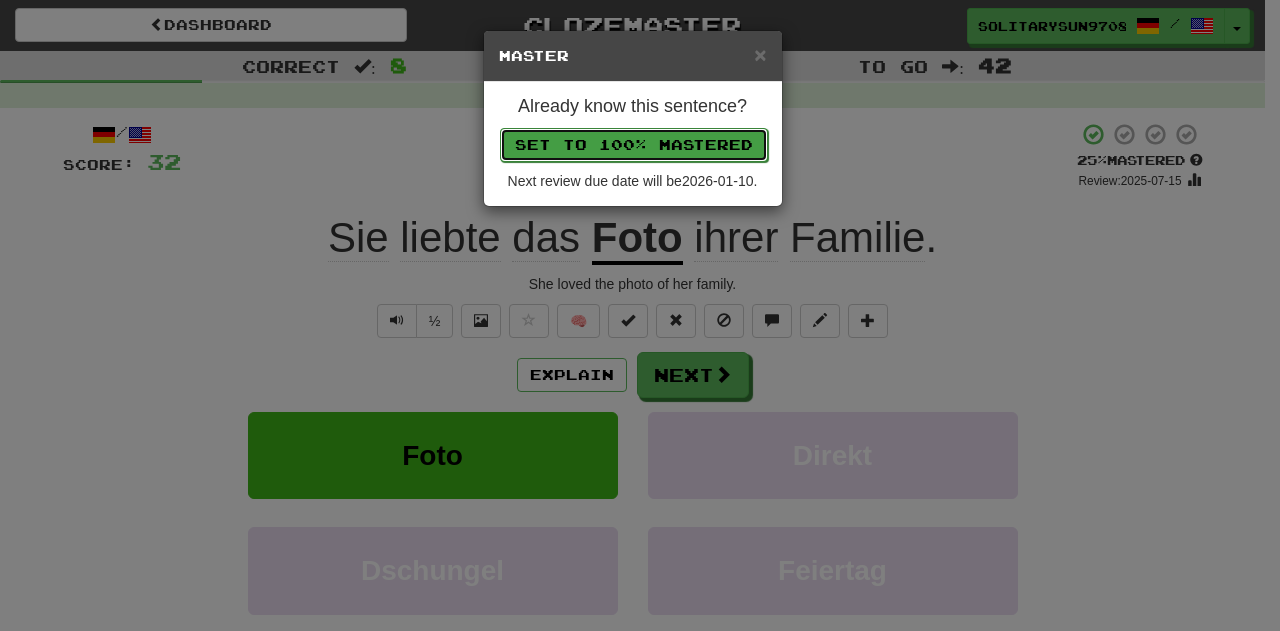 click on "Set to 100% Mastered" at bounding box center (634, 145) 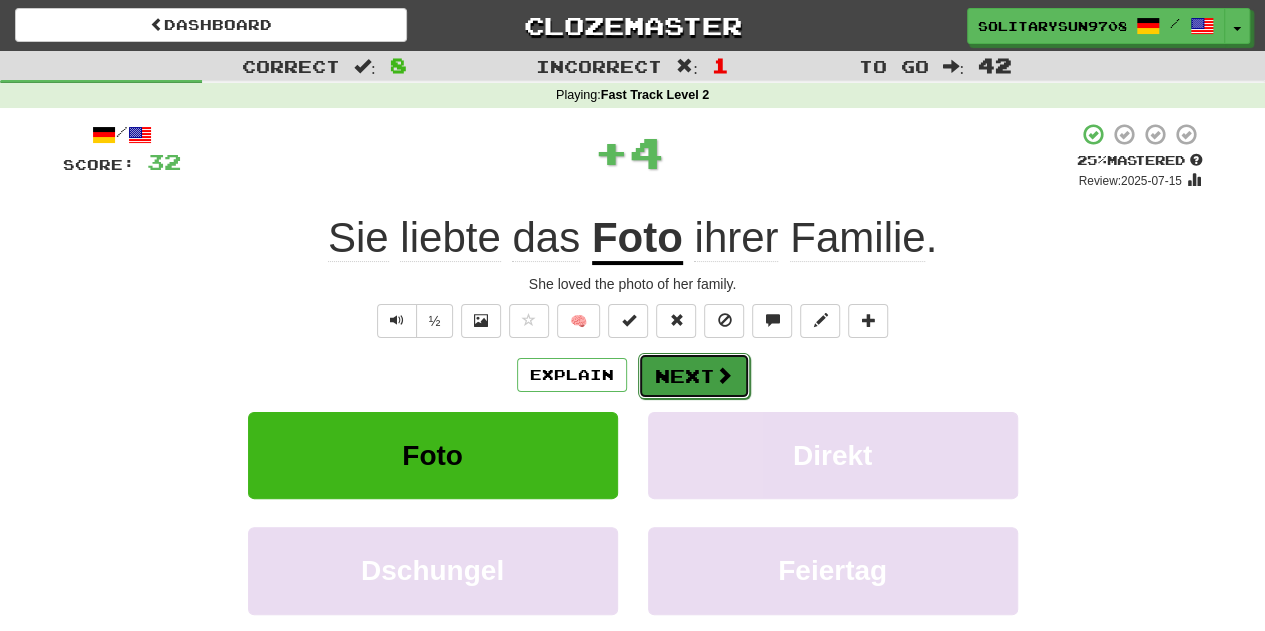 click on "Next" at bounding box center (694, 376) 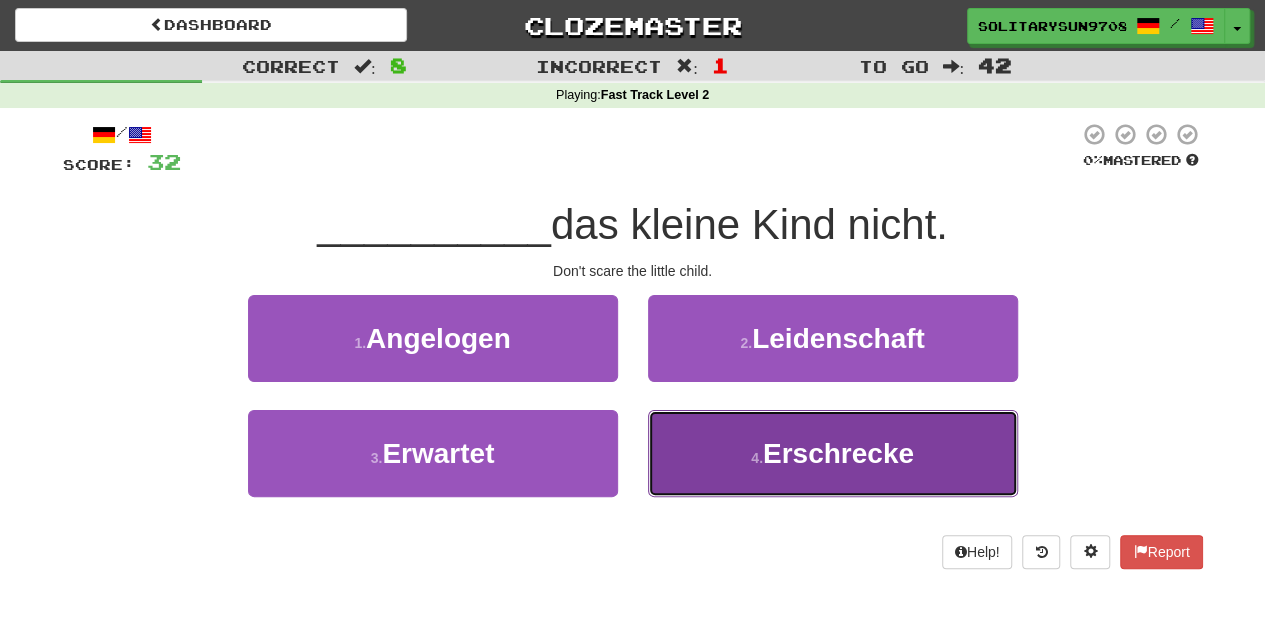 click on "4 .  Erschrecke" at bounding box center [833, 453] 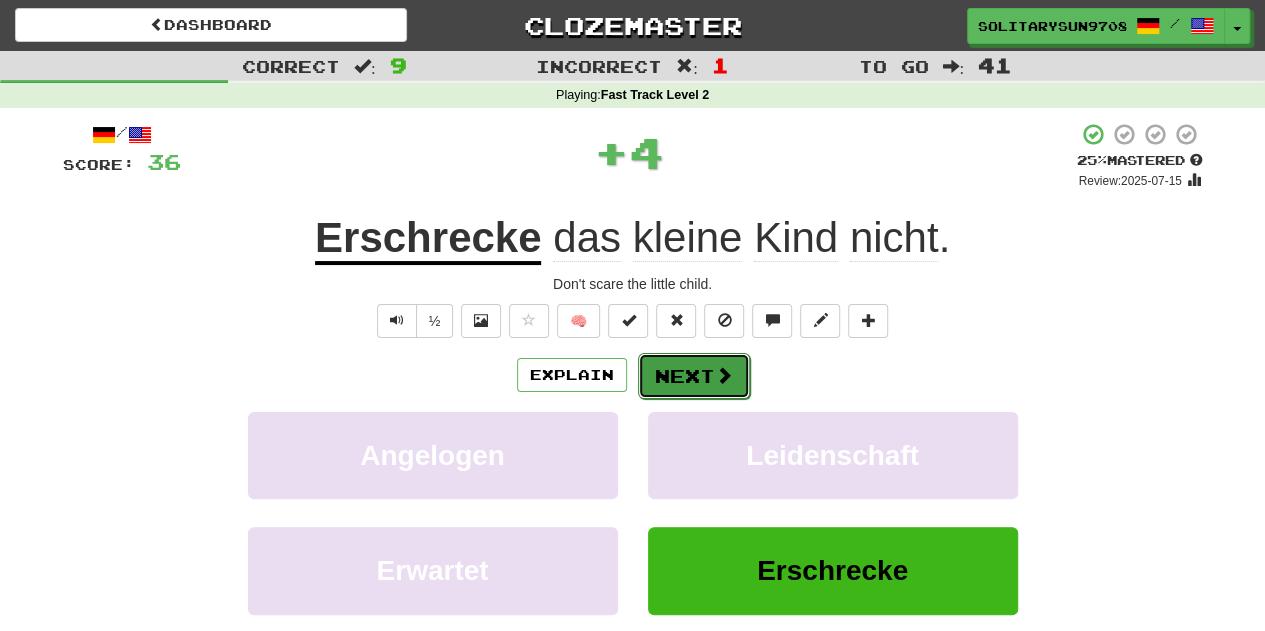 click on "Next" at bounding box center [694, 376] 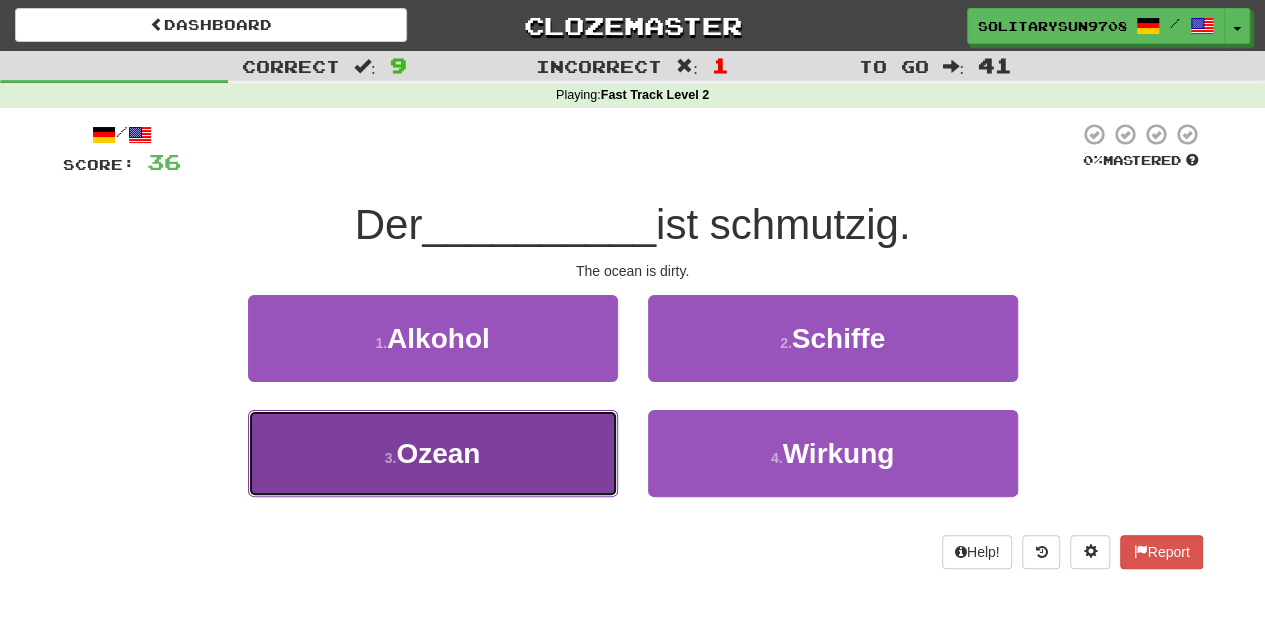 click on "3 .  Ozean" at bounding box center [433, 453] 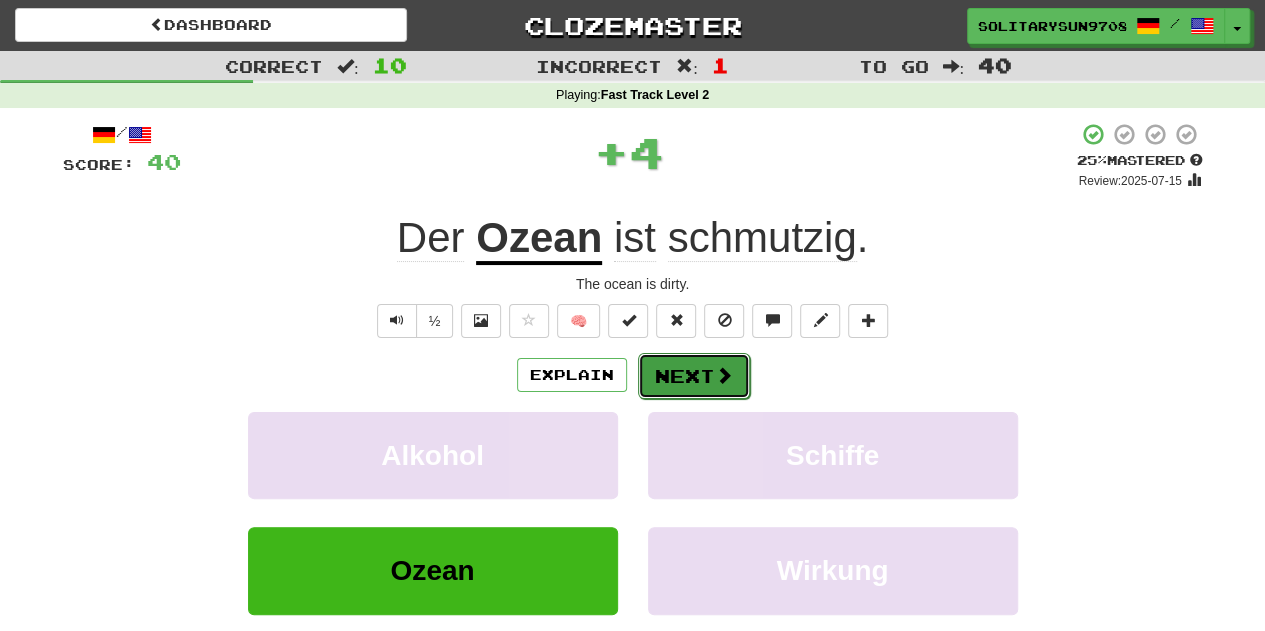 click on "Next" at bounding box center (694, 376) 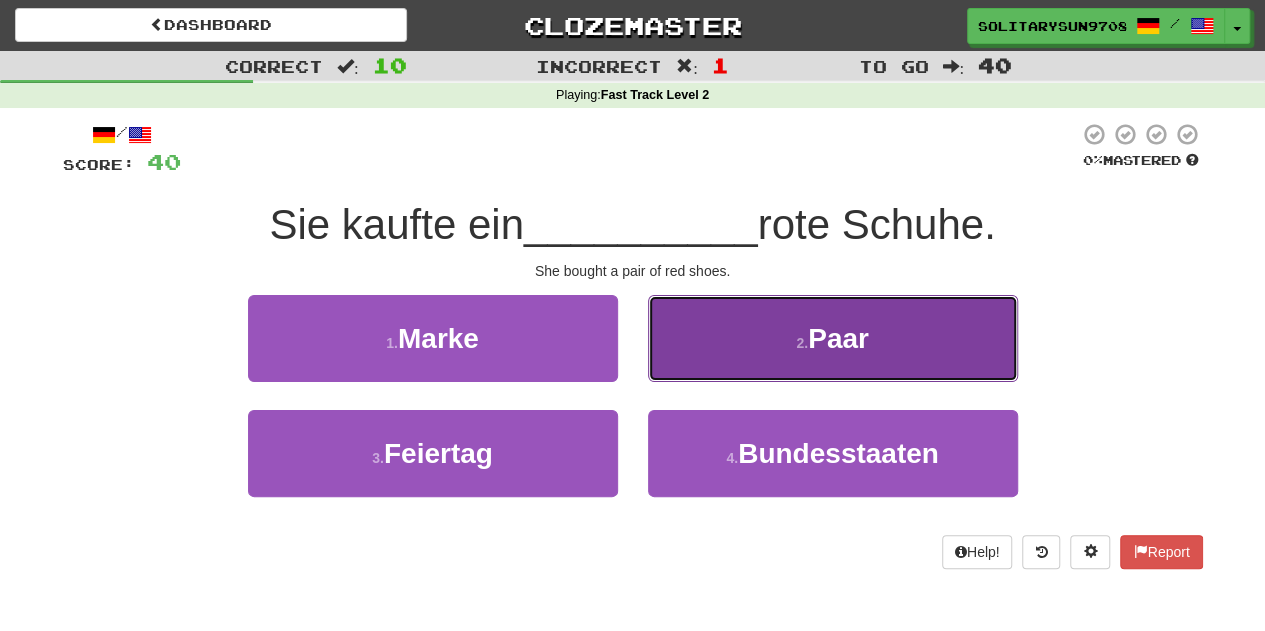 click on "[NUMBER] . Paar" at bounding box center [833, 338] 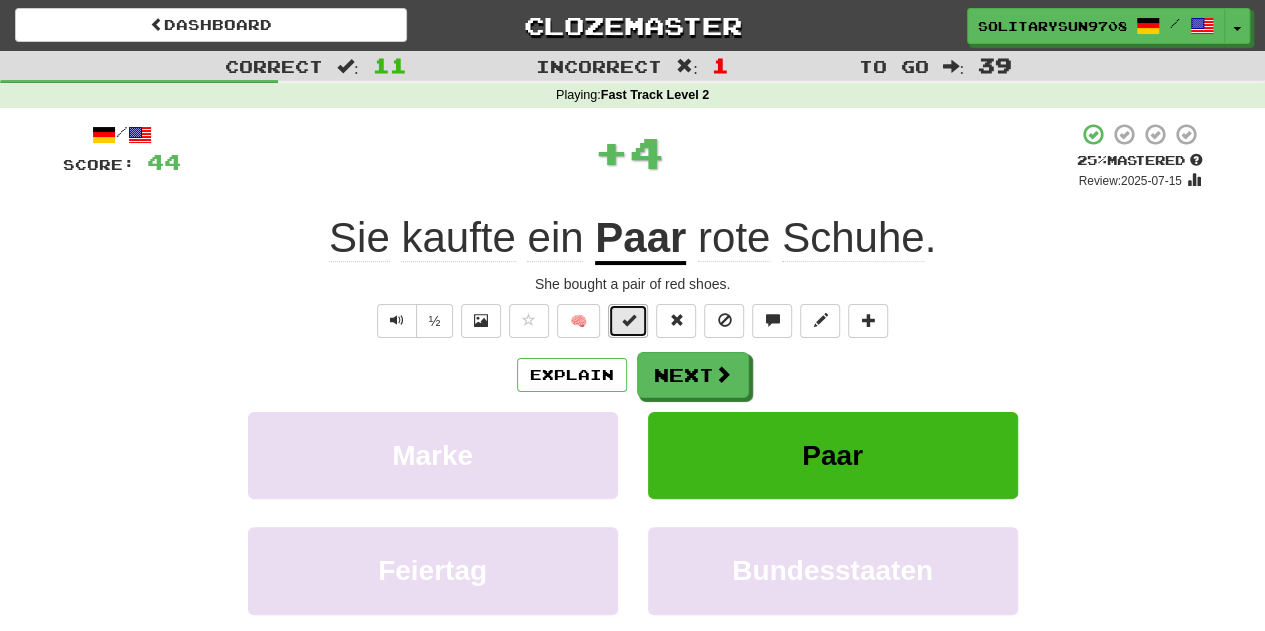 click at bounding box center (628, 321) 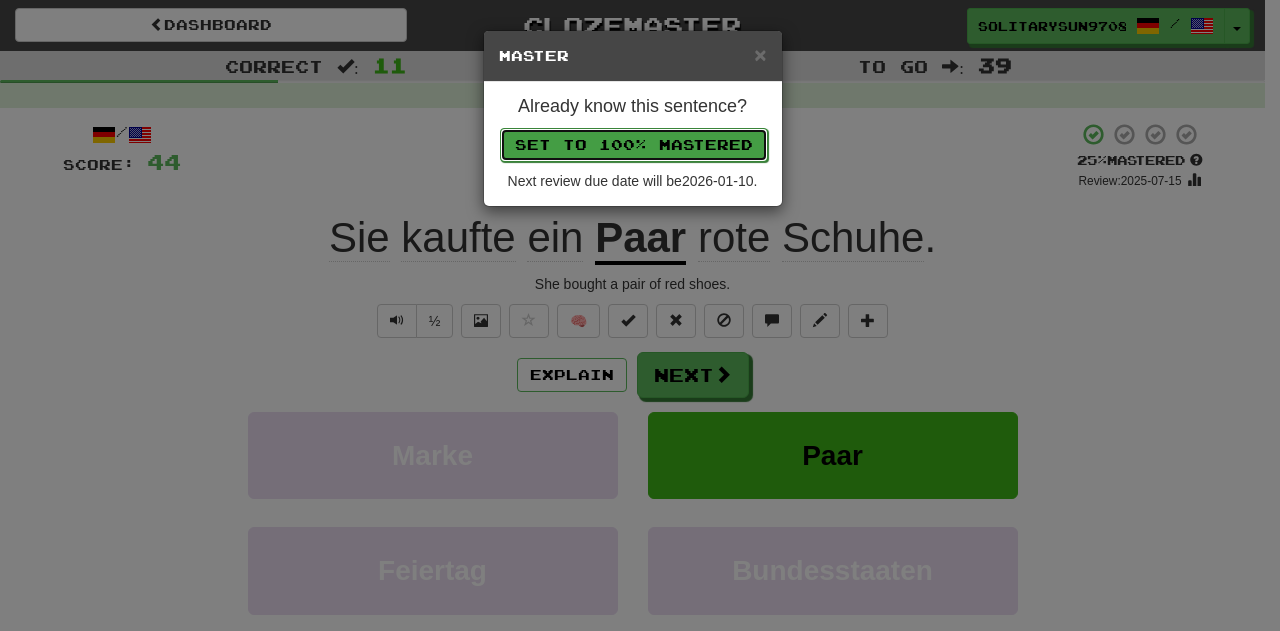click on "Set to 100% Mastered" at bounding box center [634, 145] 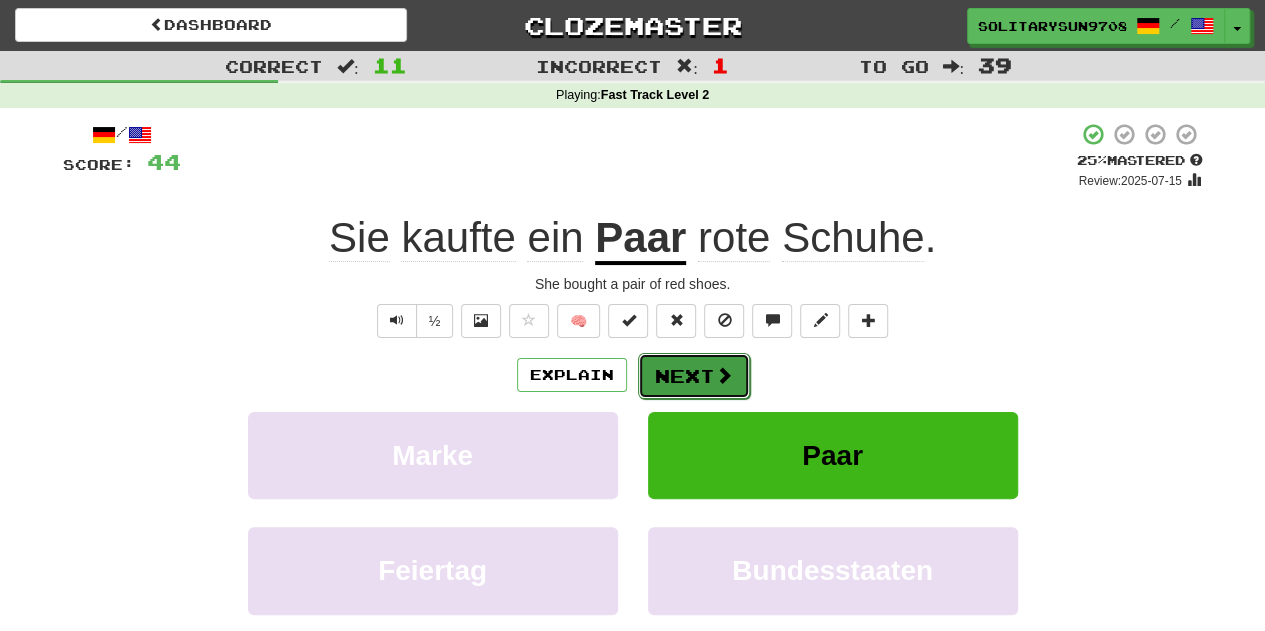 click on "Next" at bounding box center (694, 376) 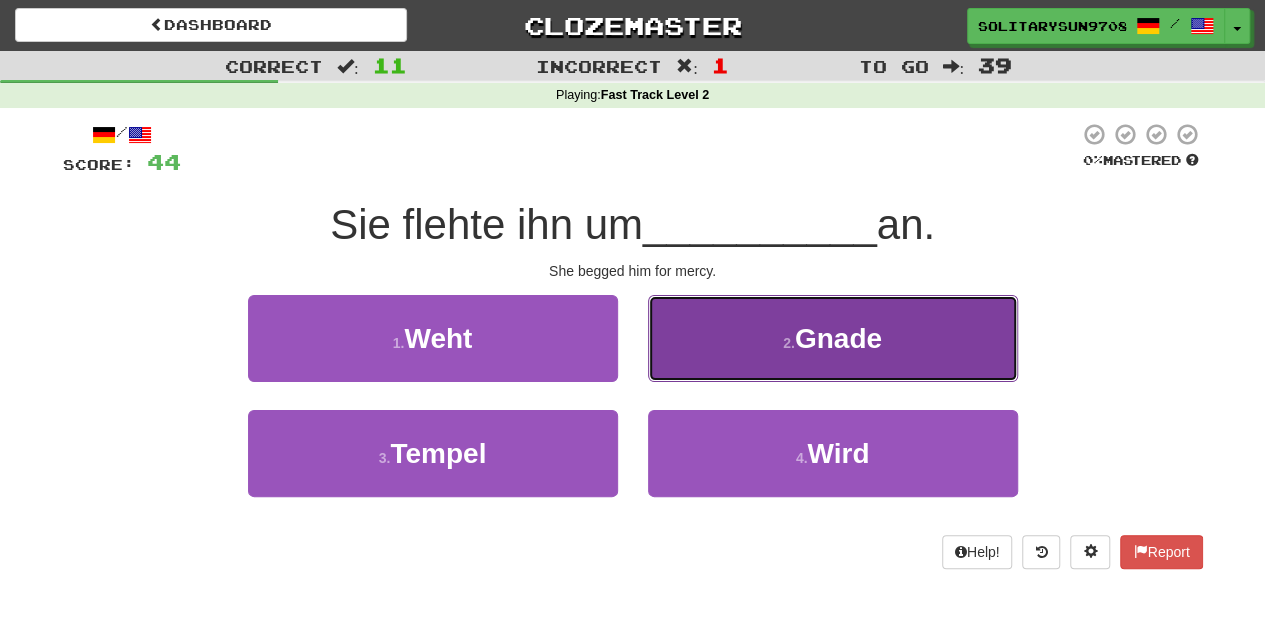 click on "2 .  Gnade" at bounding box center (833, 338) 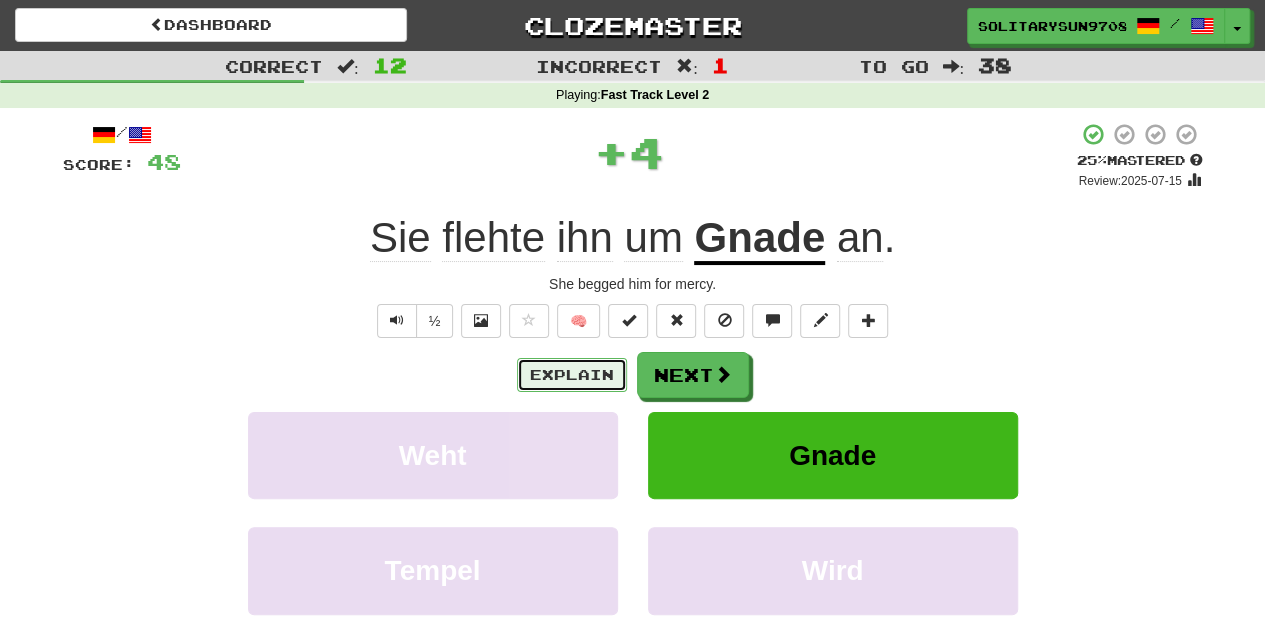 click on "Explain" at bounding box center (572, 375) 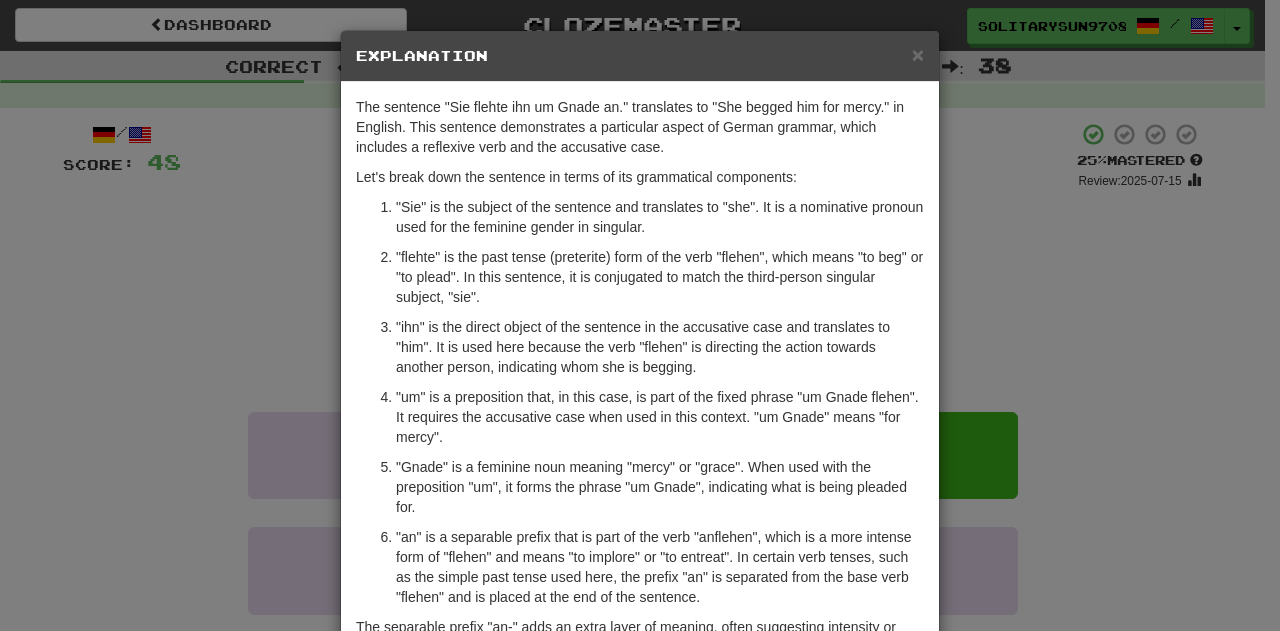 click on "× Explanation The sentence "Sie flehte ihn um Gnade an." translates to "She begged him for mercy." in English. This sentence demonstrates a particular aspect of German grammar, which includes a reflexive verb and the accusative case.
Let's break down the sentence in terms of its grammatical components:
"Sie" is the subject of the sentence and translates to "she". It is a nominative pronoun used for the feminine gender in singular.
"flehte" is the past tense (preterite) form of the verb "flehen", which means "to beg" or "to plead". In this sentence, it is conjugated to match the third-person singular subject, "sie".
"ihn" is the direct object of the sentence in the accusative case and translates to "him". It is used here because the verb "flehen" is directing the action towards another person, indicating whom she is begging.
In beta. Generated by ChatGPT. Like it? Hate it? Let us know ! Close" at bounding box center [640, 315] 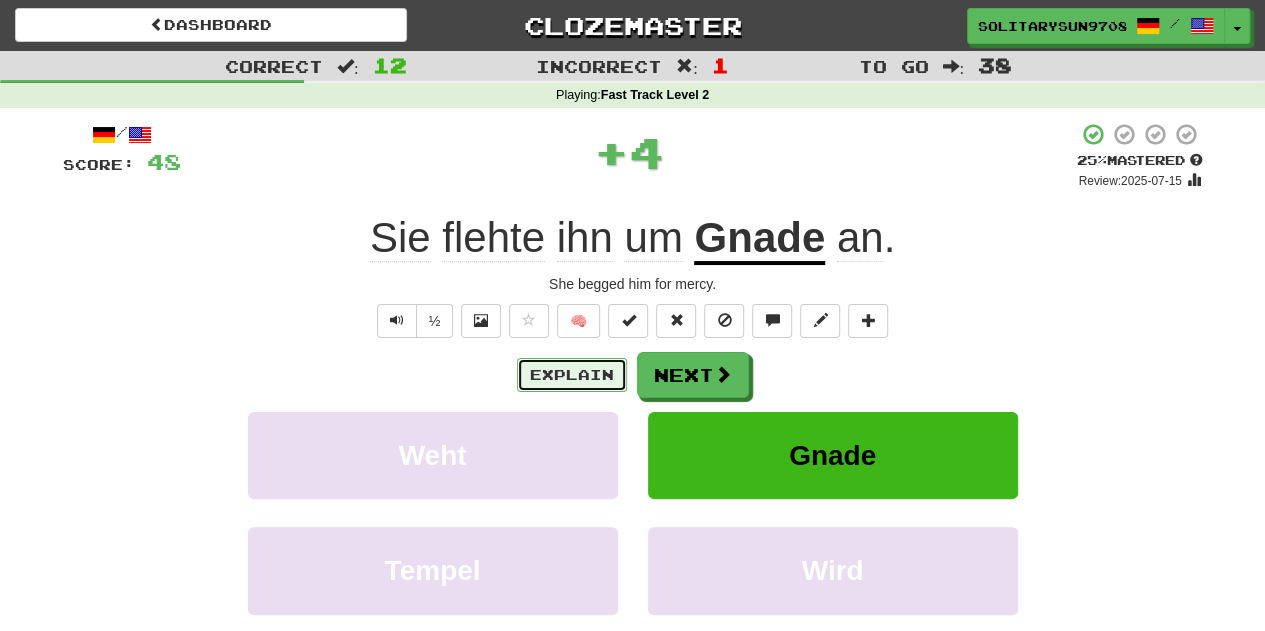 click on "Explain" at bounding box center [572, 375] 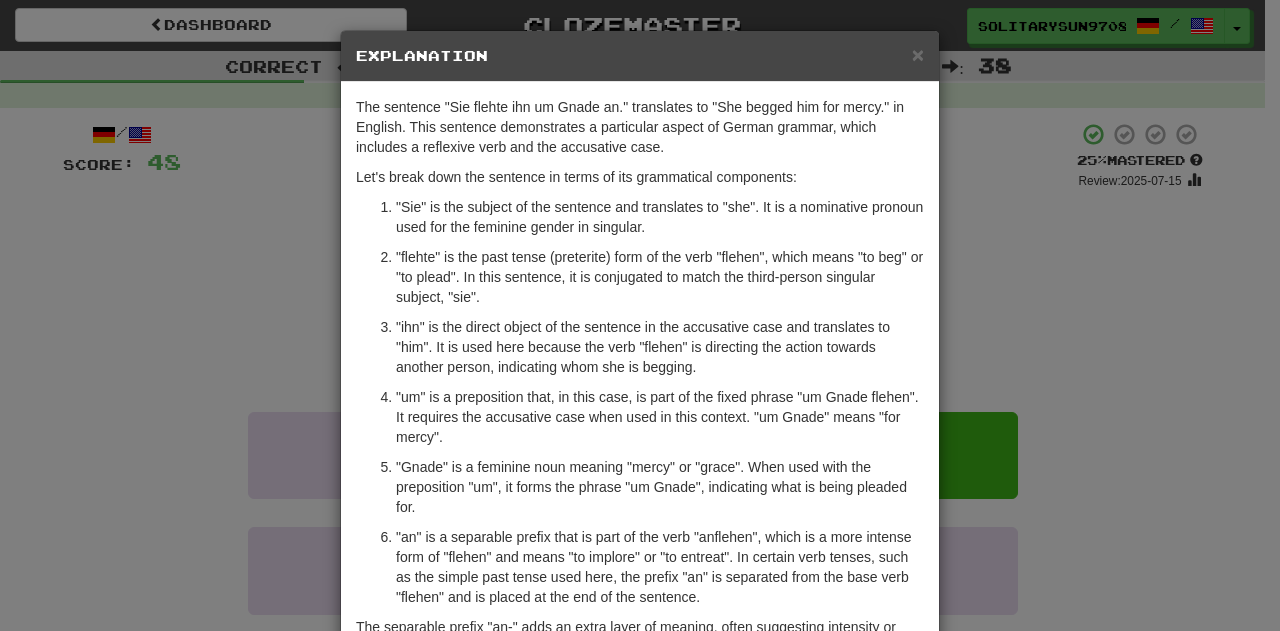 click on "× Explanation The sentence "Sie flehte ihn um Gnade an." translates to "She begged him for mercy." in English. This sentence demonstrates a particular aspect of German grammar, which includes a reflexive verb and the accusative case.
Let's break down the sentence in terms of its grammatical components:
"Sie" is the subject of the sentence and translates to "she". It is a nominative pronoun used for the feminine gender in singular.
"flehte" is the past tense (preterite) form of the verb "flehen", which means "to beg" or "to plead". In this sentence, it is conjugated to match the third-person singular subject, "sie".
"ihn" is the direct object of the sentence in the accusative case and translates to "him". It is used here because the verb "flehen" is directing the action towards another person, indicating whom she is begging.
In beta. Generated by ChatGPT. Like it? Hate it? Let us know ! Close" at bounding box center (640, 315) 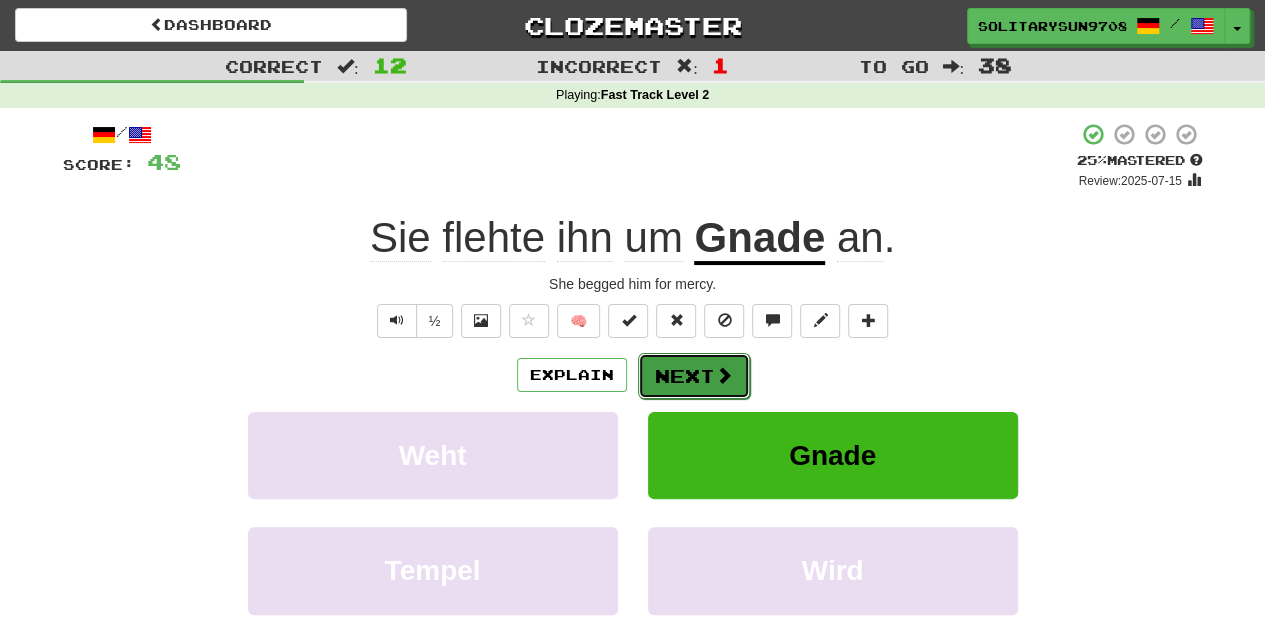 click on "Next" at bounding box center (694, 376) 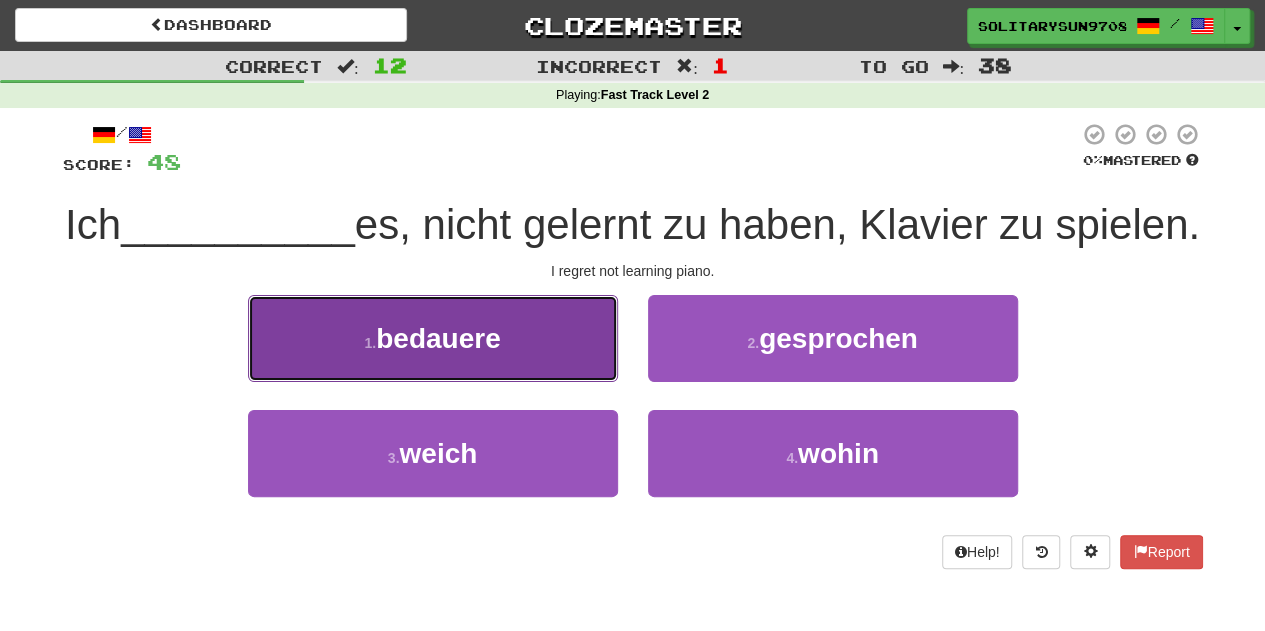 click on "1 .  bedauere" at bounding box center [433, 338] 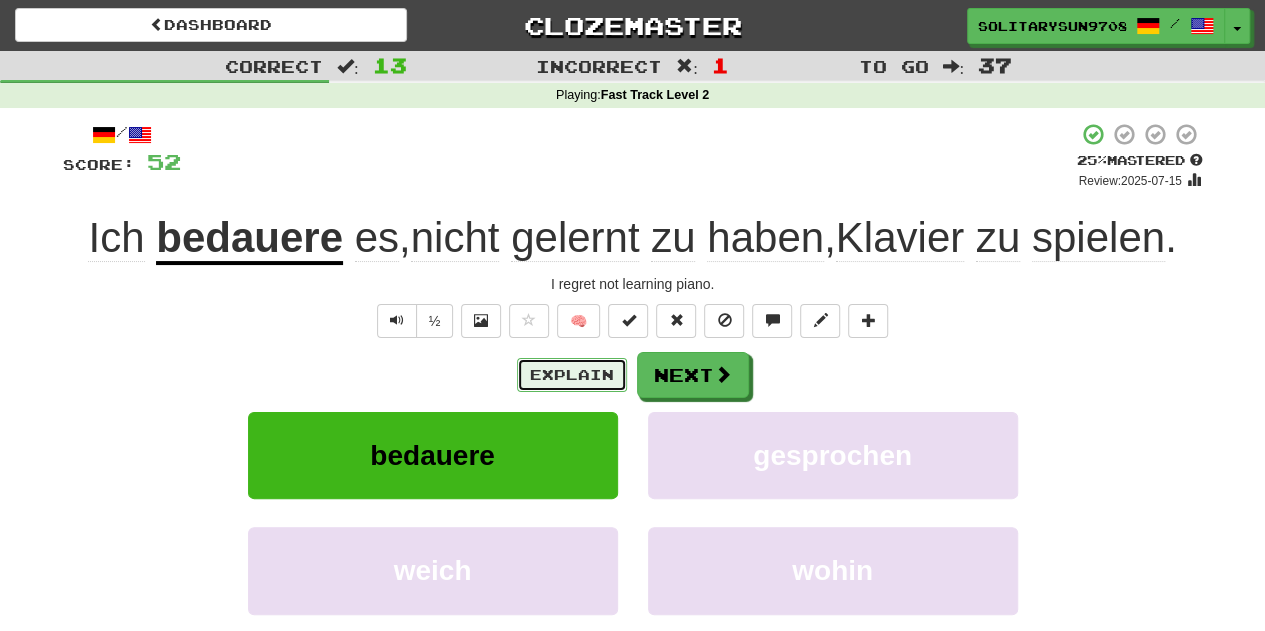 click on "Explain" at bounding box center [572, 375] 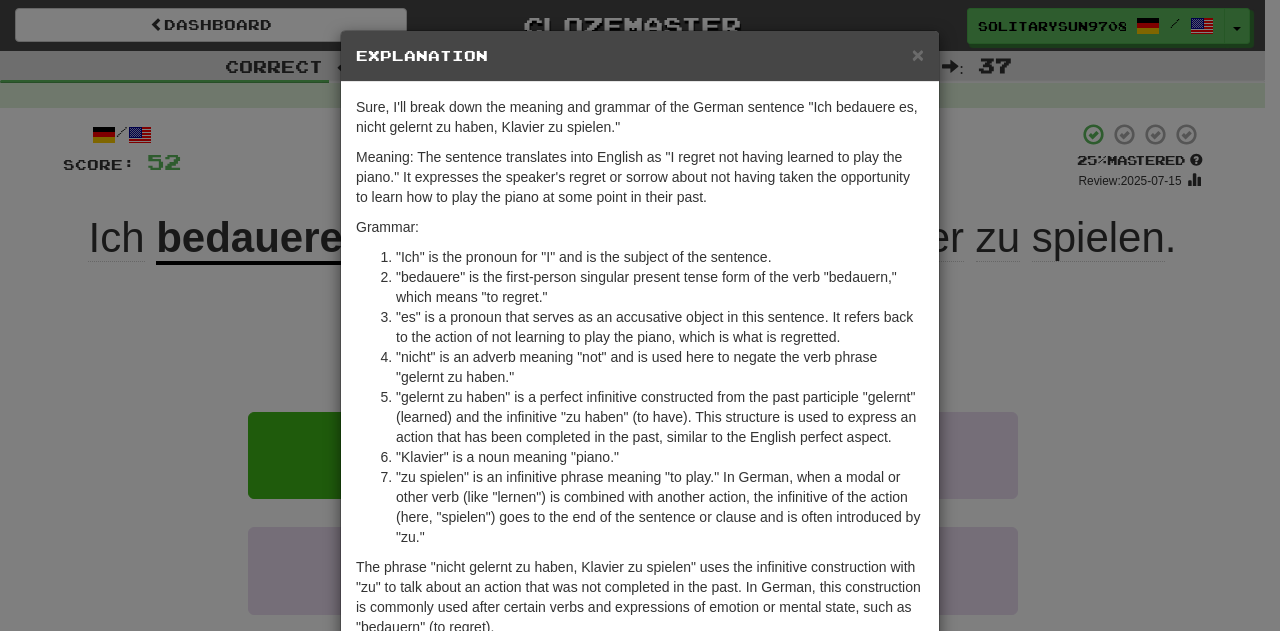 click on "Meaning:
The sentence translates into English as "I regret not having learned to play the piano." It expresses the speaker's regret or sorrow about not having taken the opportunity to learn how to play the piano at some point in their past.
Grammar:
"Ich" is the pronoun for "I" and is the subject of the sentence.
"bedauere" is the first-person singular present tense form of the verb "bedauern," which means "to regret."
"es" is a pronoun that serves as an accusative object in this sentence. It refers back to the action of not learning to play the piano, which is what is regretted.
"nicht" is an adverb meaning "not" and is used here to negate the verb phrase "gelernt zu haben."
"Klavier" is a noun meaning "piano."
In beta. Generated by ChatGPT. Like it? Hate it? Let us know ! Close" at bounding box center [640, 315] 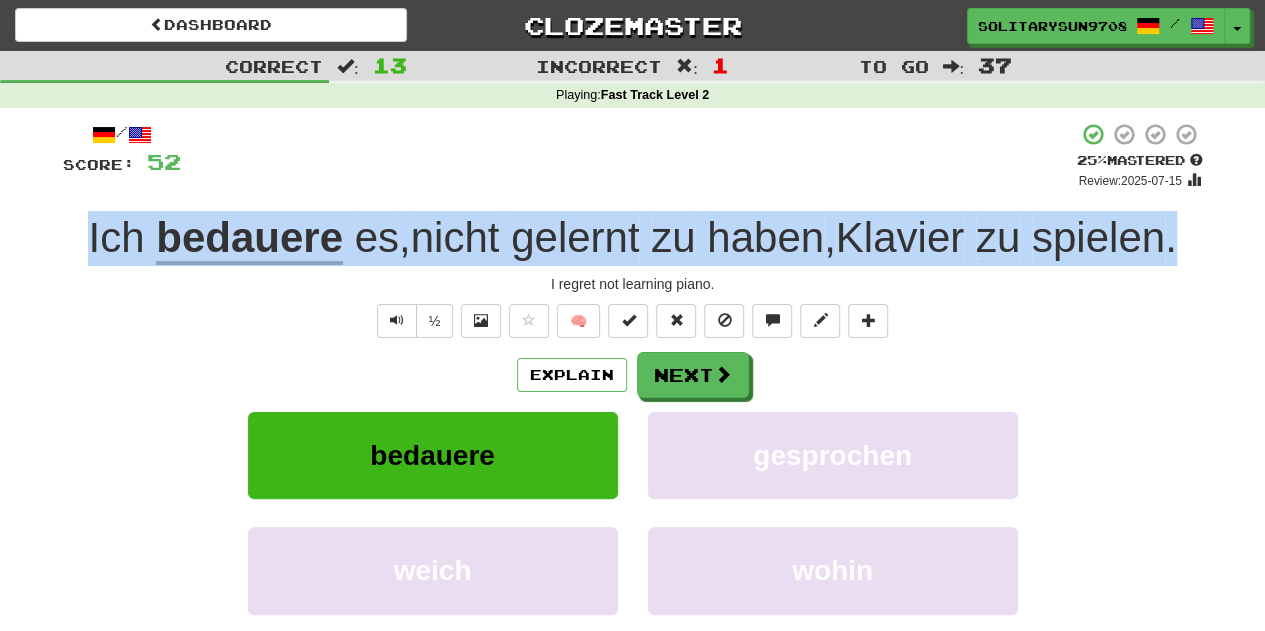 drag, startPoint x: 59, startPoint y: 254, endPoint x: 1206, endPoint y: 212, distance: 1147.7687 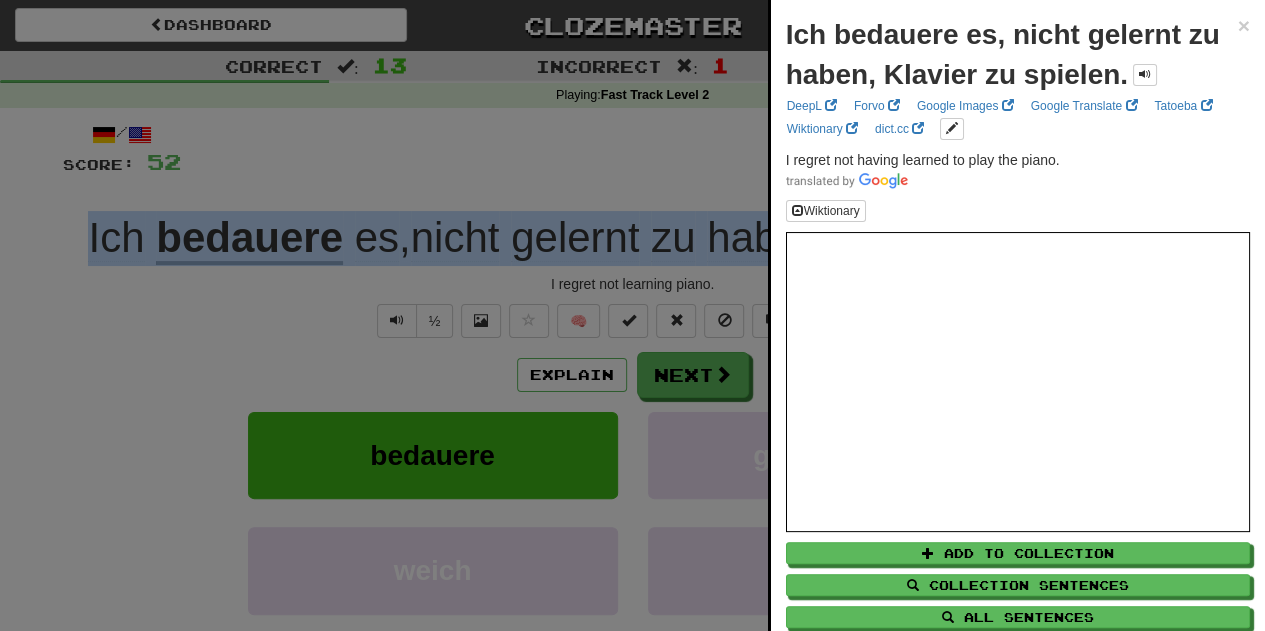 copy on "I regret not learning piano." 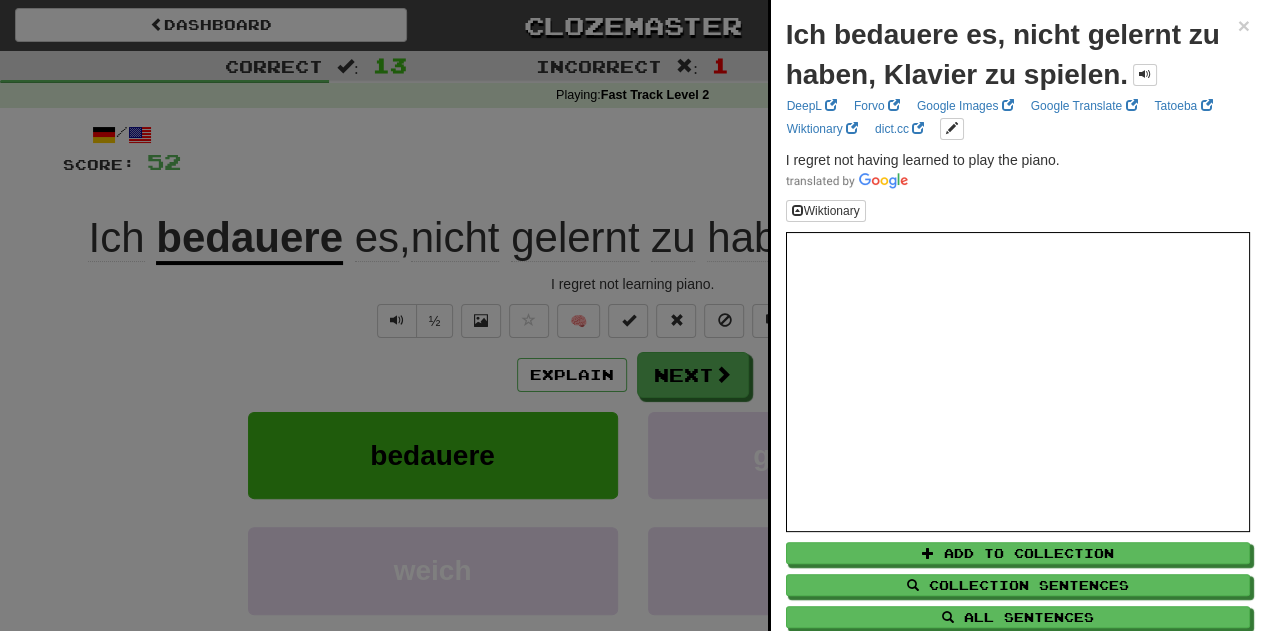 click at bounding box center [632, 315] 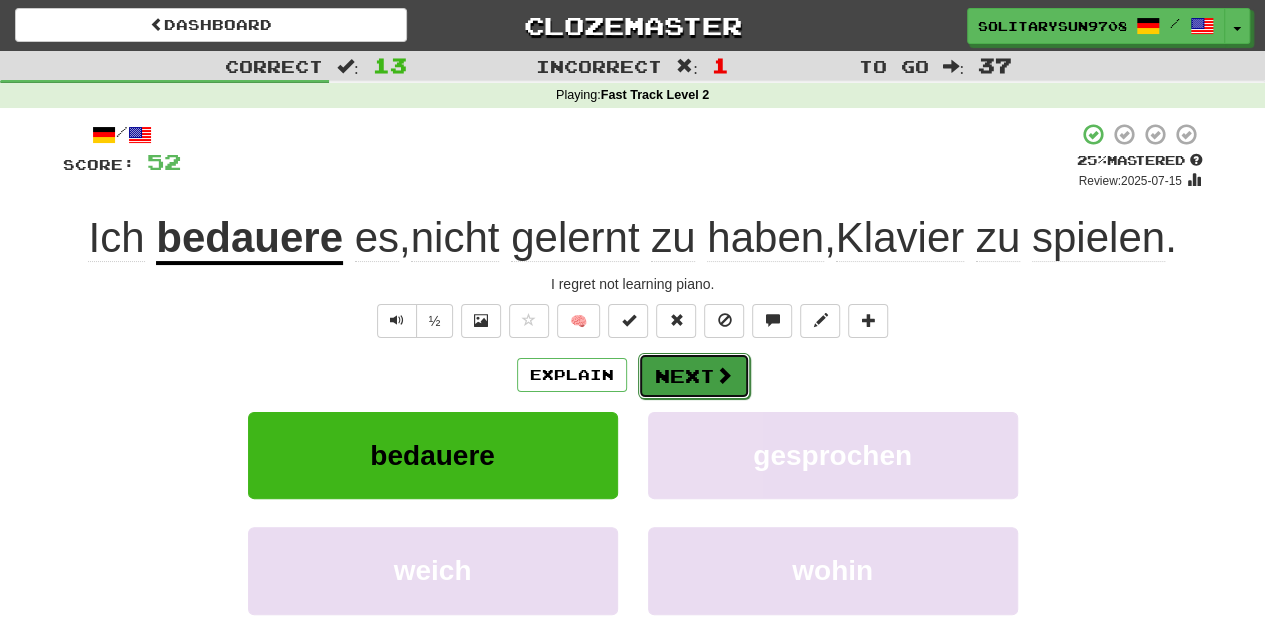 click at bounding box center (724, 375) 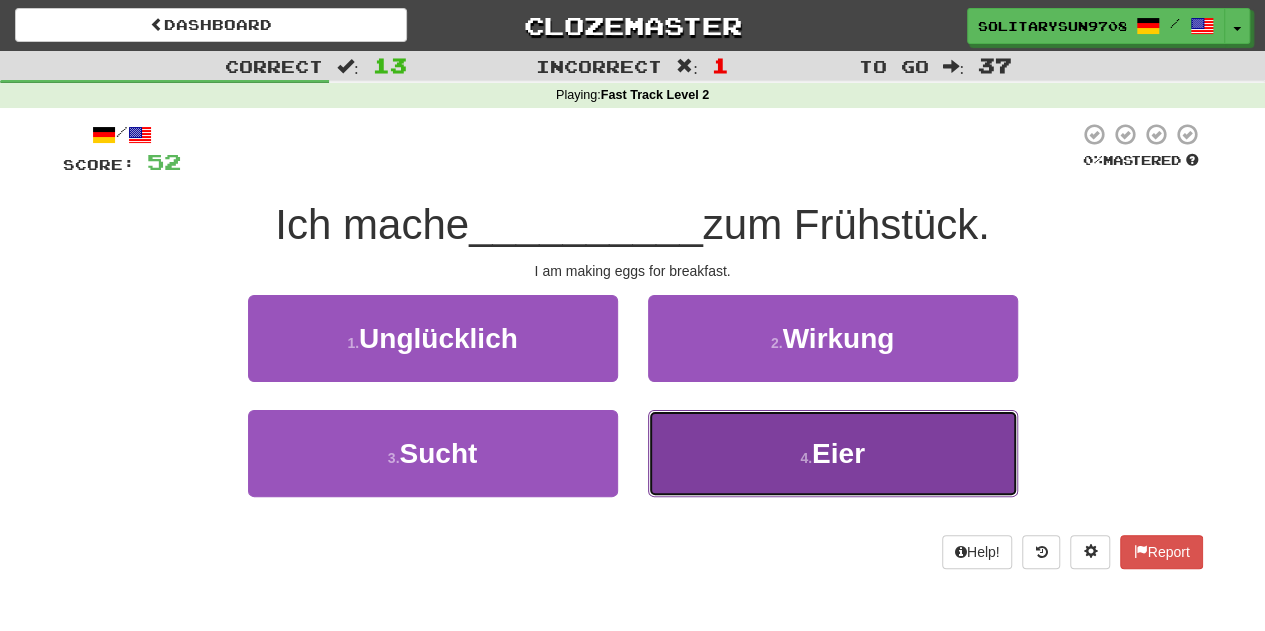 click on "Eier" at bounding box center (838, 453) 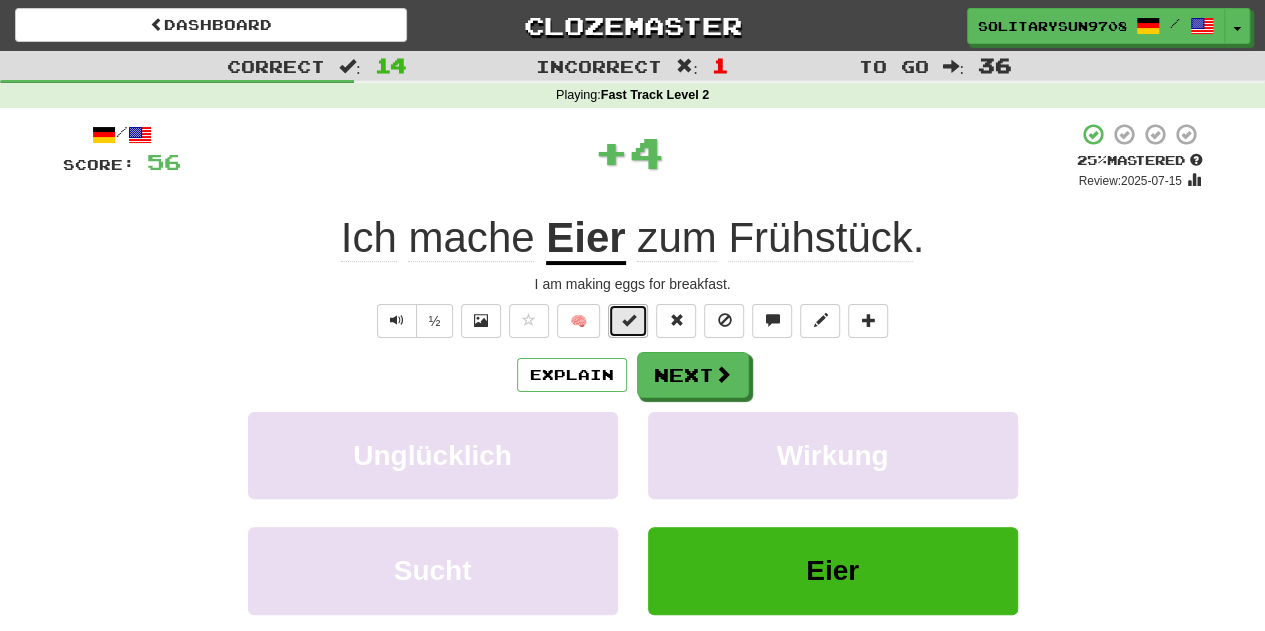 click at bounding box center (628, 321) 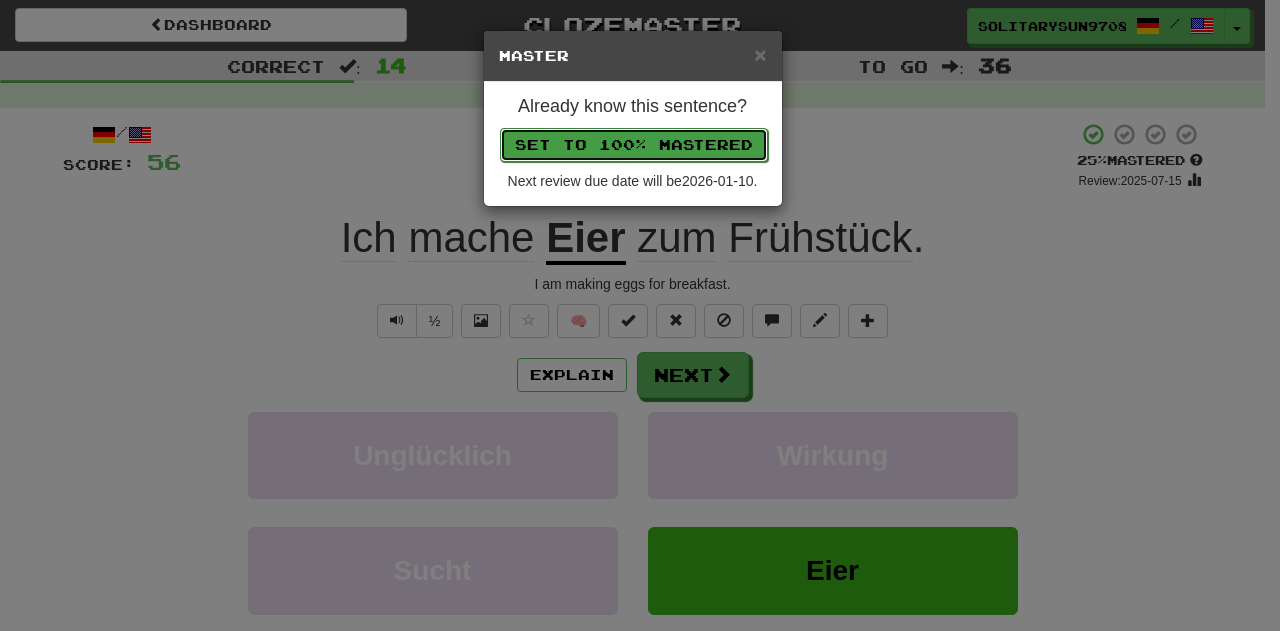 click on "Set to 100% Mastered" at bounding box center [634, 145] 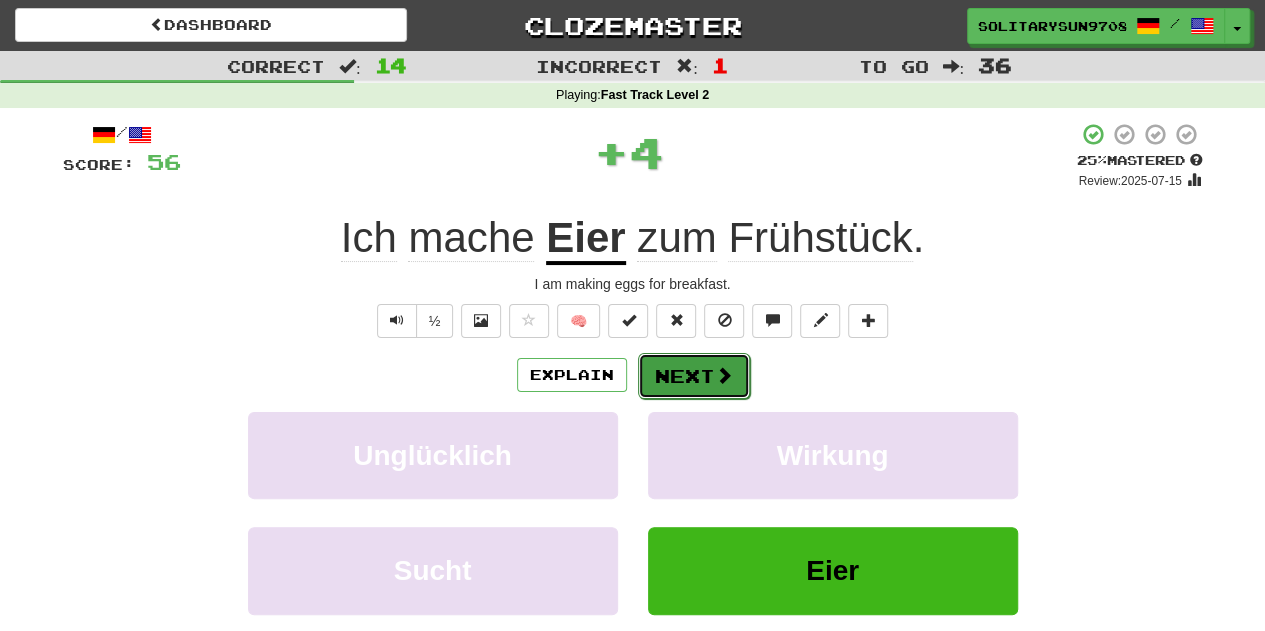 click on "Next" at bounding box center (694, 376) 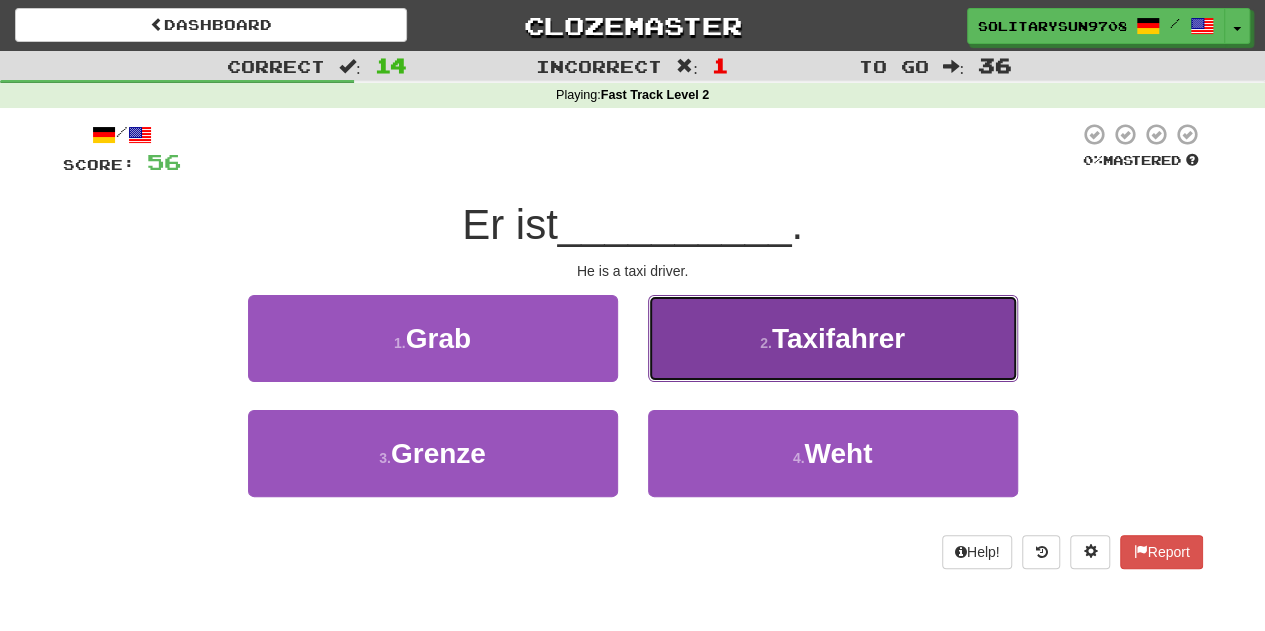 click on "2 .  Taxifahrer" at bounding box center [833, 338] 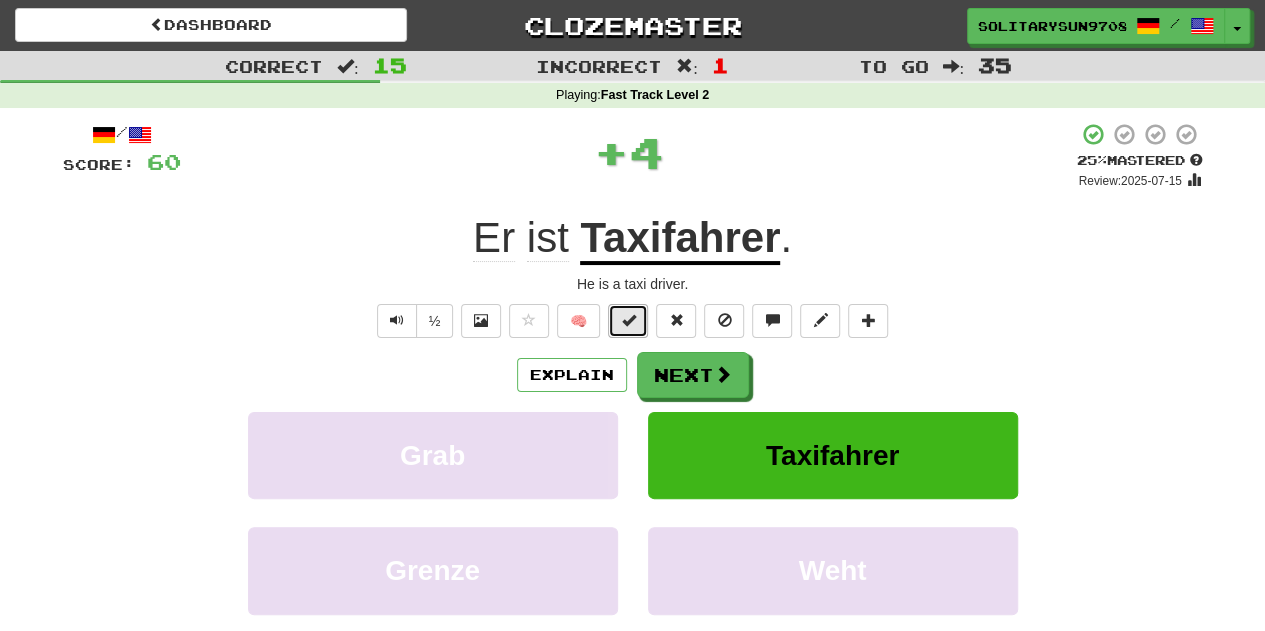 click at bounding box center (628, 320) 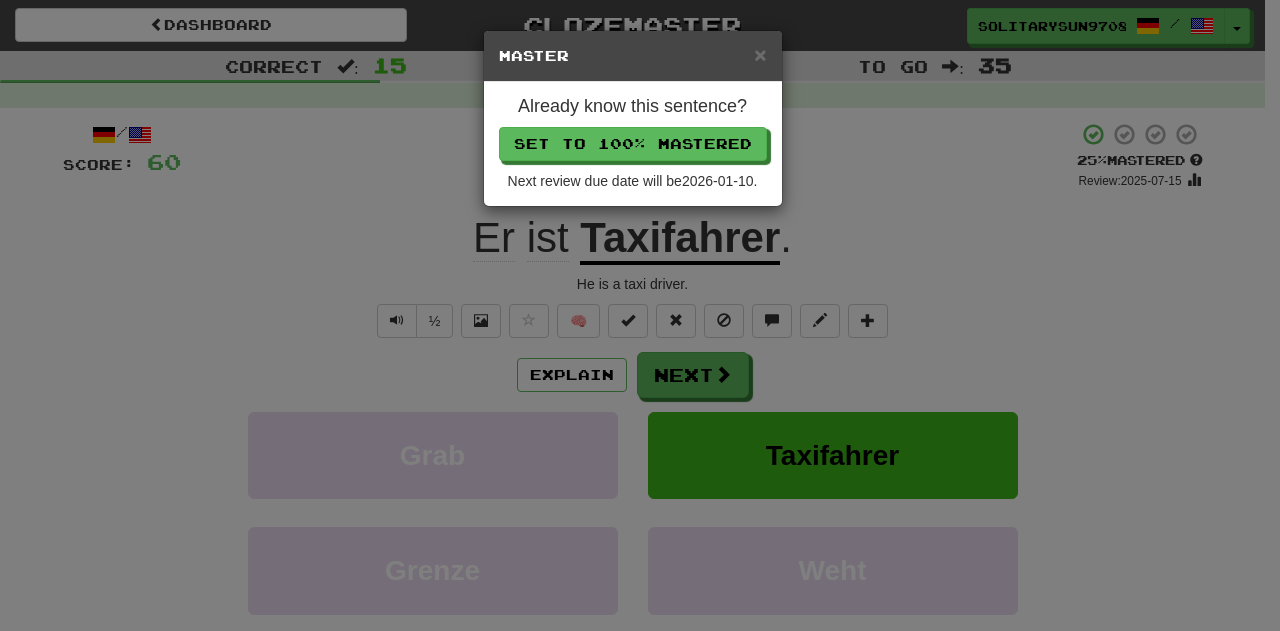 click on "Set to 100% Mastered" at bounding box center [633, 144] 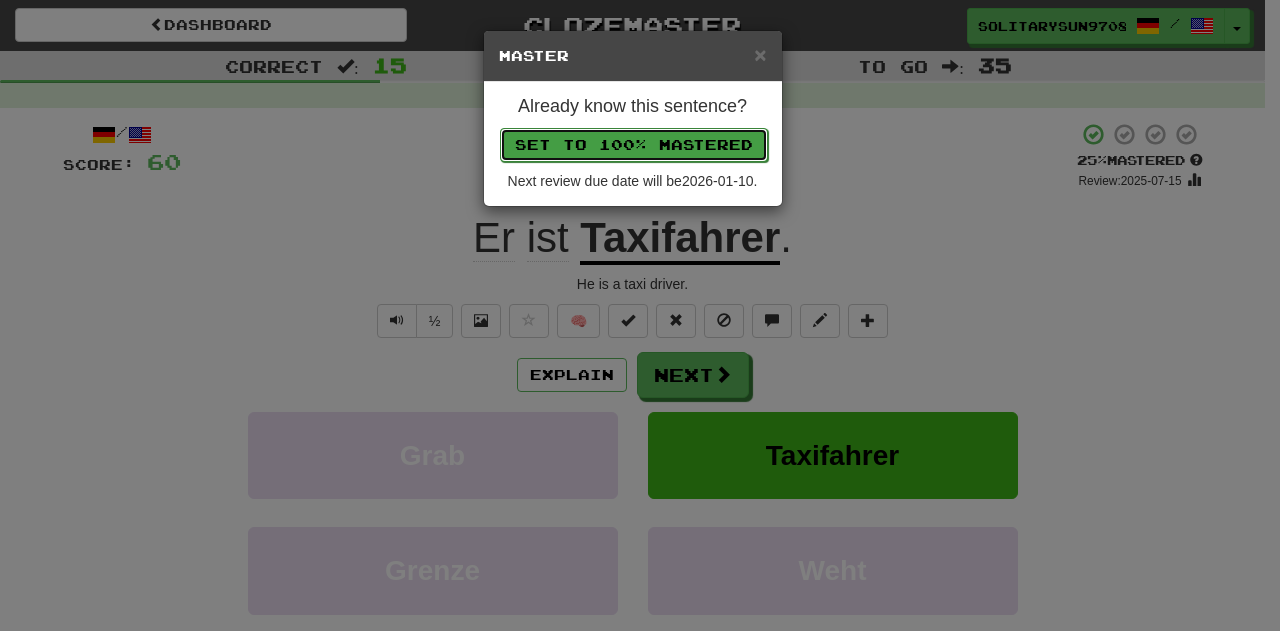 click on "Set to 100% Mastered" at bounding box center (634, 145) 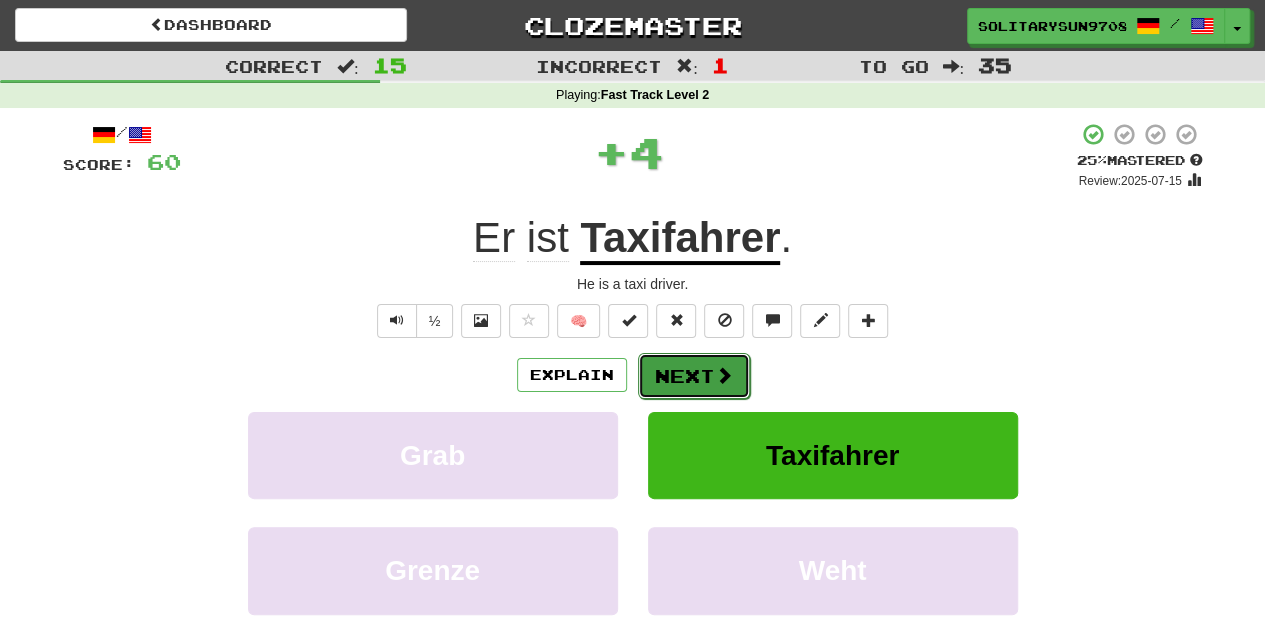click on "Explain Next" at bounding box center [633, 375] 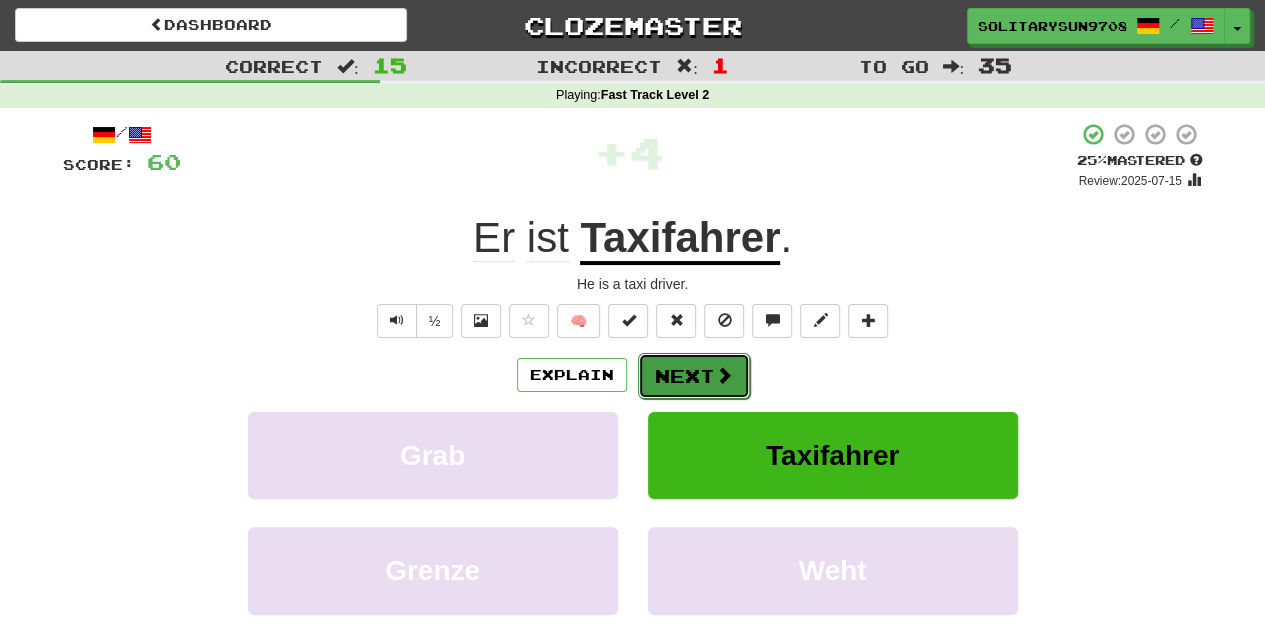 click on "Next" at bounding box center (694, 376) 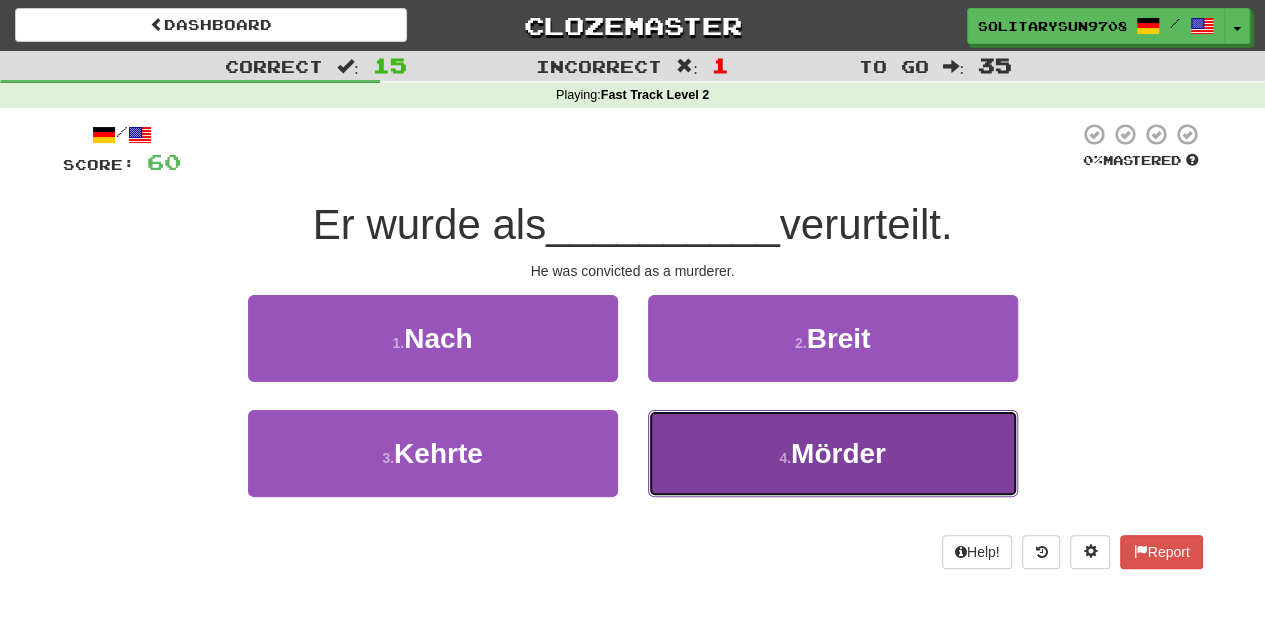 click on "4 .  Mörder" at bounding box center [833, 453] 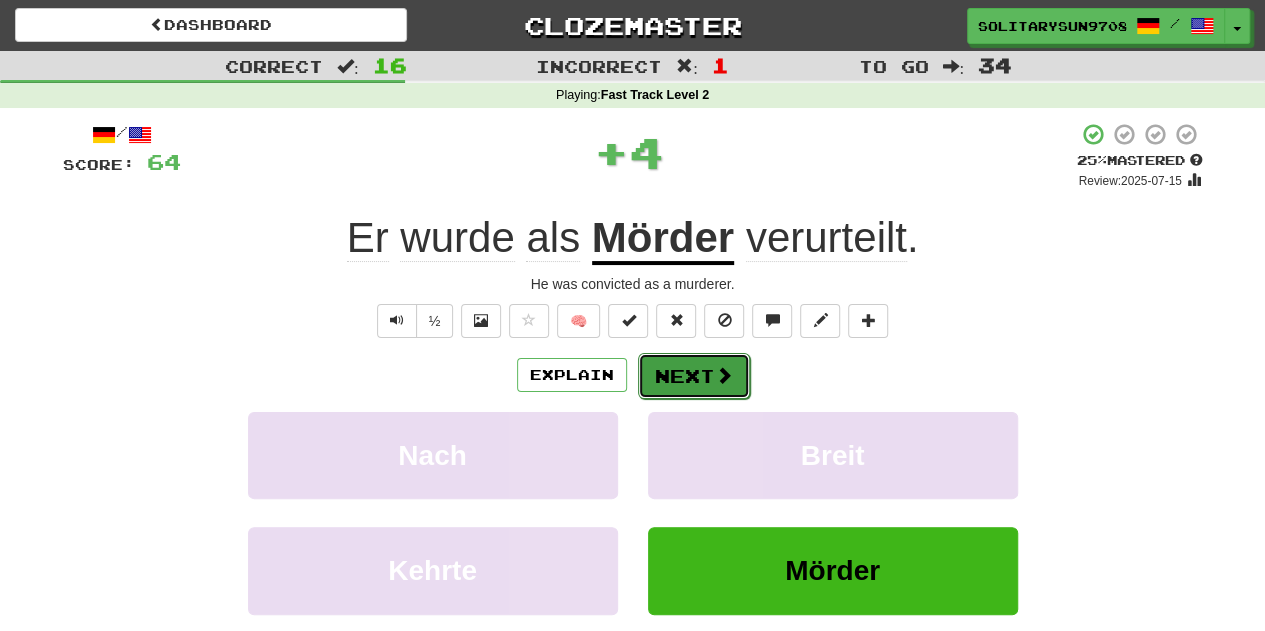 click on "Next" at bounding box center (694, 376) 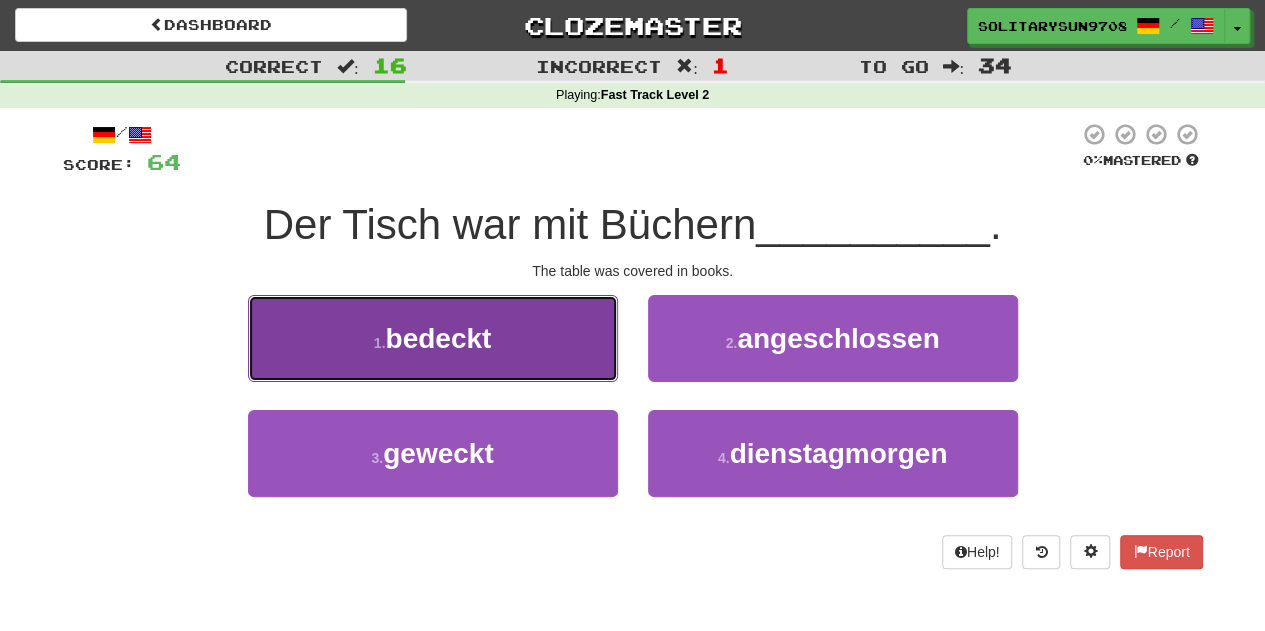 click on "1 .  bedeckt" at bounding box center [433, 338] 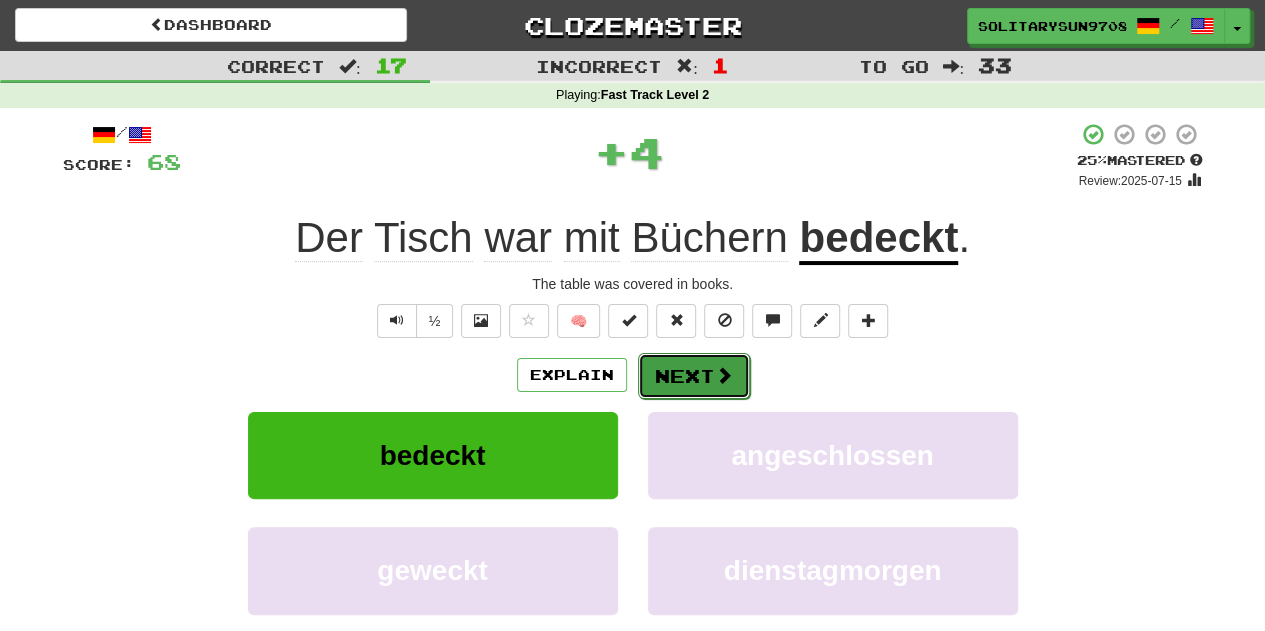 click on "Next" at bounding box center (694, 376) 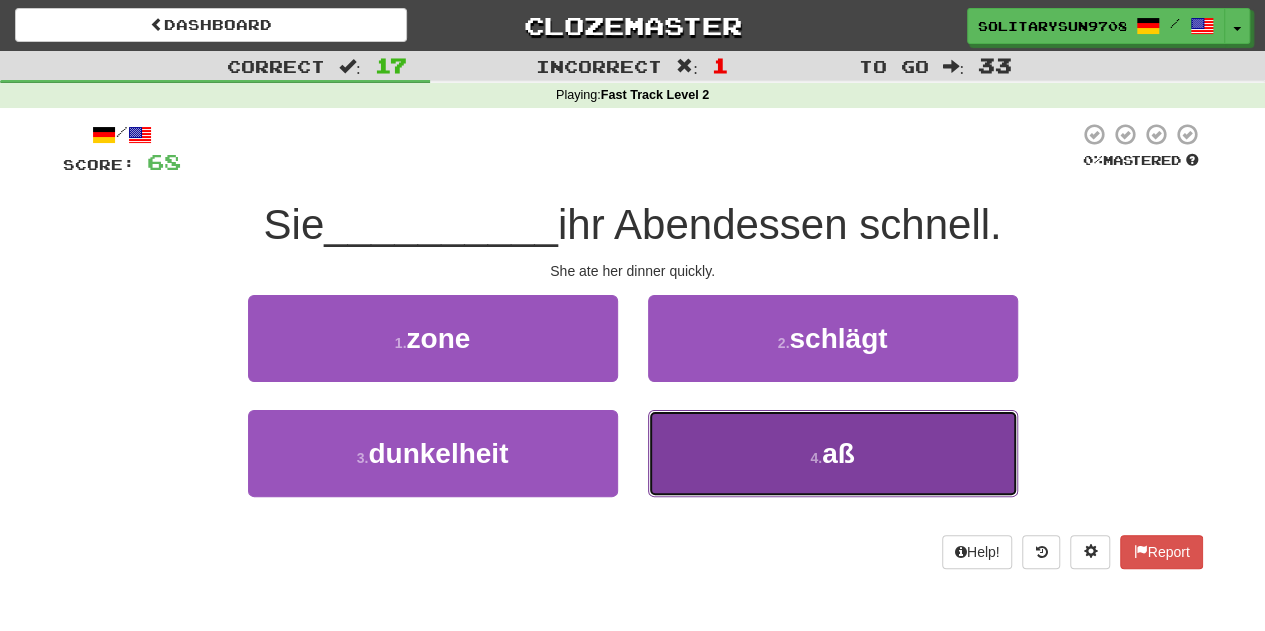 click on "4 .  aß" at bounding box center (833, 453) 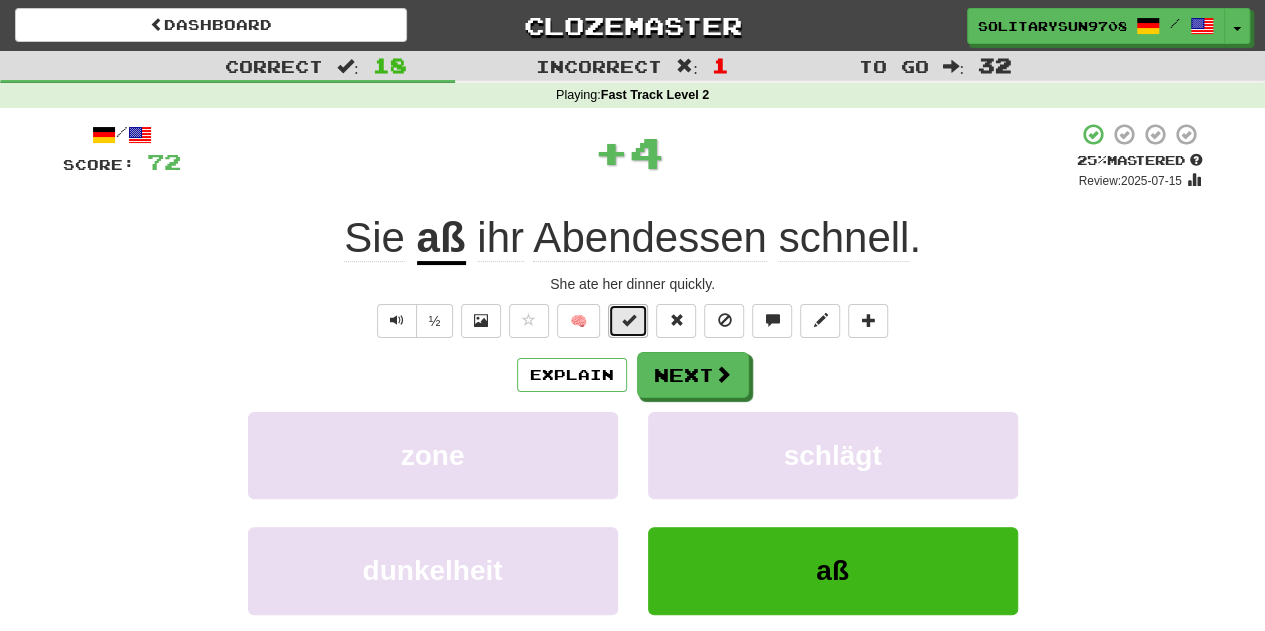 click at bounding box center (628, 320) 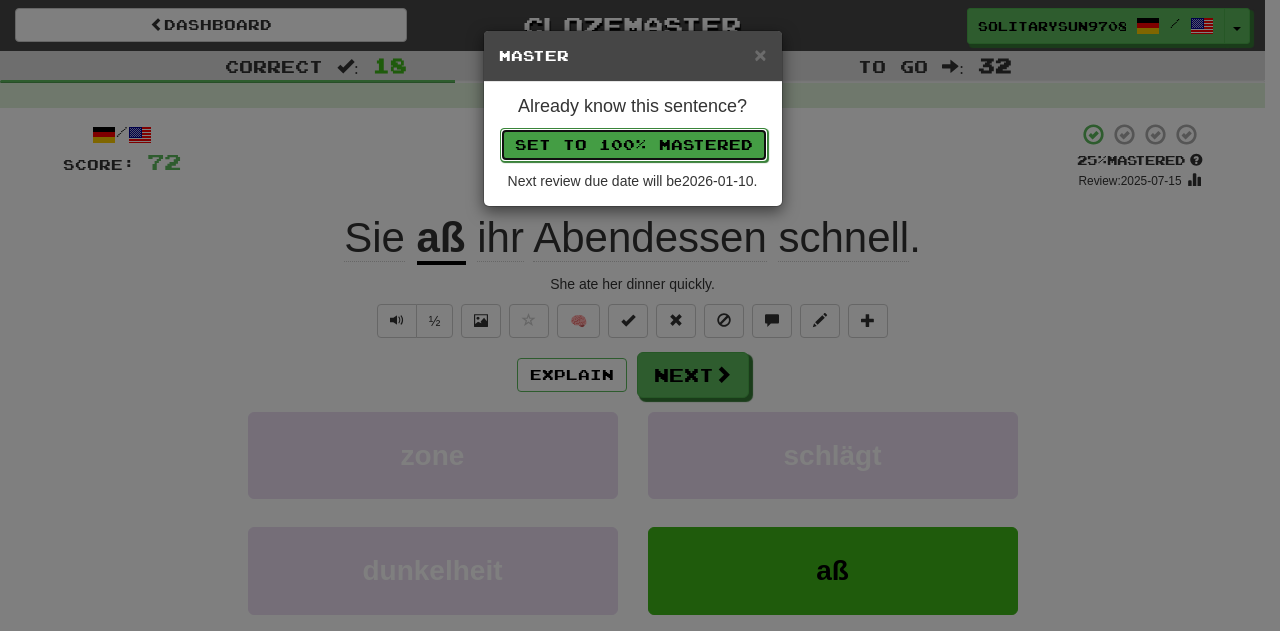 click on "Set to 100% Mastered" at bounding box center (634, 145) 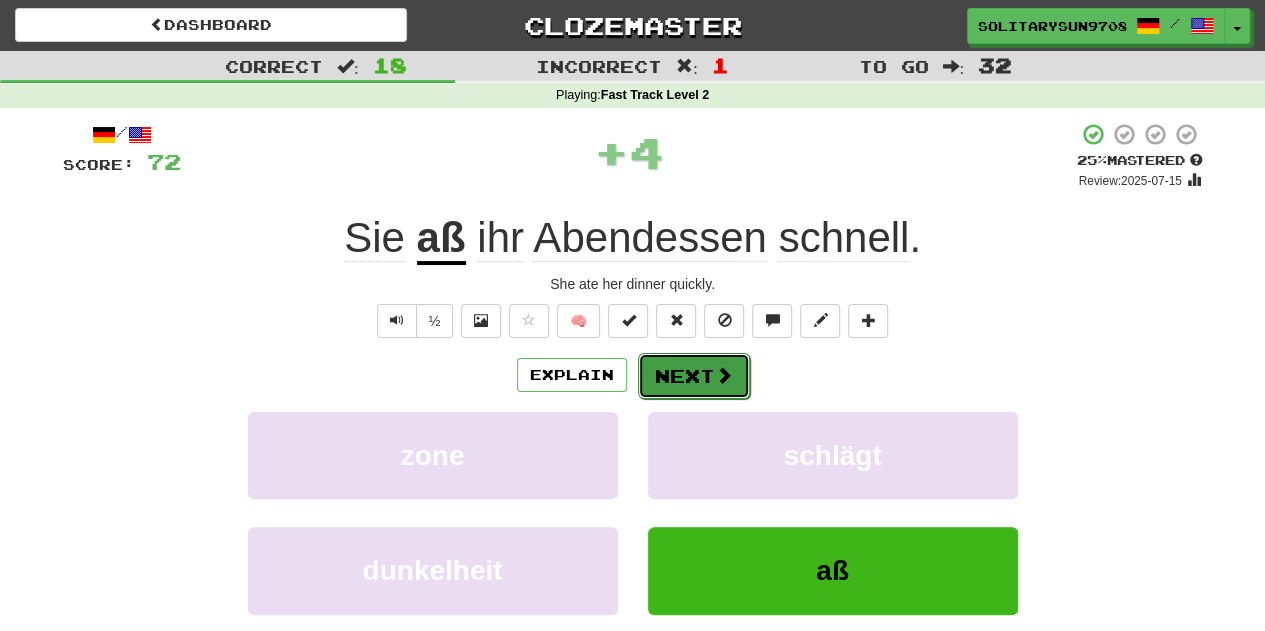 click on "Next" at bounding box center (694, 376) 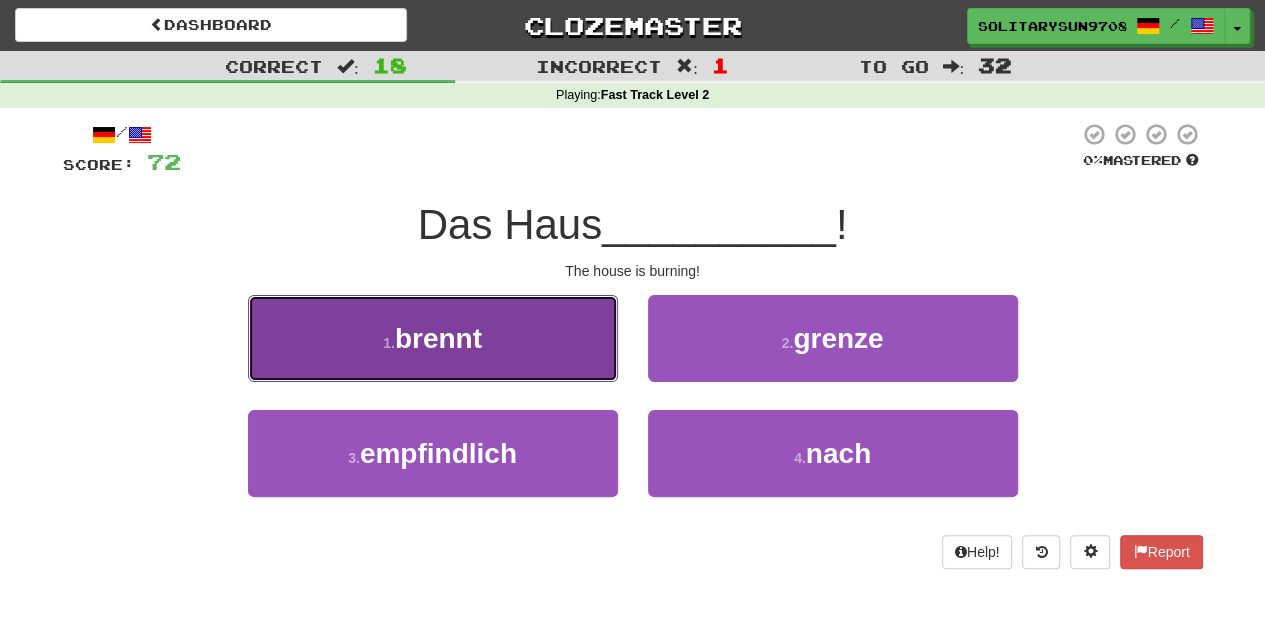 click on "1 .  brennt" at bounding box center [433, 338] 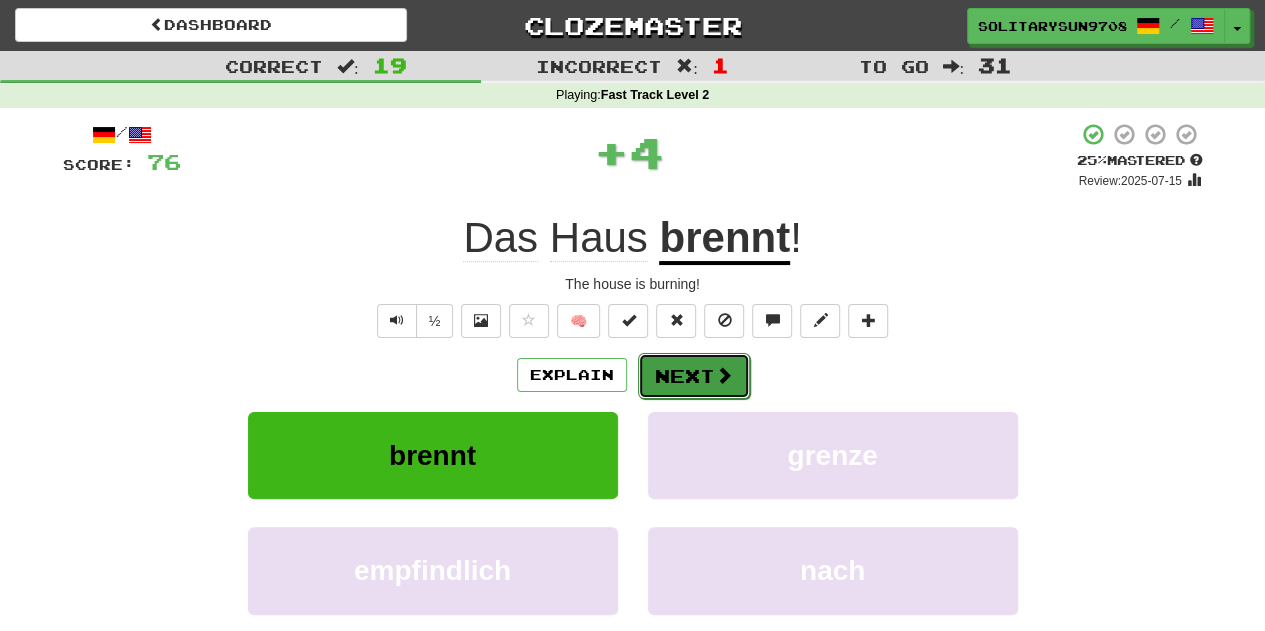 click on "Next" at bounding box center (694, 376) 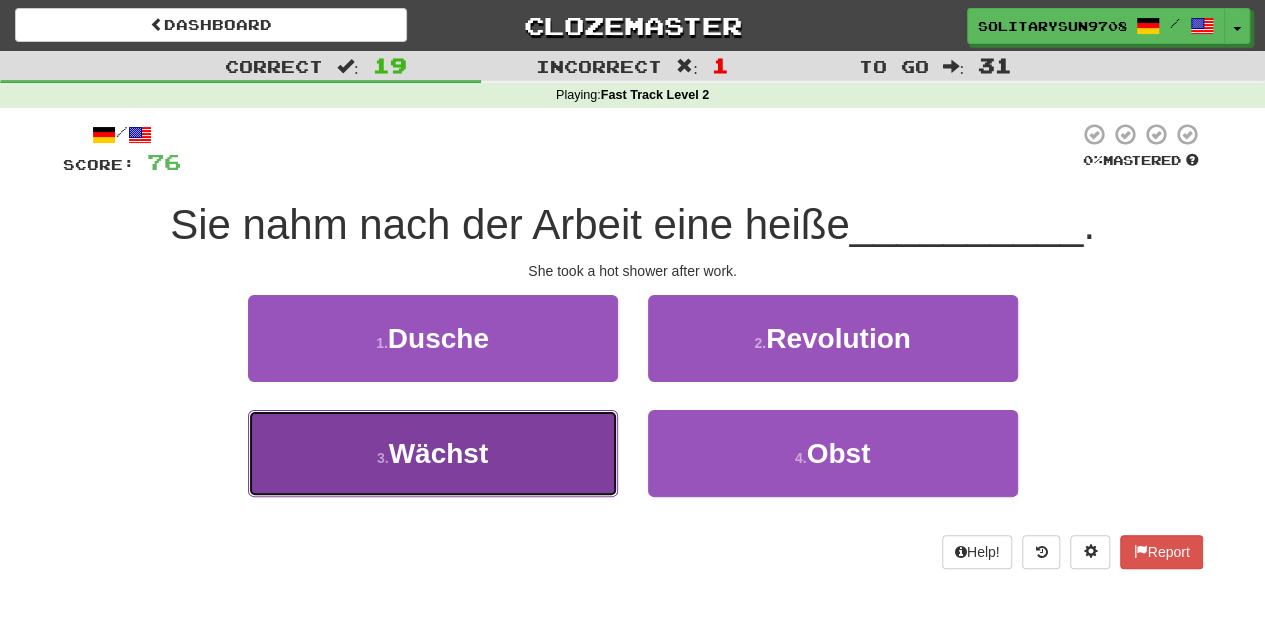 click on "3 .  Wächst" at bounding box center [433, 453] 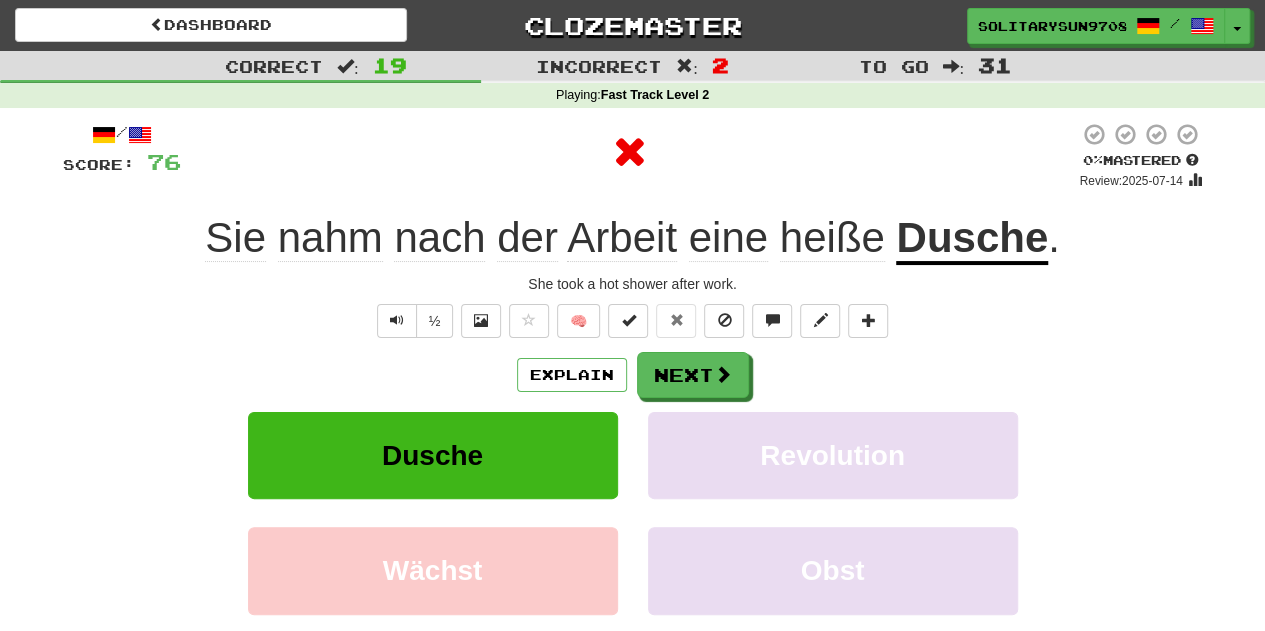click on "Explain Next Dusche Revolution Wächst Obst Learn more: Dusche Revolution Wächst Obst" at bounding box center [633, 512] 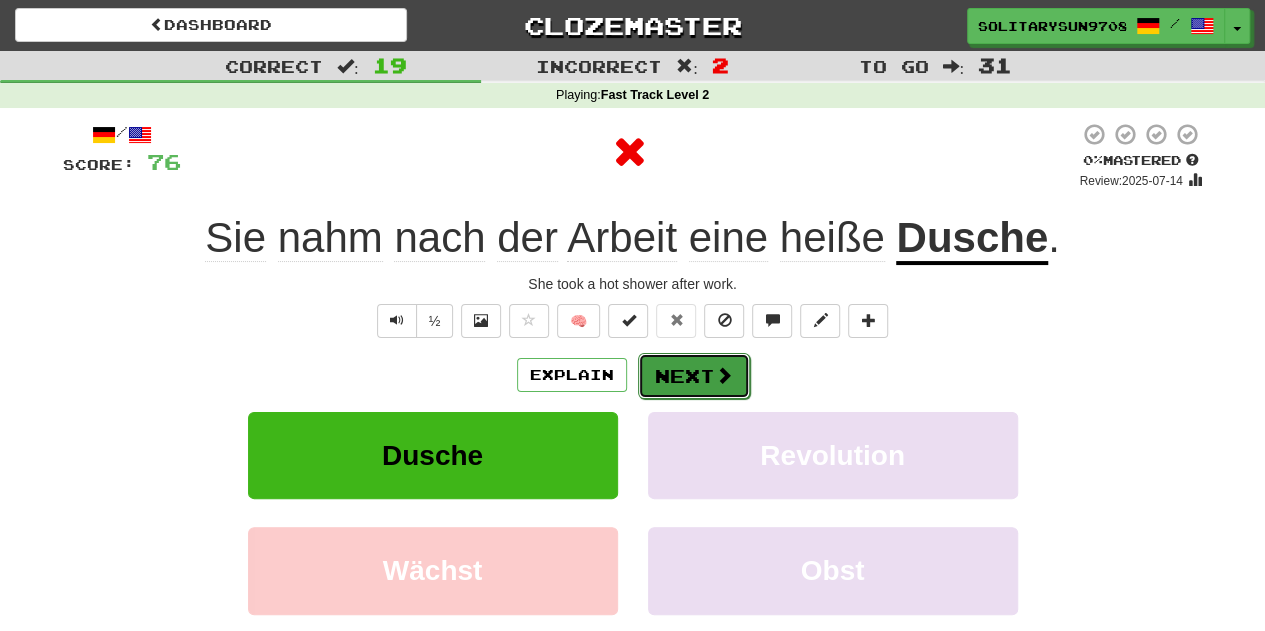 click on "Next" at bounding box center [694, 376] 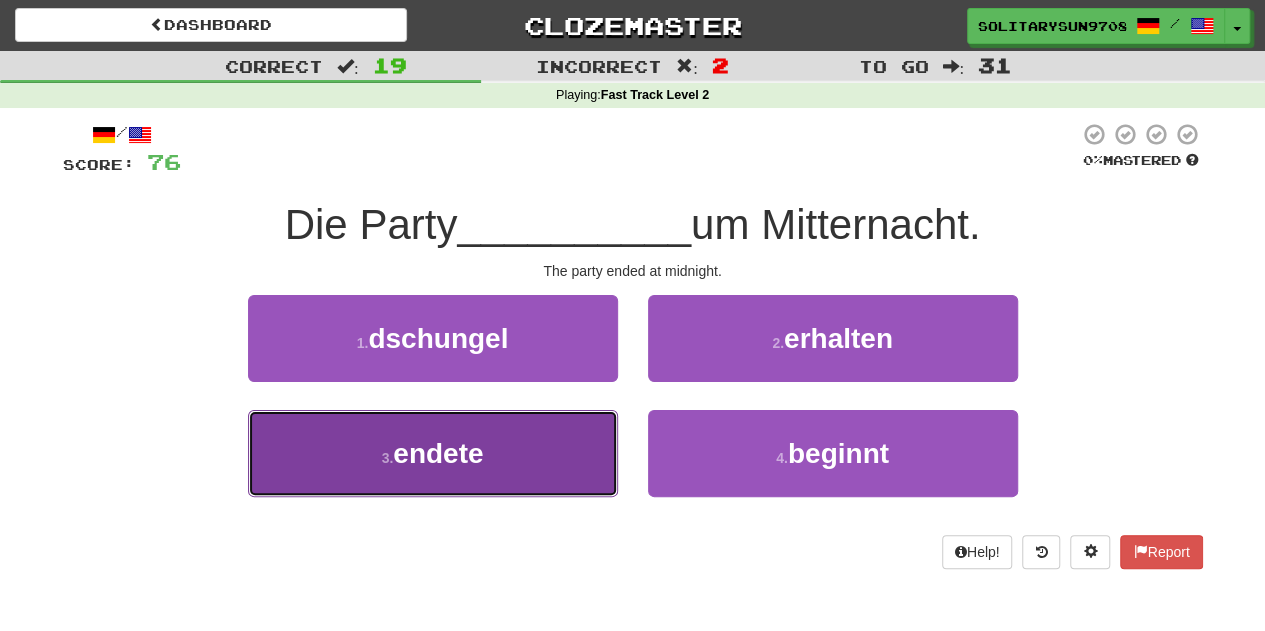 click on "3 .  endete" at bounding box center [433, 453] 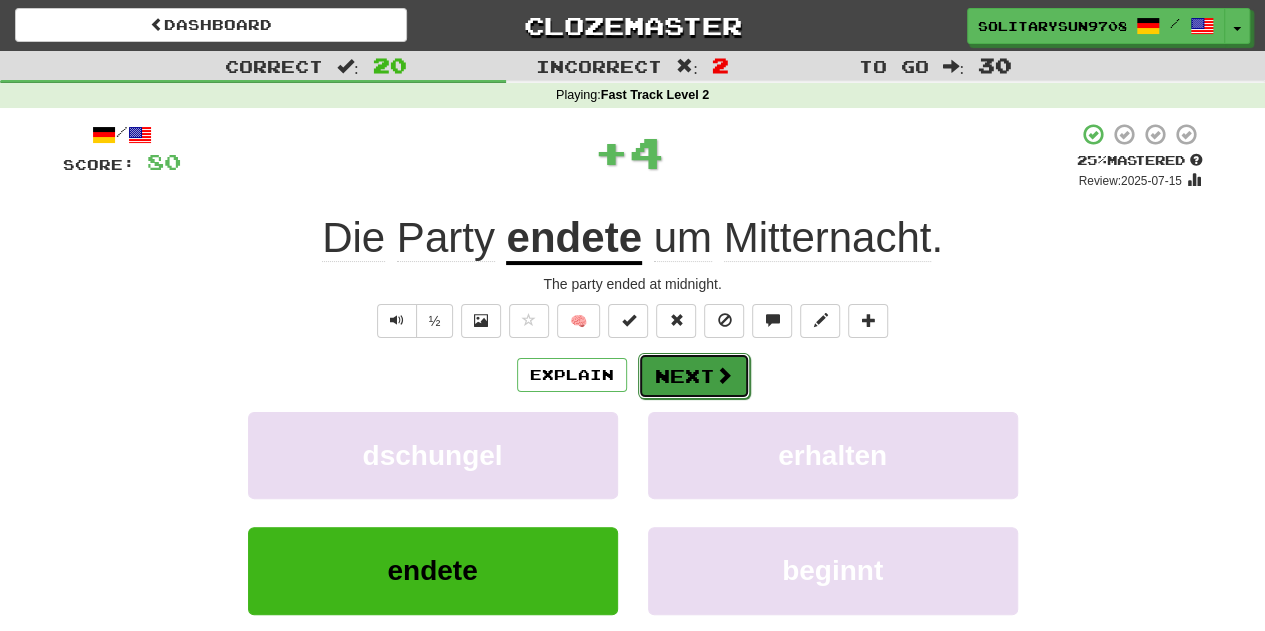 click on "Next" at bounding box center (694, 376) 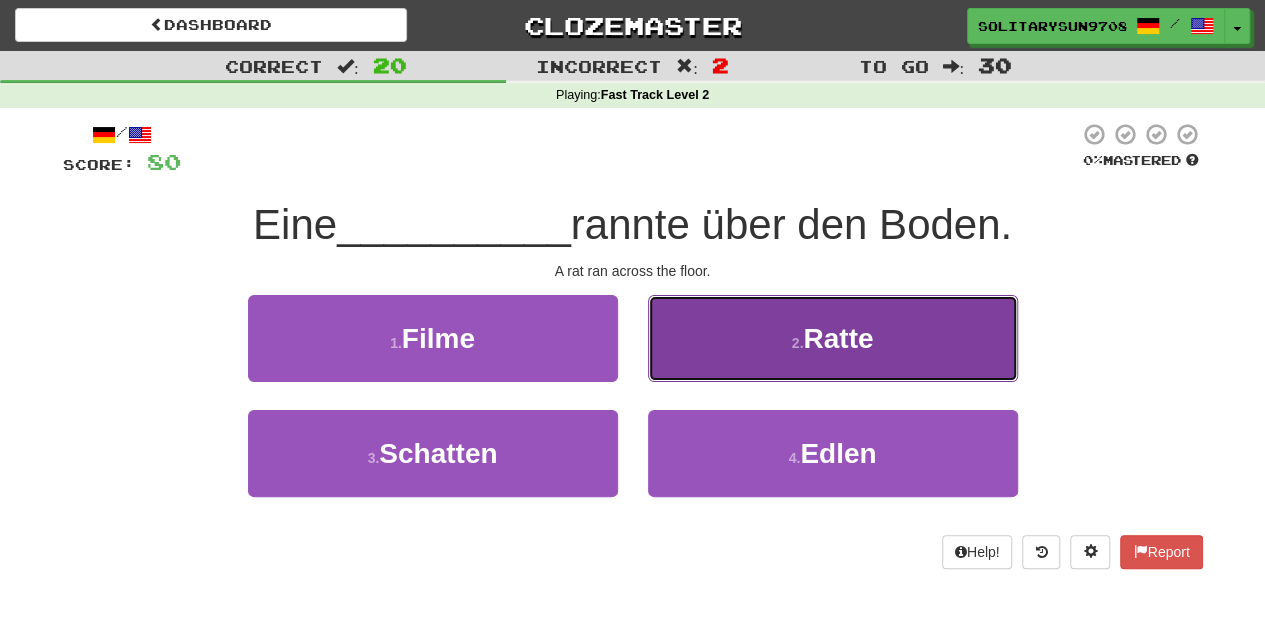 click on "2 .  Ratte" at bounding box center [833, 338] 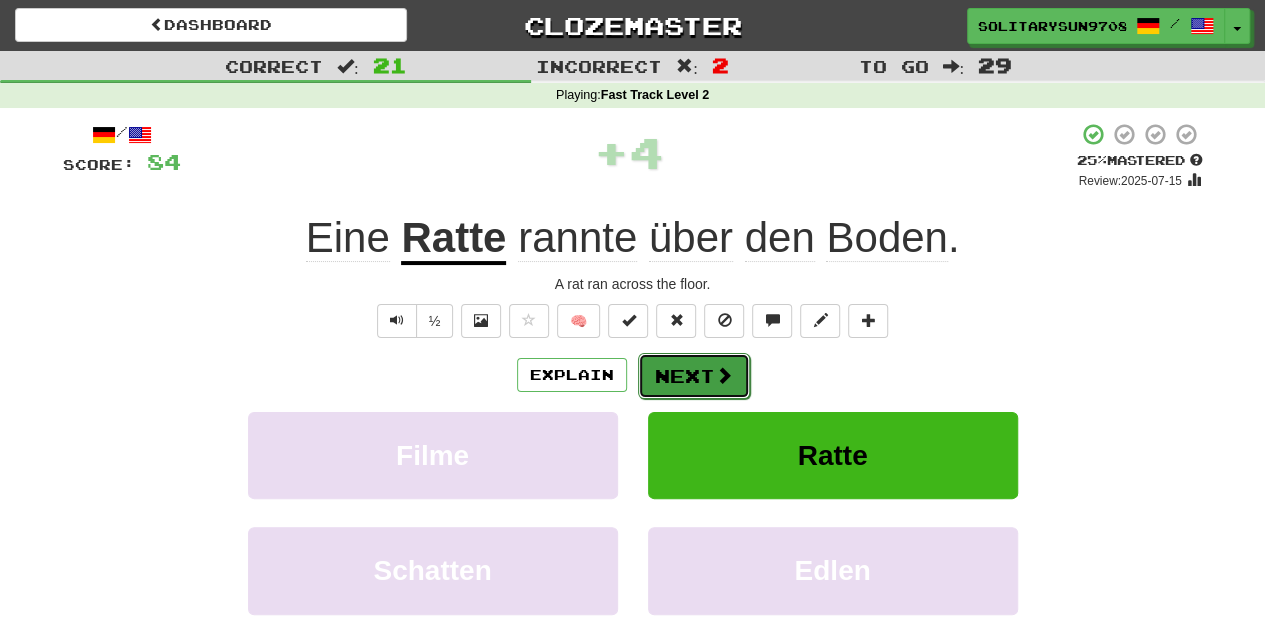 click on "Next" at bounding box center (694, 376) 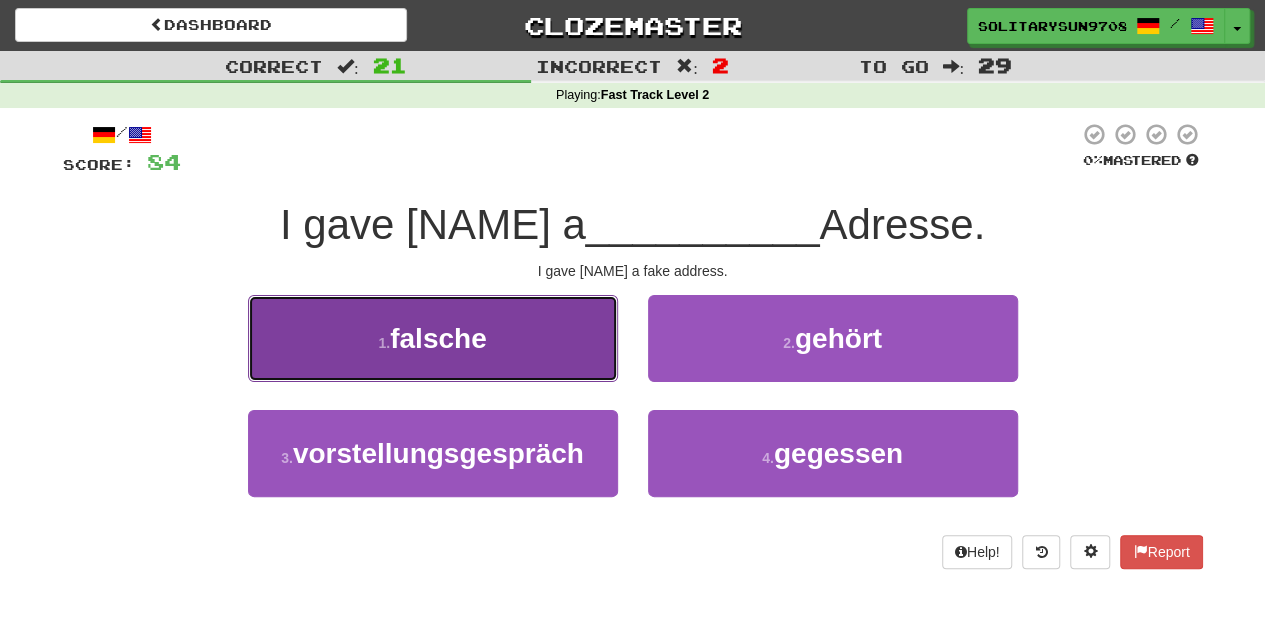 click on "1 .  falsche" at bounding box center (433, 338) 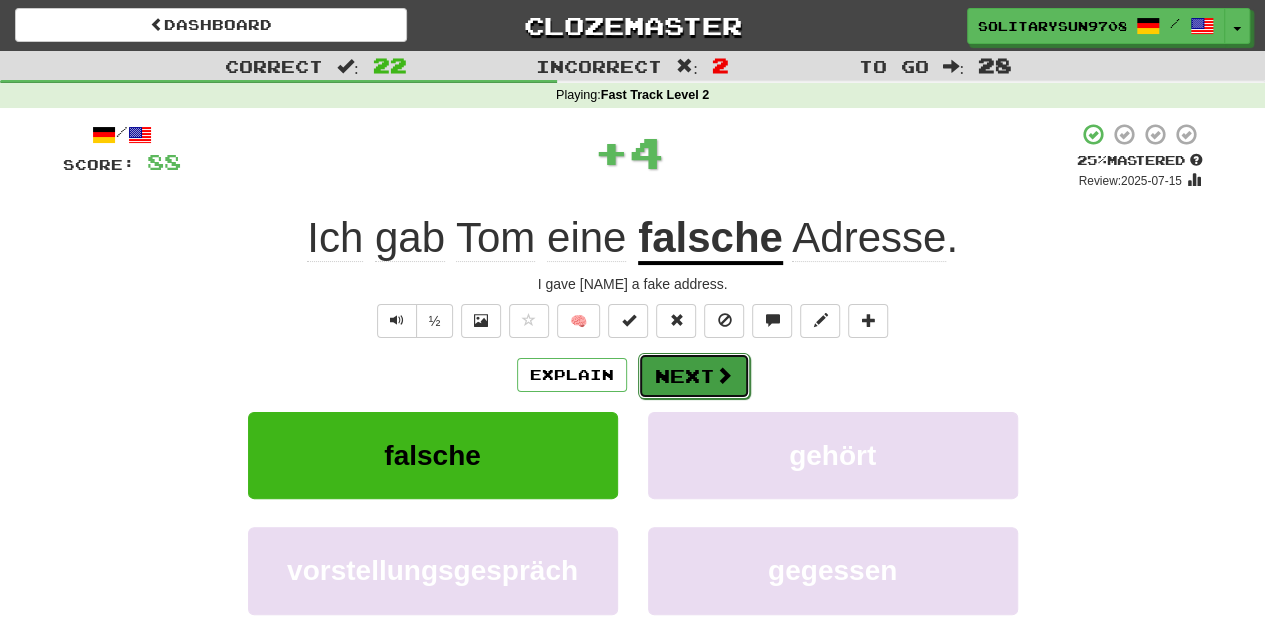 click on "Next" at bounding box center [694, 376] 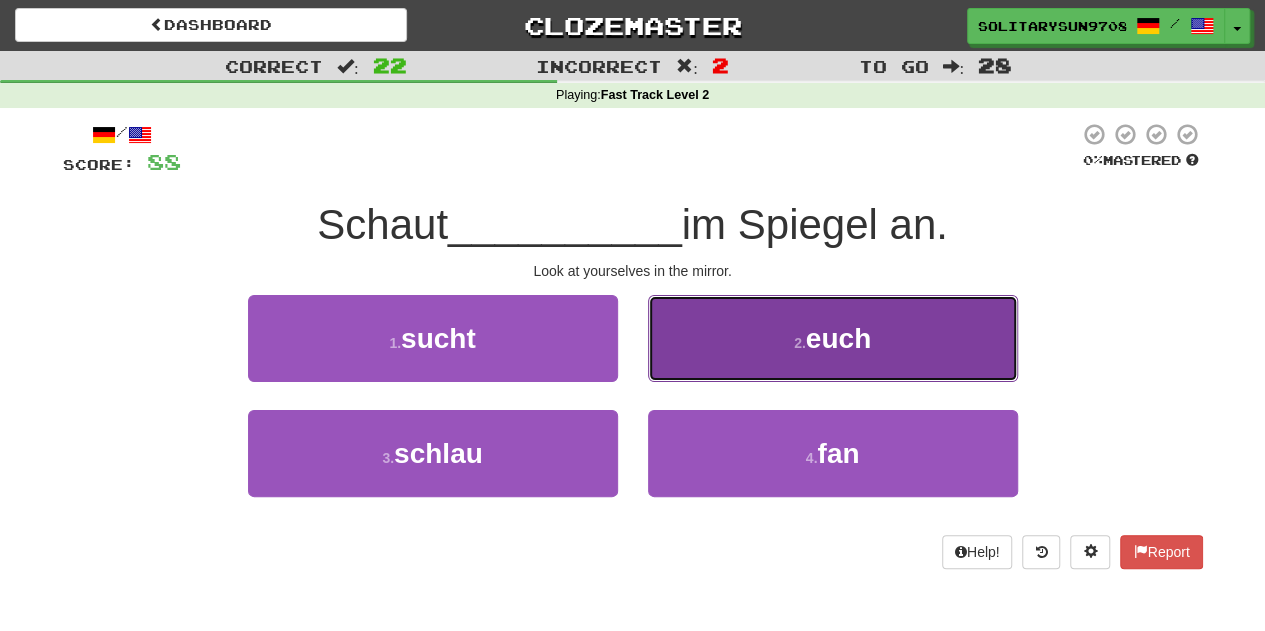 click on "[NUMBER] . euch" at bounding box center [833, 338] 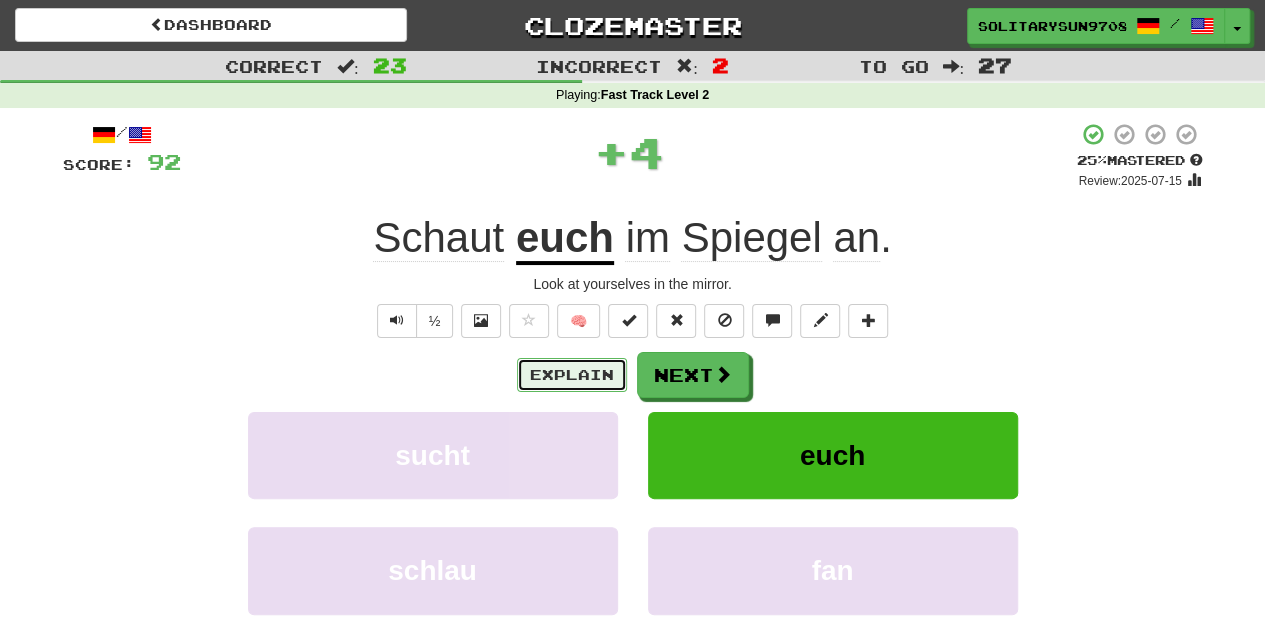 click on "Explain" at bounding box center [572, 375] 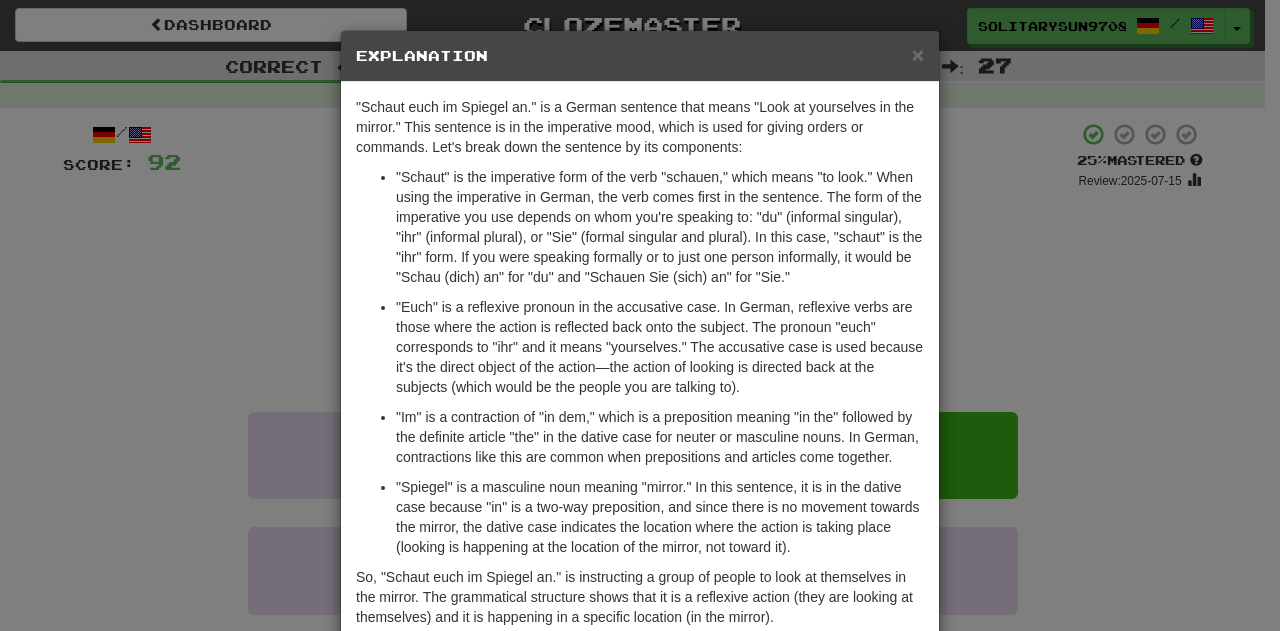 click on "× Explanation "Schaut euch im Spiegel an." is a German sentence that means "Look at yourselves in the mirror." This sentence is in the imperative mood, which is used for giving orders or commands. Let's break down the sentence by its components:
"Schaut" is the imperative form of the verb "schauen," which means "to look." When using the imperative in German, the verb comes first in the sentence. The form of the imperative you use depends on whom you're speaking to: "du" (informal singular), "ihr" (informal plural), or "Sie" (formal singular and plural). In this case, "schaut" is the "ihr" form. If you were speaking formally or to just one person informally, it would be "Schau (dich) an" for "du" and "Schauen Sie (sich) an" for "Sie."
"Im" is a contraction of "in dem," which is a preposition meaning "in the" followed by the definite article "the" in the dative case for neuter or masculine nouns. In German, contractions like this are common when prepositions and articles come together." at bounding box center (640, 315) 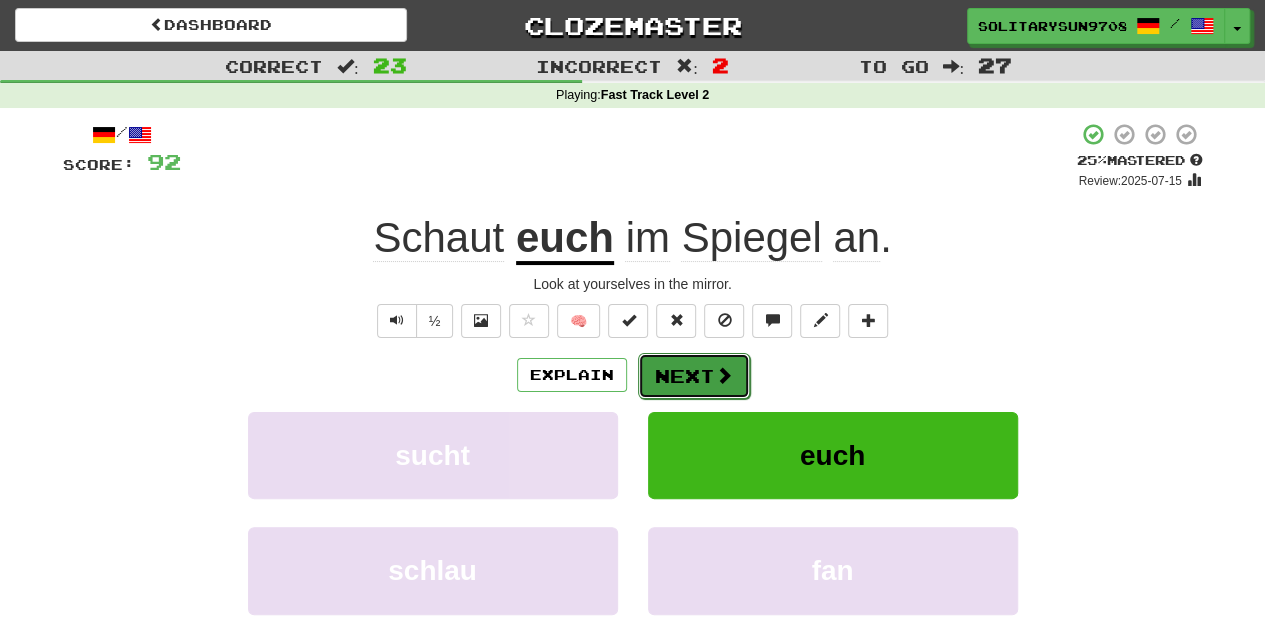 click on "Next" at bounding box center (694, 376) 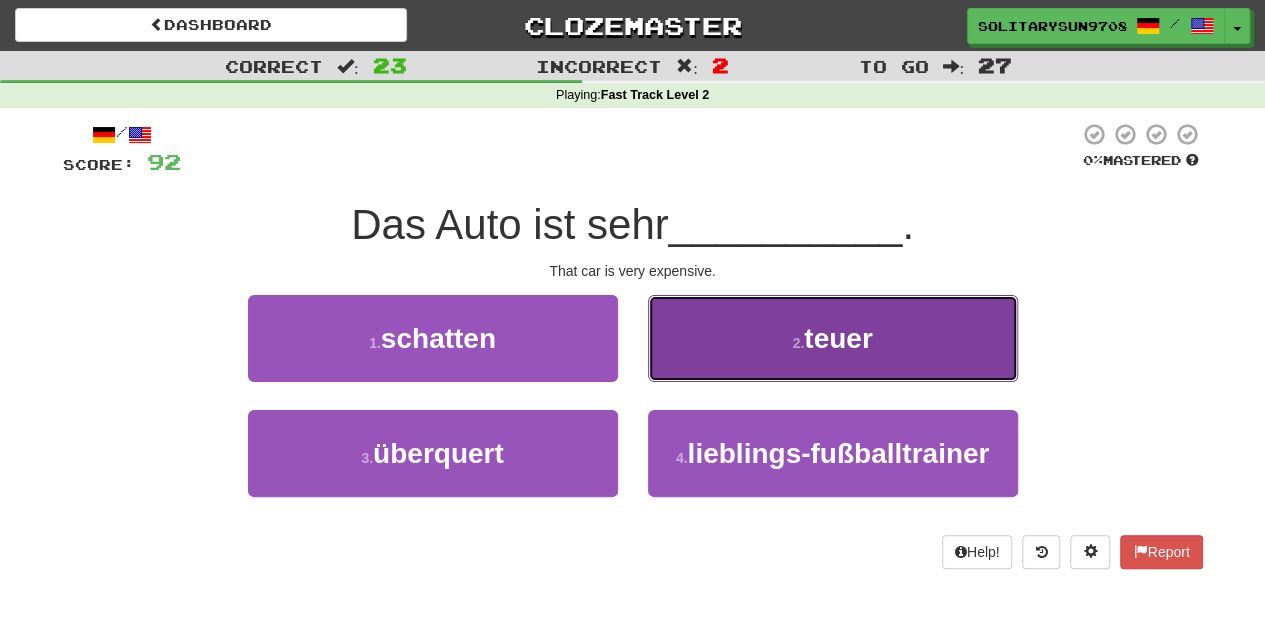 click on "2 .  teuer" at bounding box center (833, 338) 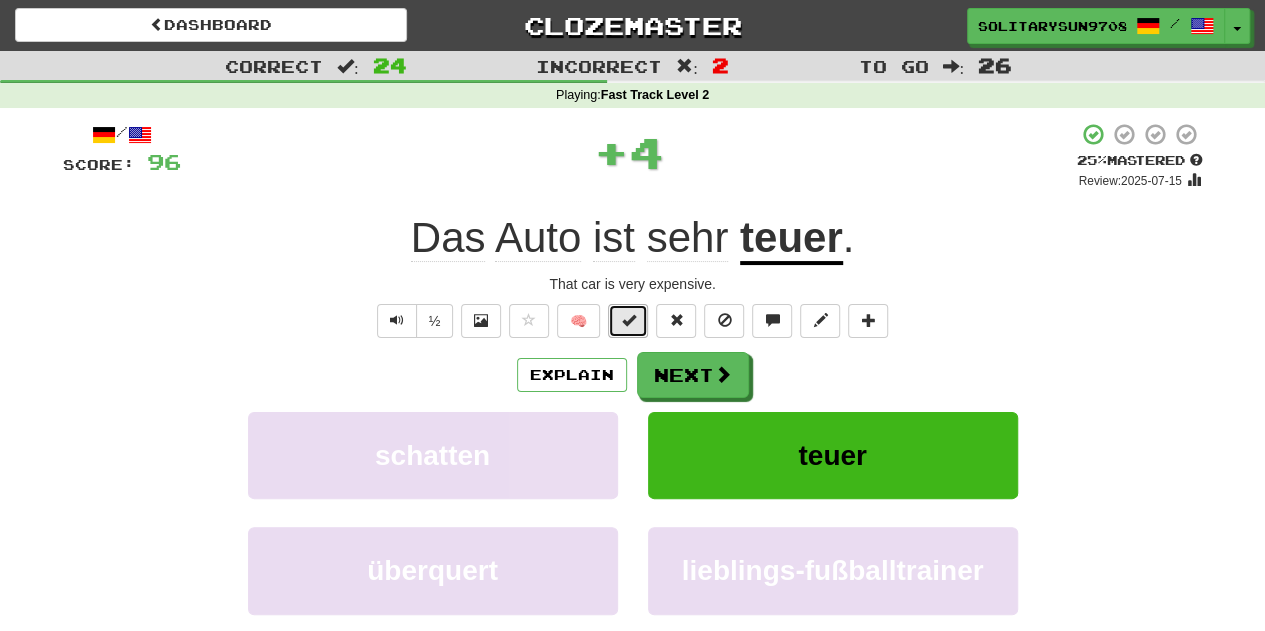 click at bounding box center (628, 321) 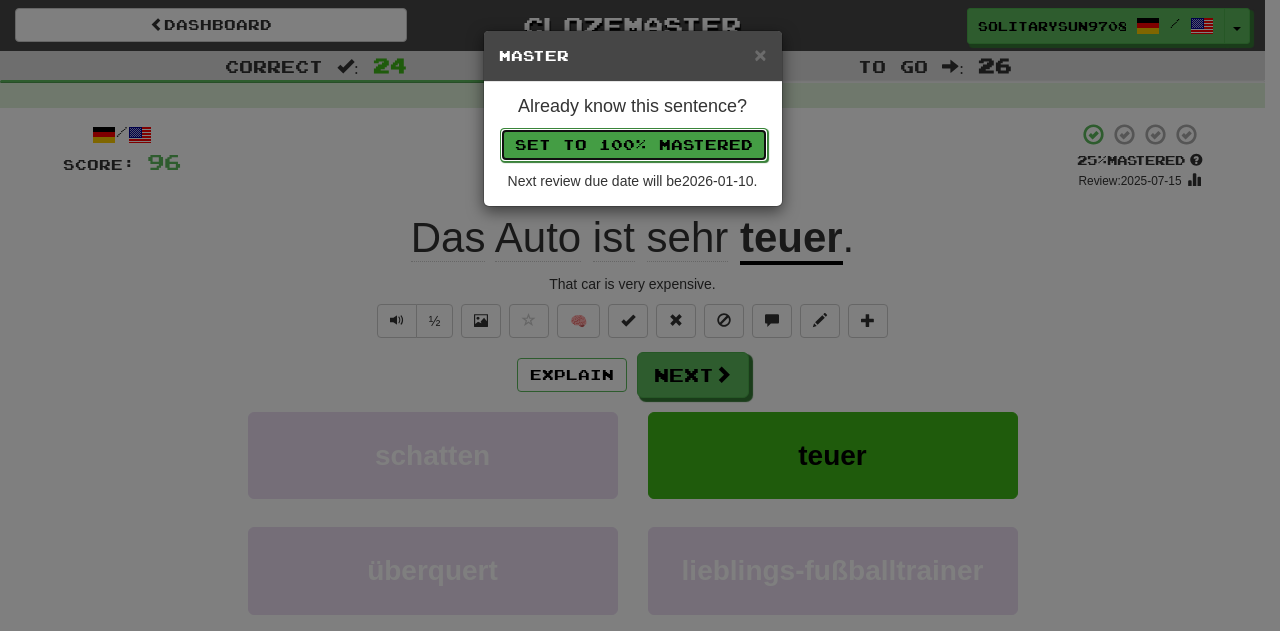 click on "Set to 100% Mastered" at bounding box center [634, 145] 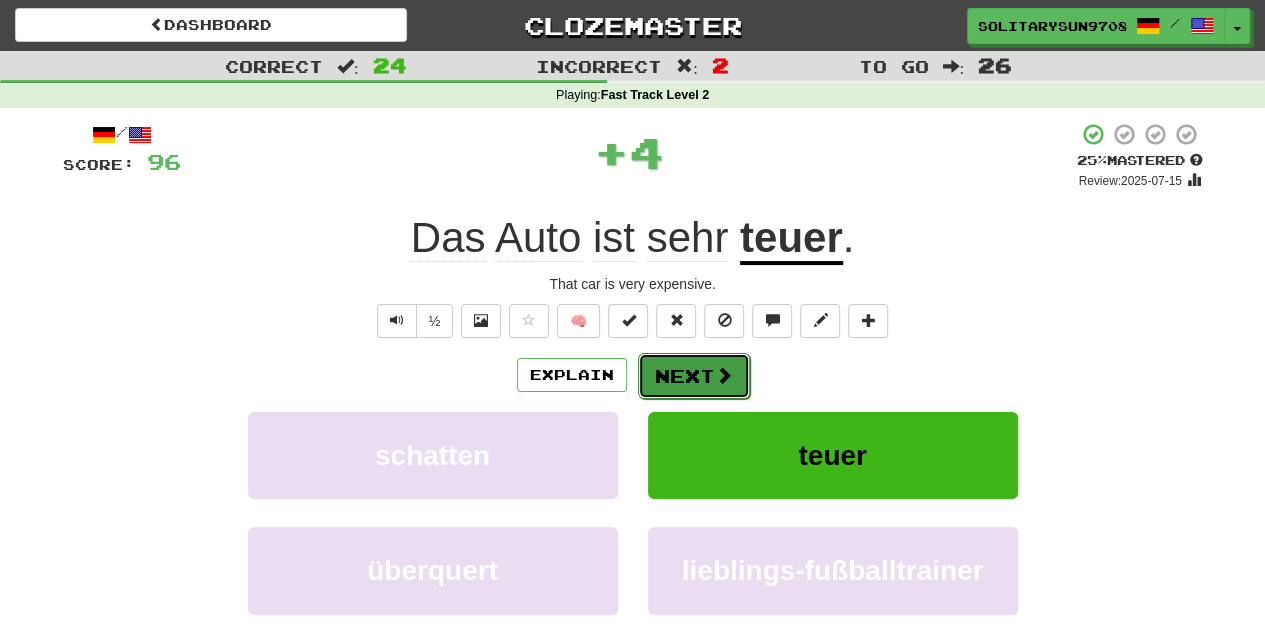 click on "Next" at bounding box center [694, 376] 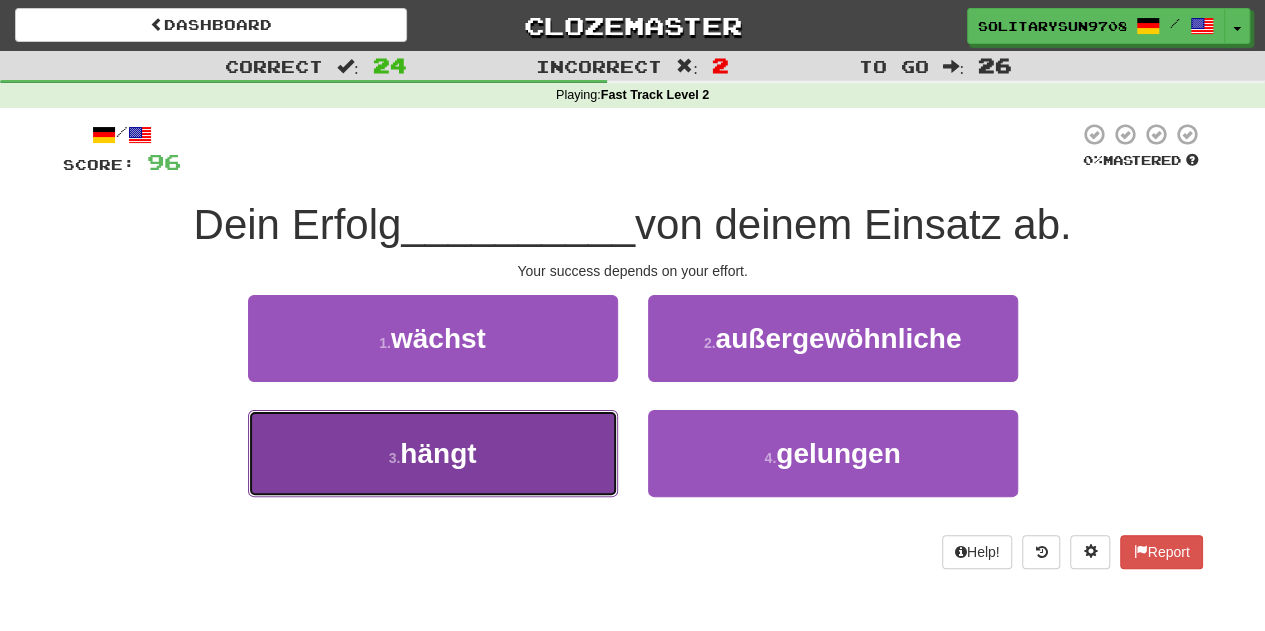 click on "hängt" at bounding box center (438, 453) 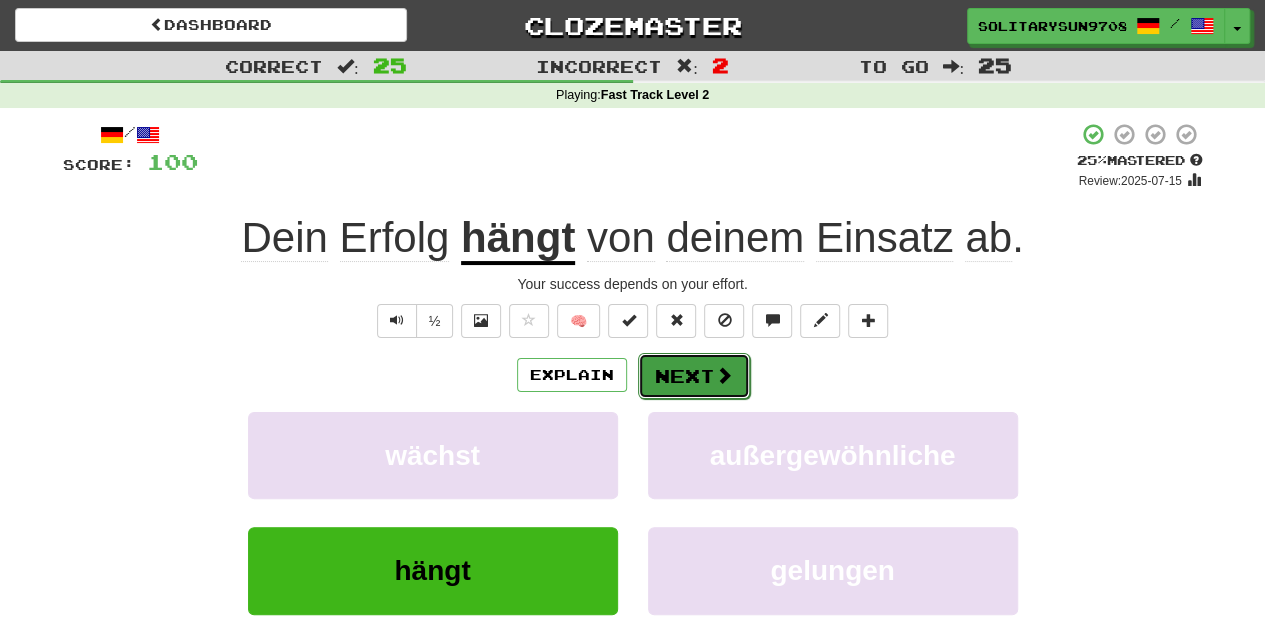 click on "Next" at bounding box center (694, 376) 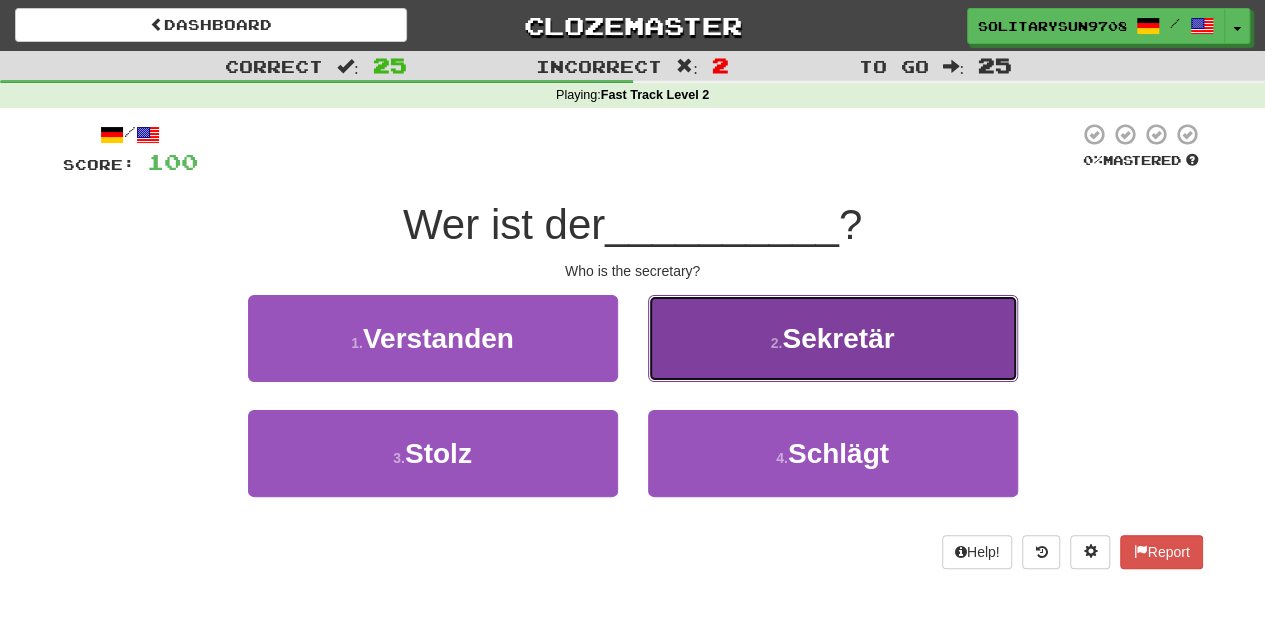 click on "2 .  Sekretär" at bounding box center [833, 338] 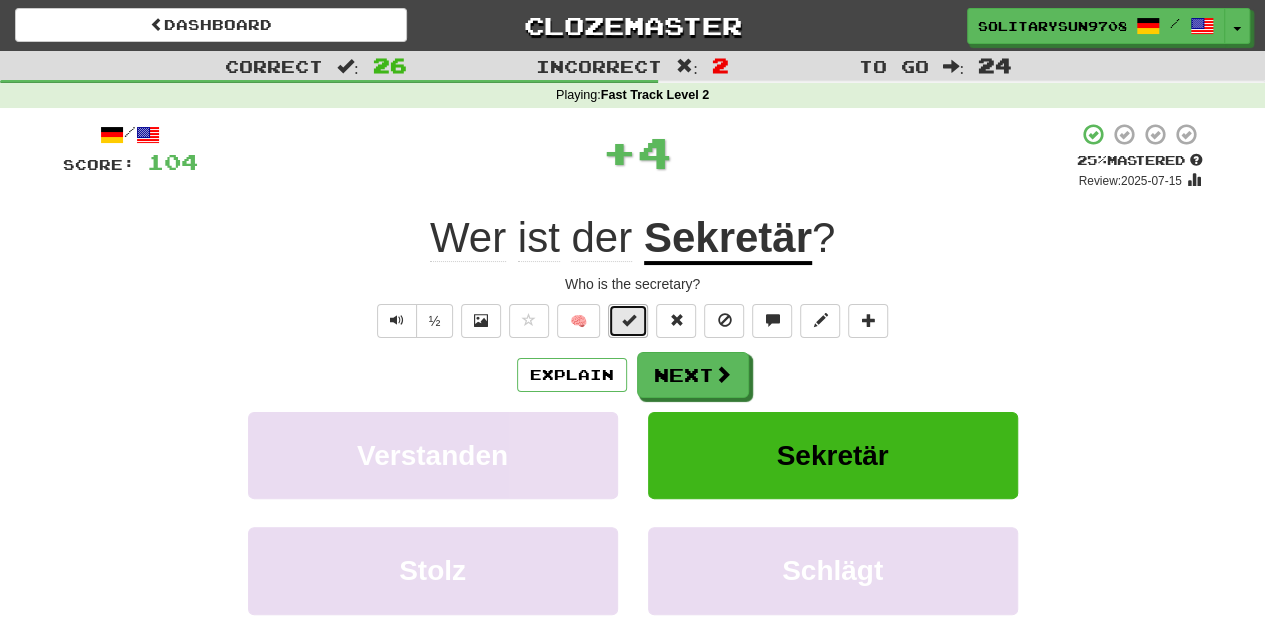 click at bounding box center [628, 321] 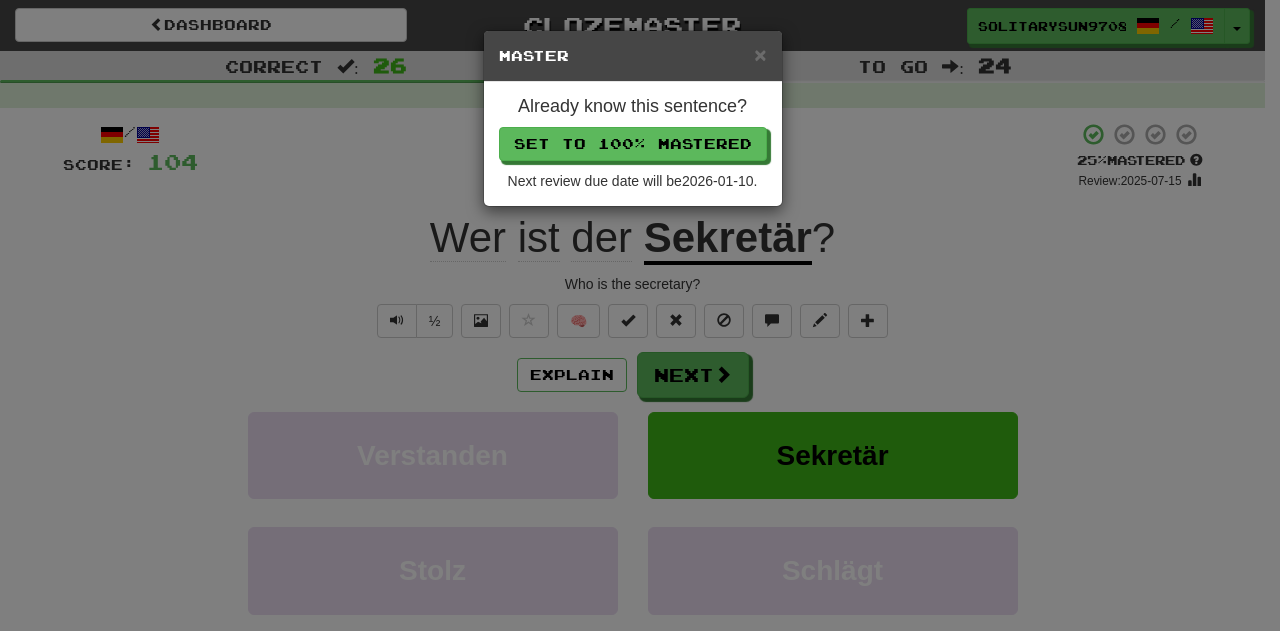 click on "Already know this sentence? Set to 100% Mastered Next review due date will be  2026-01-10 ." at bounding box center [633, 144] 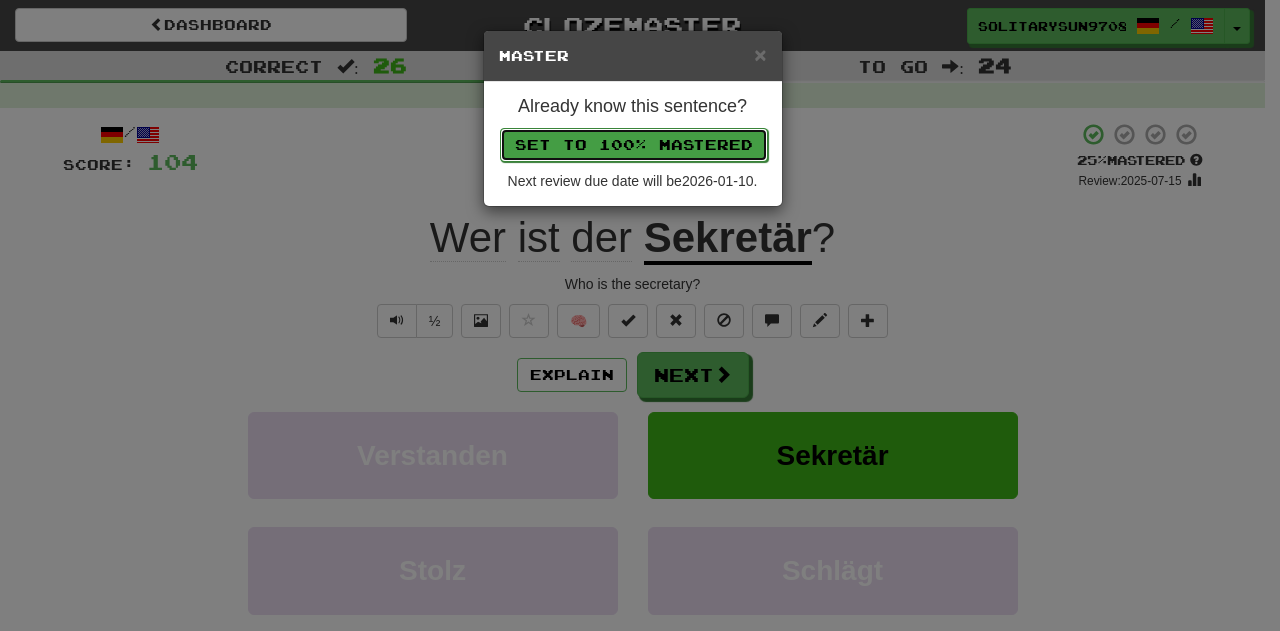 click on "Set to 100% Mastered" at bounding box center (634, 145) 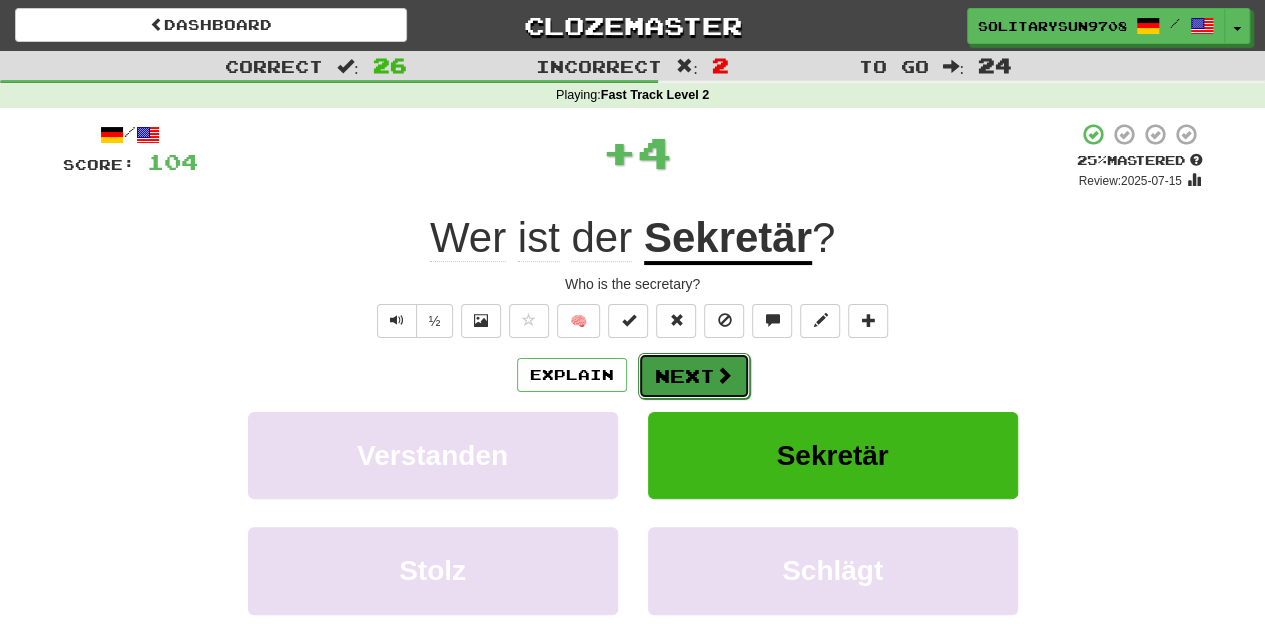 click on "Next" at bounding box center (694, 376) 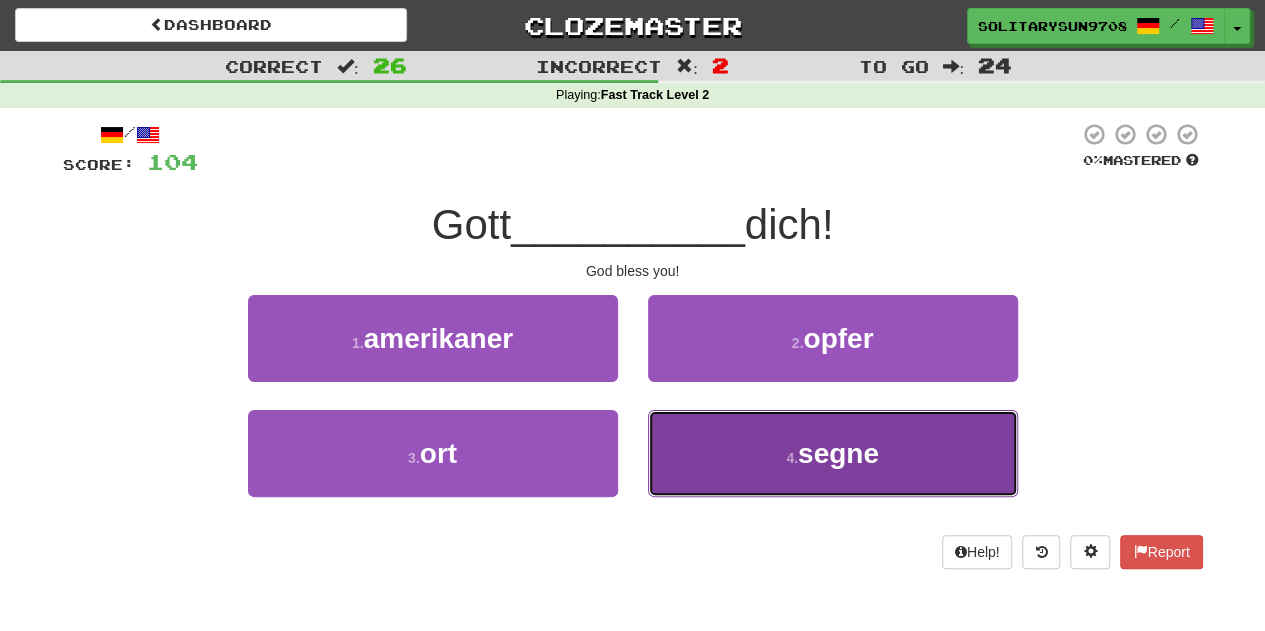 click on "4 .  segne" at bounding box center [833, 453] 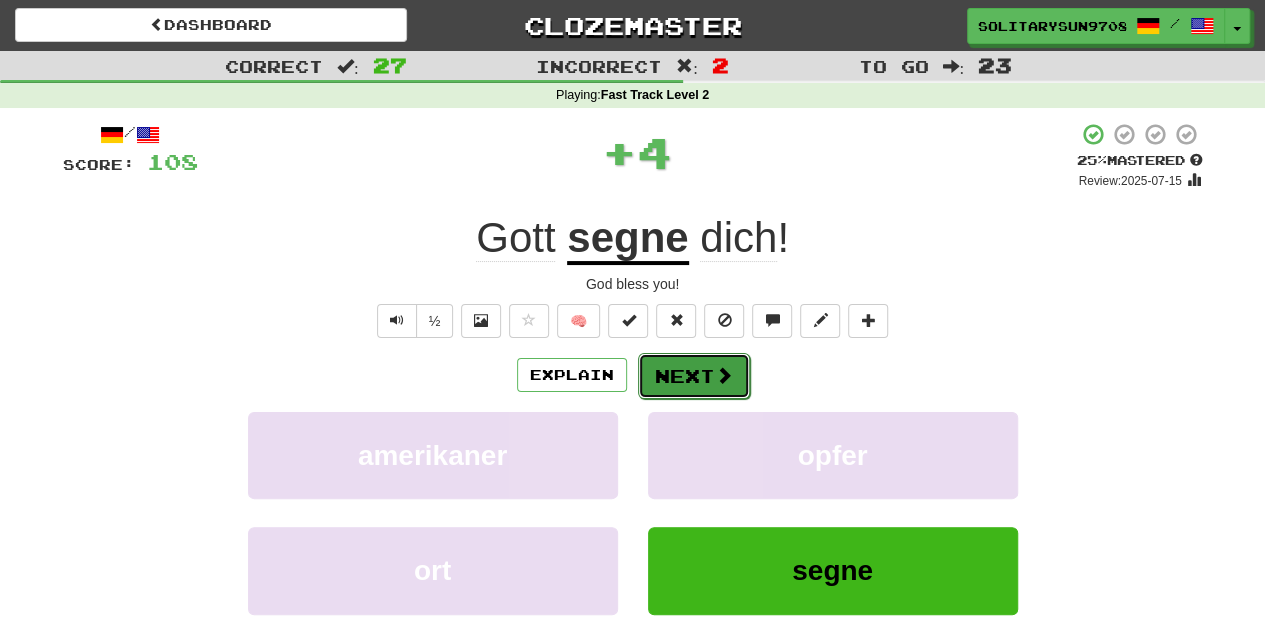 click on "Next" at bounding box center (694, 376) 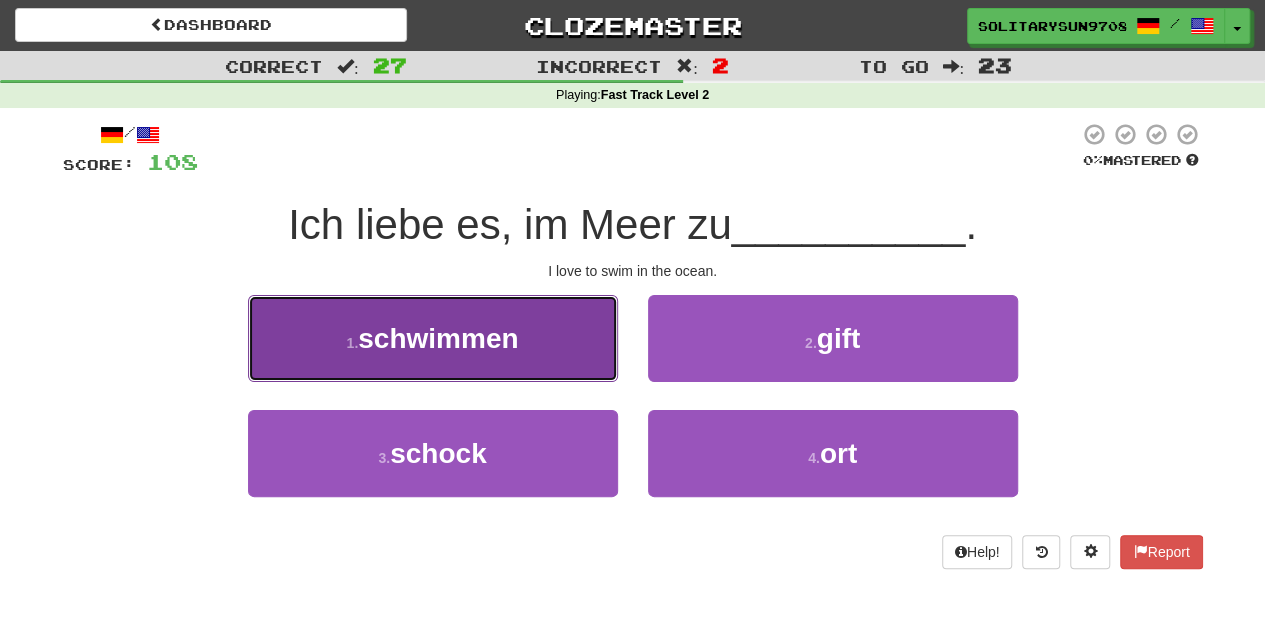 click on "1 .  schwimmen" at bounding box center [433, 338] 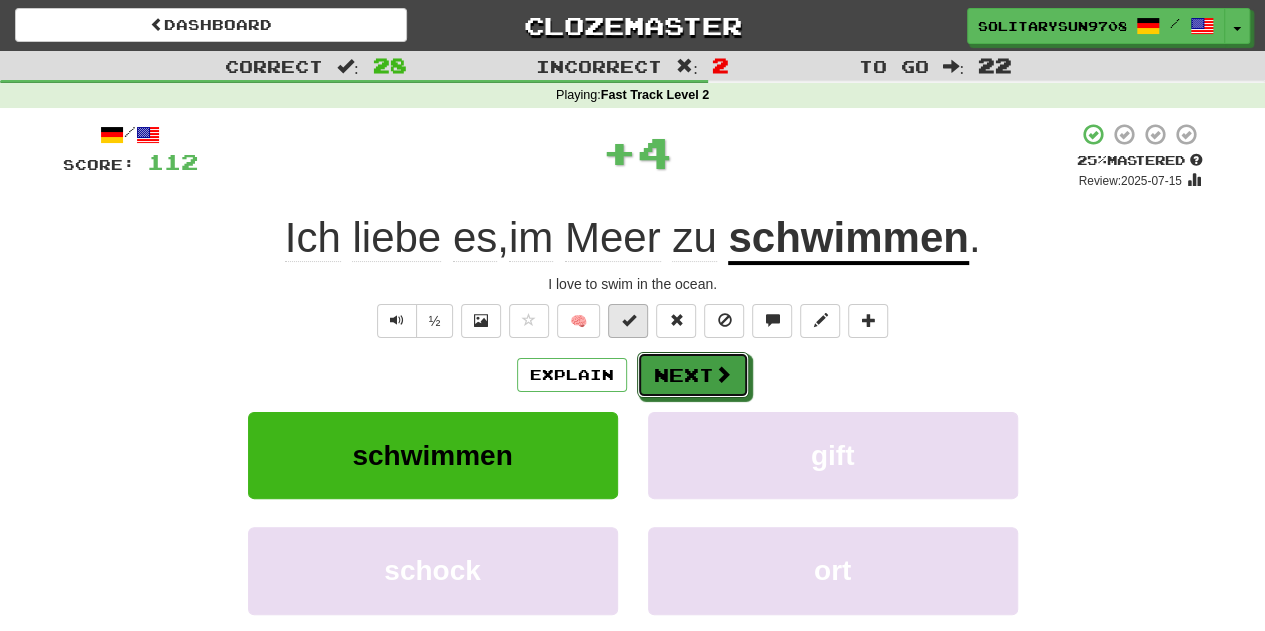 drag, startPoint x: 716, startPoint y: 365, endPoint x: 624, endPoint y: 311, distance: 106.677086 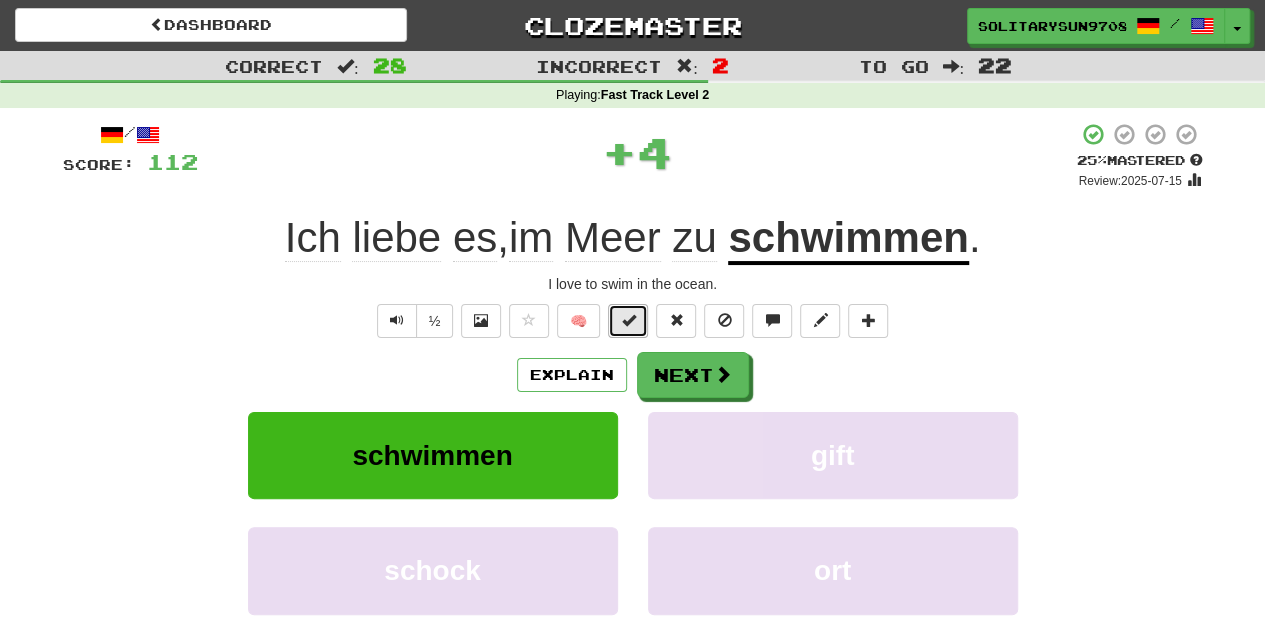 click at bounding box center (628, 320) 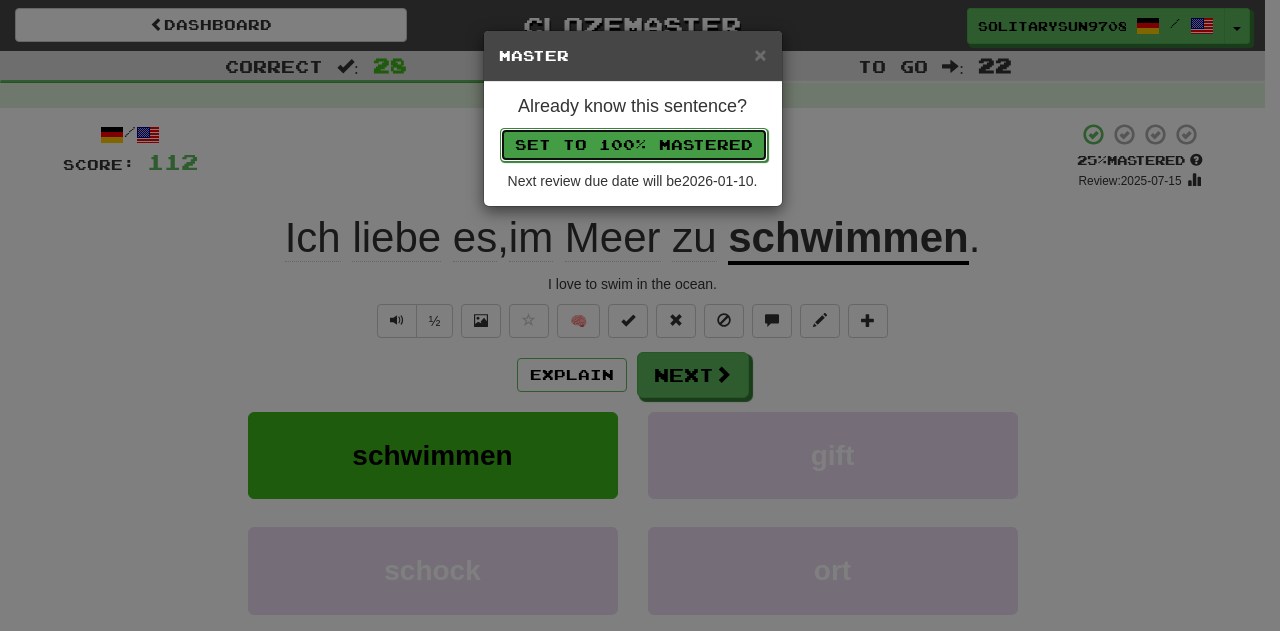 click on "Set to 100% Mastered" at bounding box center (634, 145) 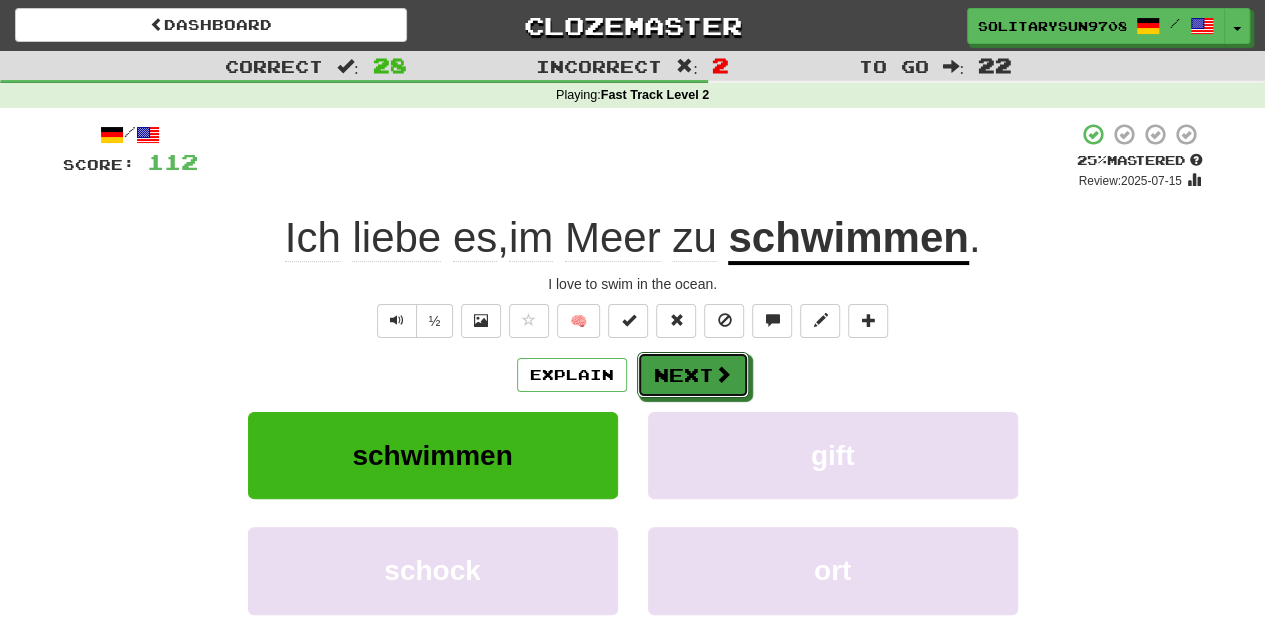 drag, startPoint x: 702, startPoint y: 361, endPoint x: 660, endPoint y: 303, distance: 71.610054 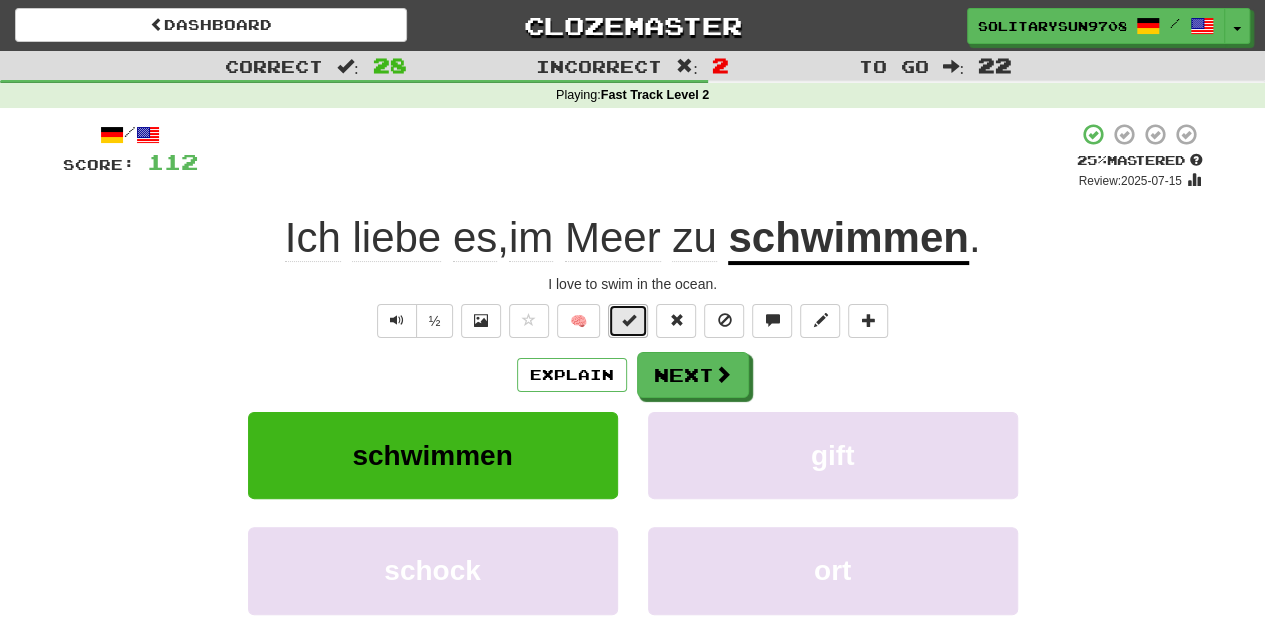 click at bounding box center [628, 321] 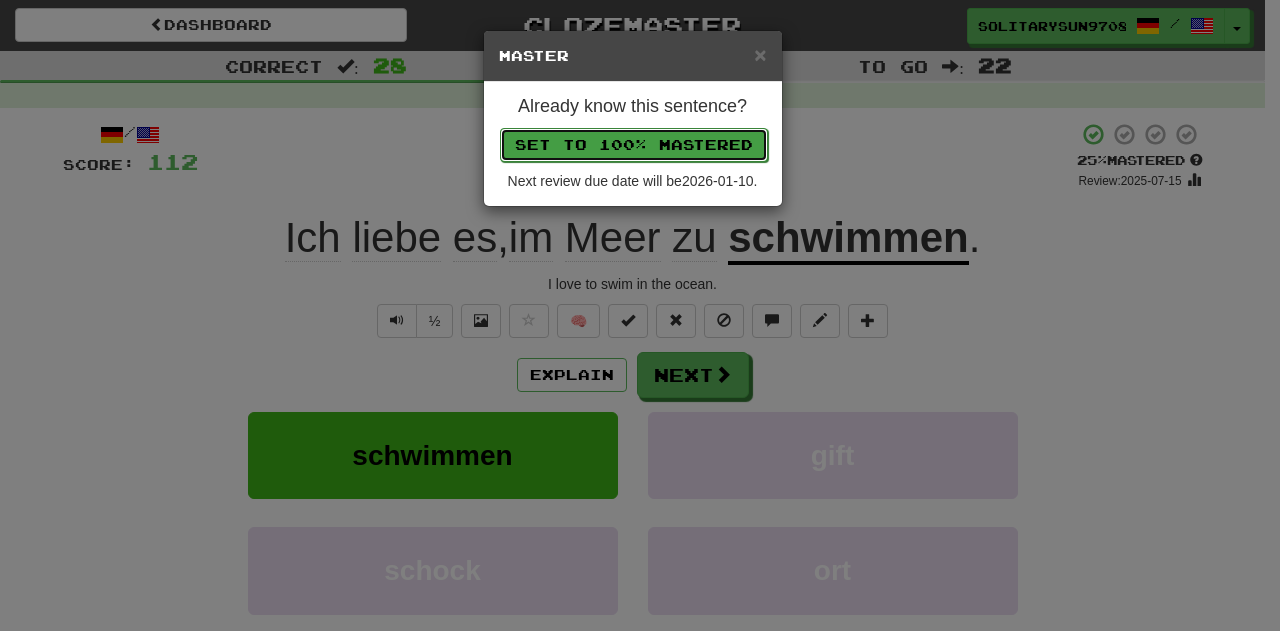 click on "Set to 100% Mastered" at bounding box center [634, 145] 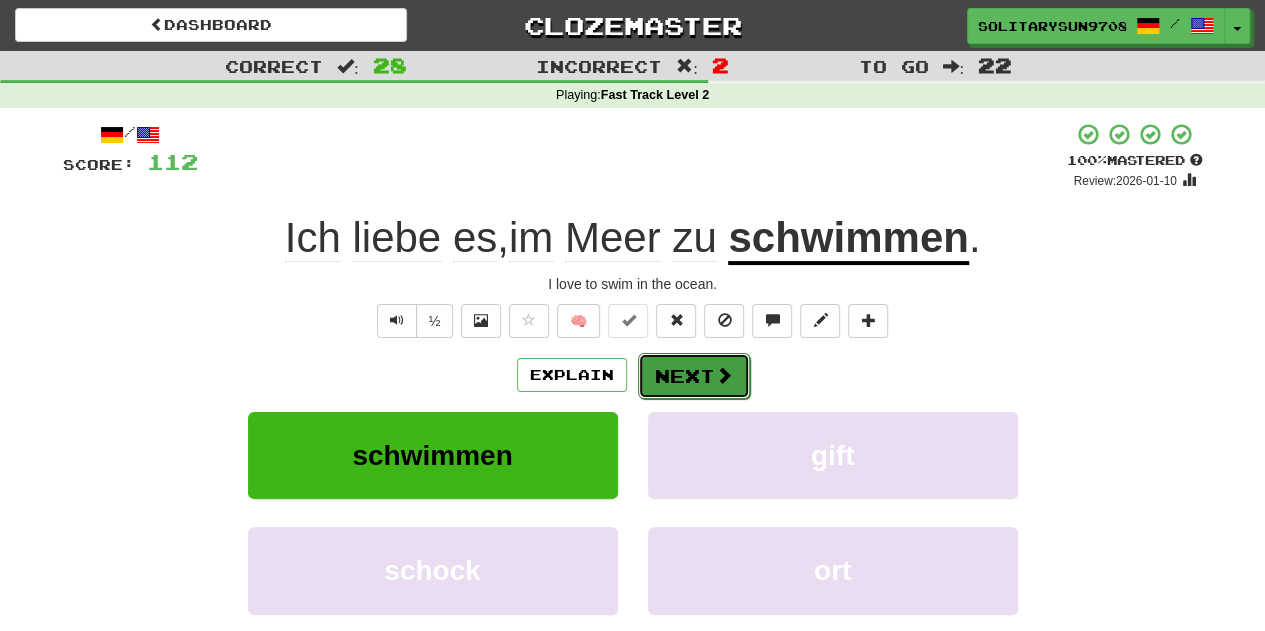 click on "Next" at bounding box center (694, 376) 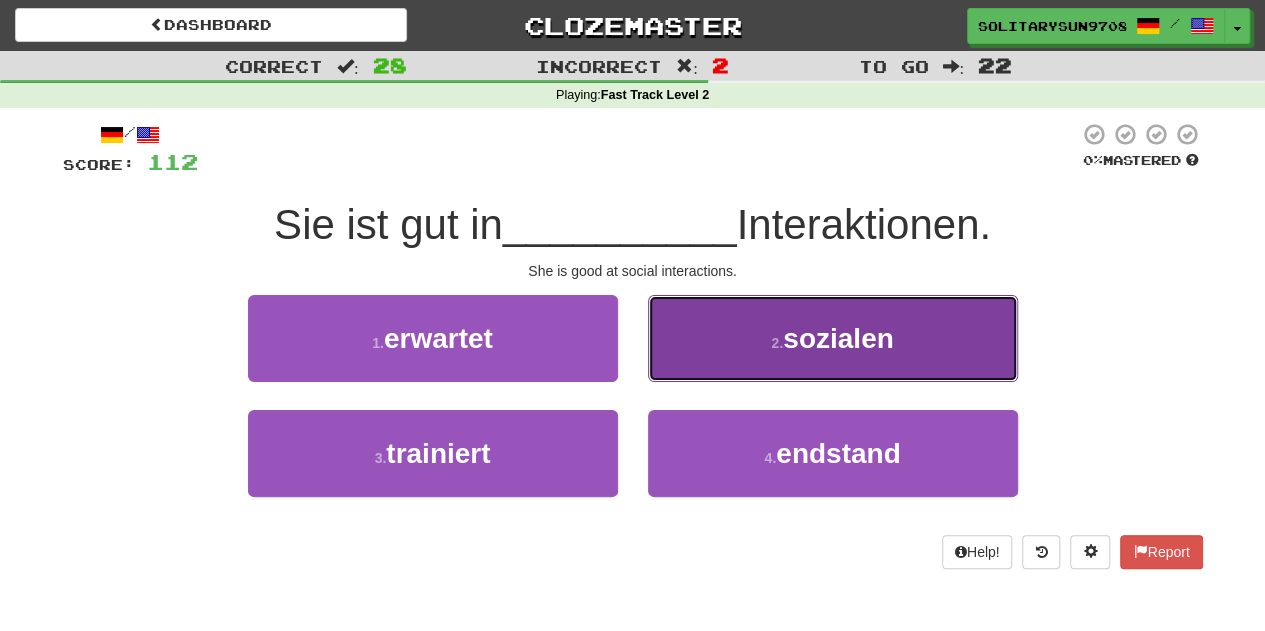 click on "2 .  sozialen" at bounding box center [833, 338] 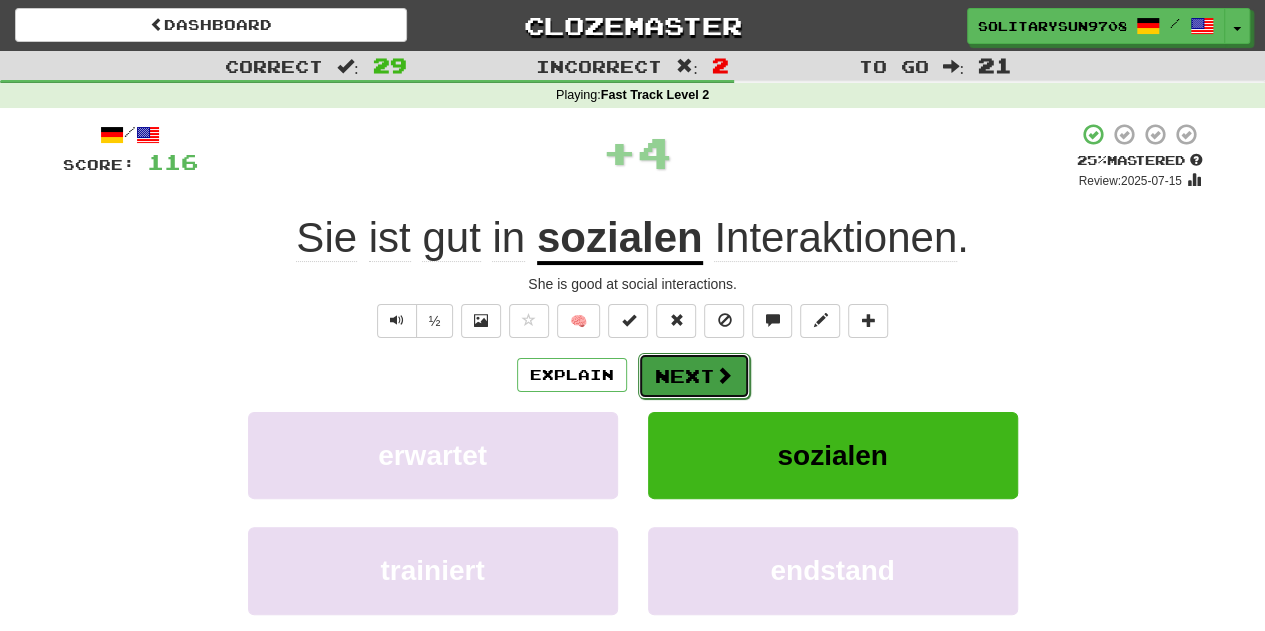 click on "Next" at bounding box center (694, 376) 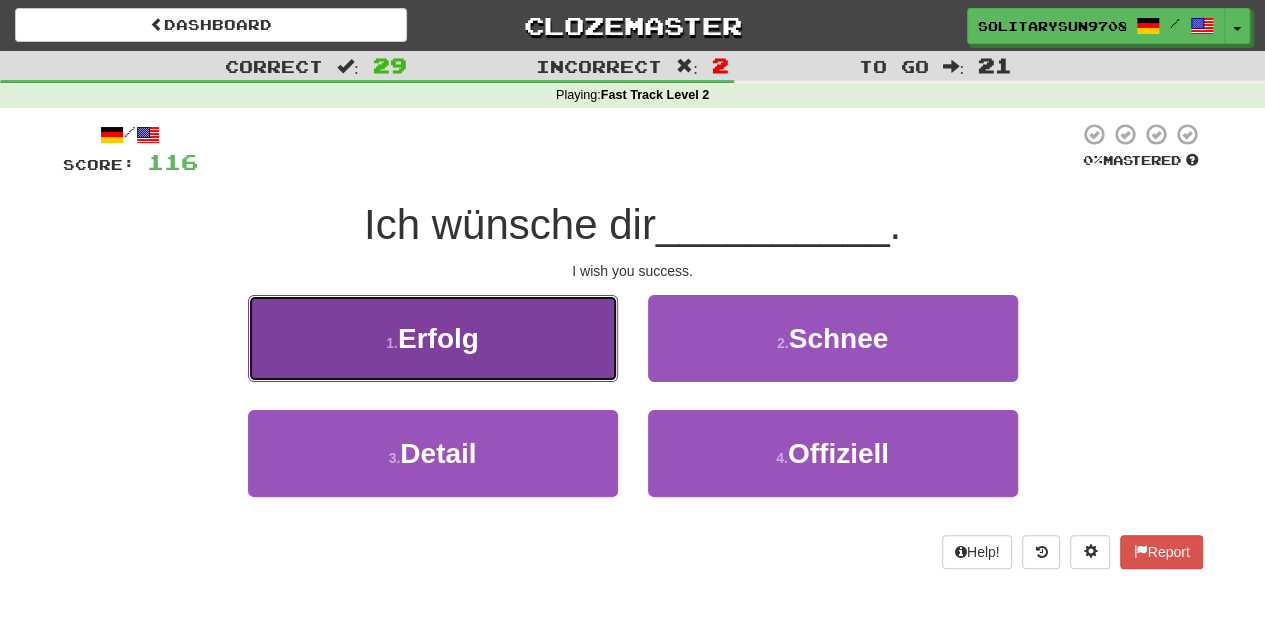 click on "1 .  Erfolg" at bounding box center (433, 338) 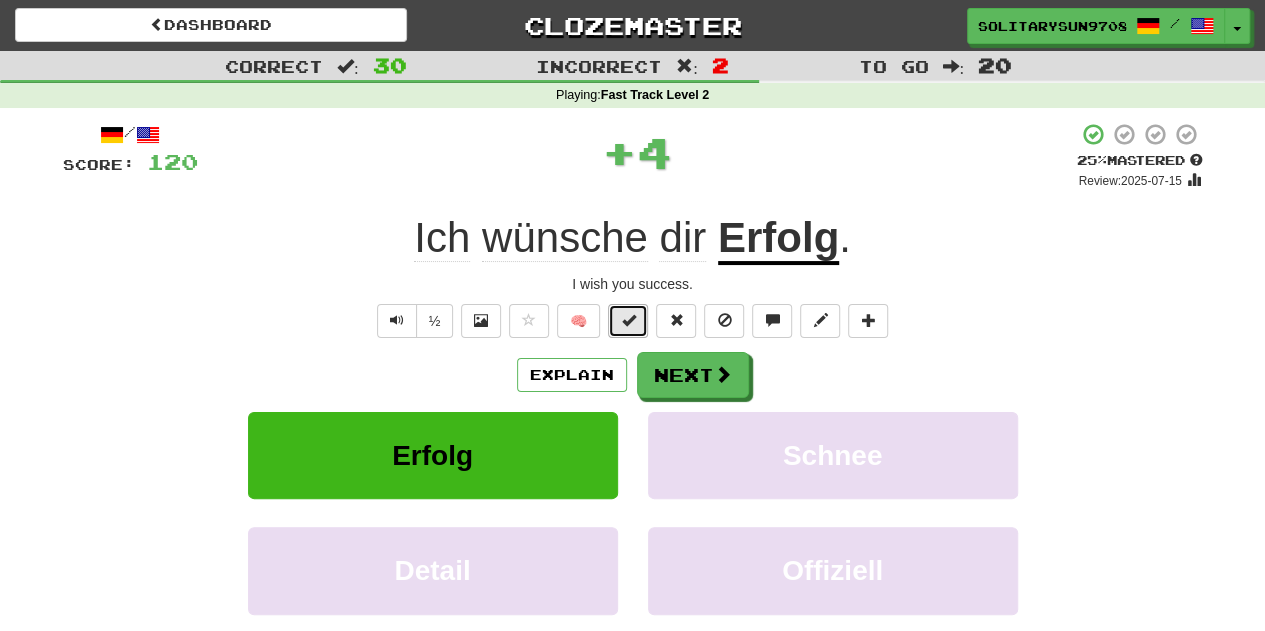 click at bounding box center (628, 321) 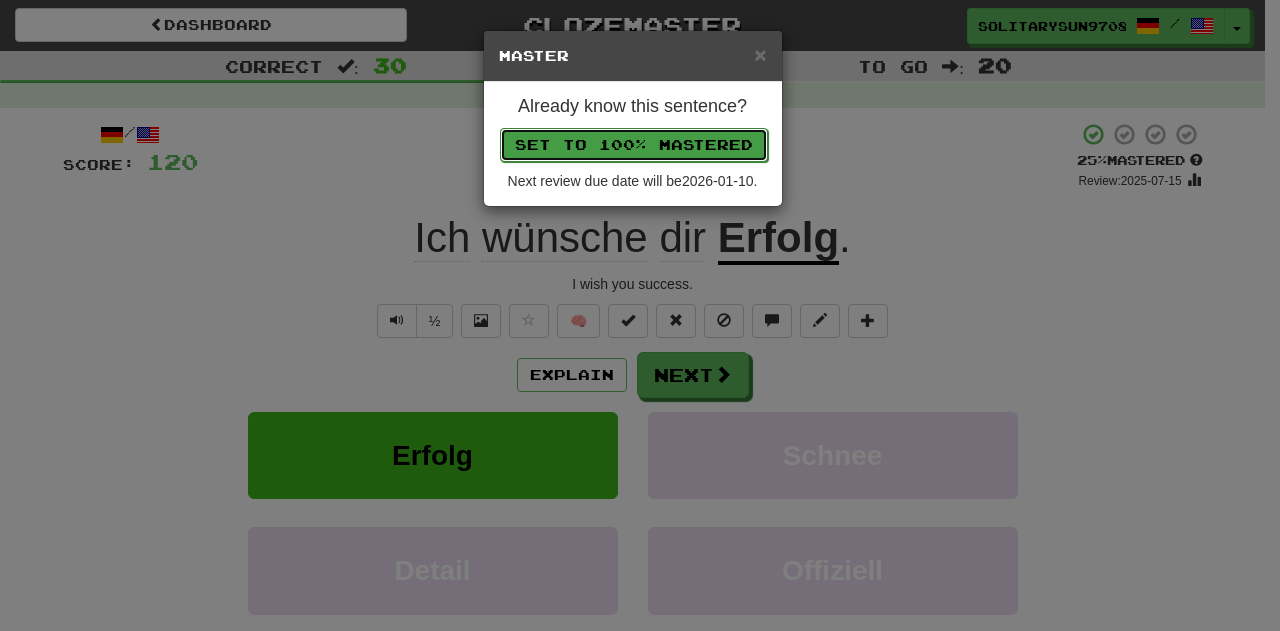 click on "Set to 100% Mastered" at bounding box center [634, 145] 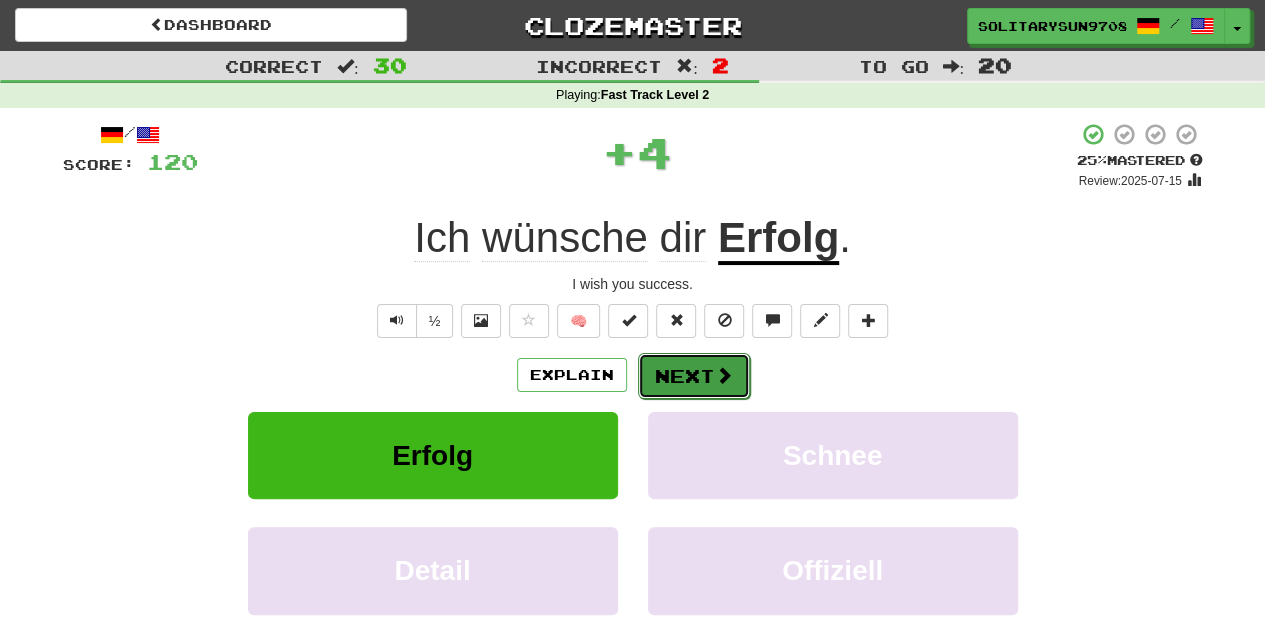 click on "Next" at bounding box center [694, 376] 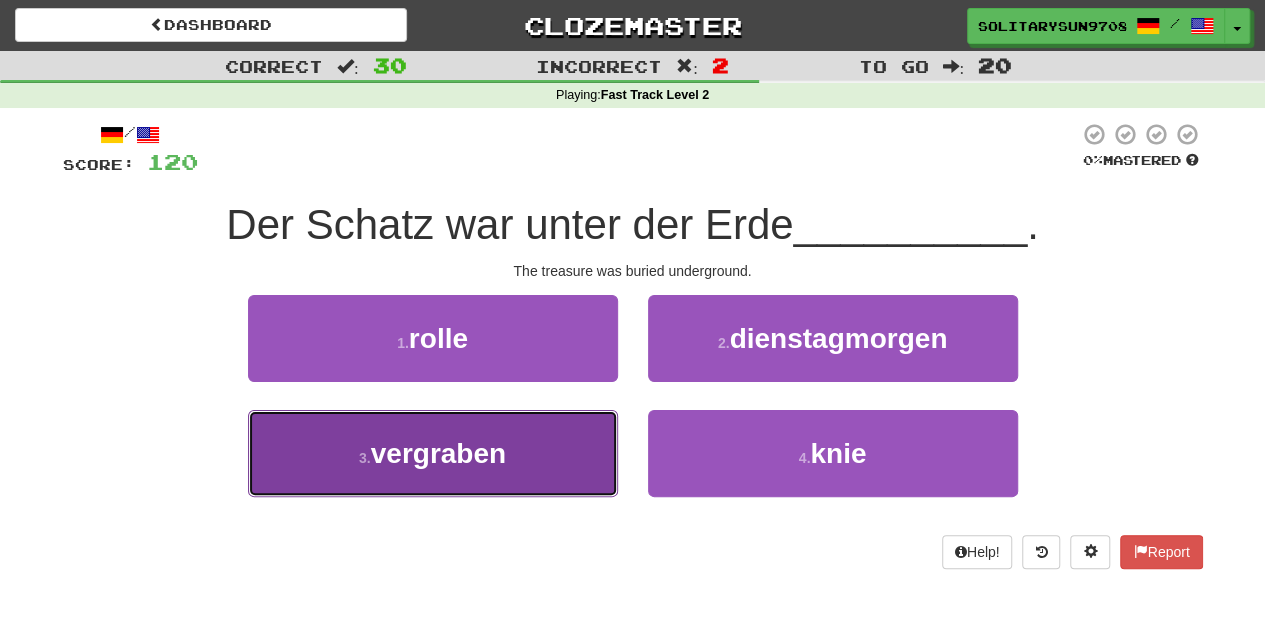 click on "3 .  vergraben" at bounding box center [433, 453] 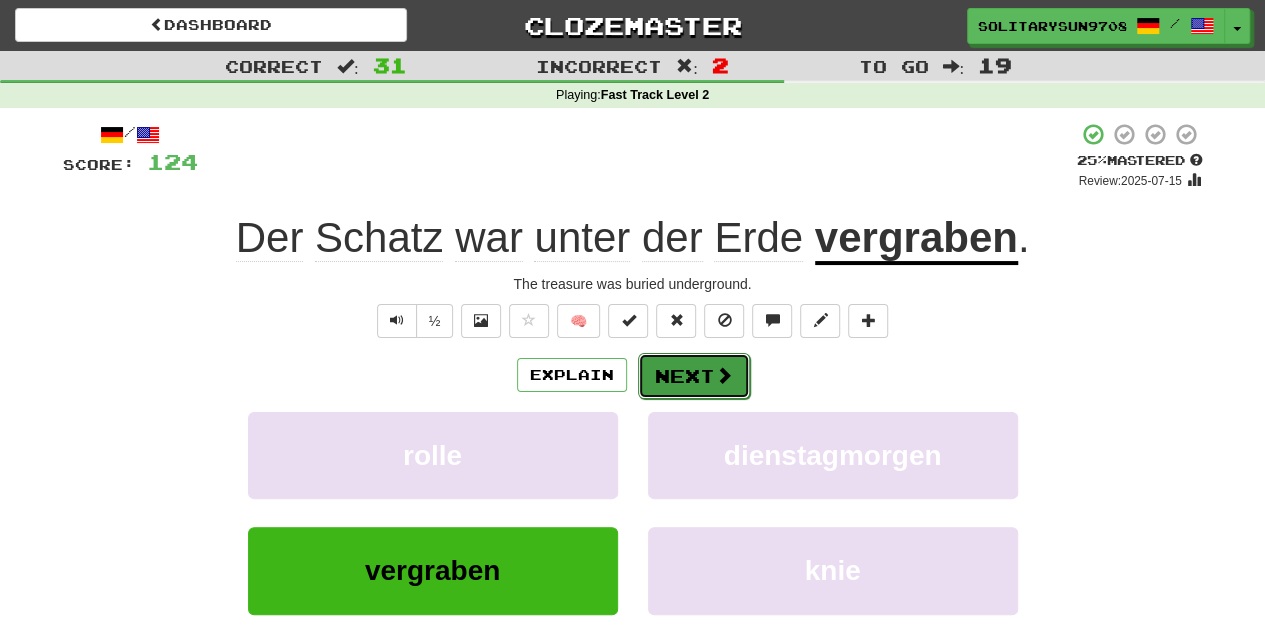 click on "Next" at bounding box center [694, 376] 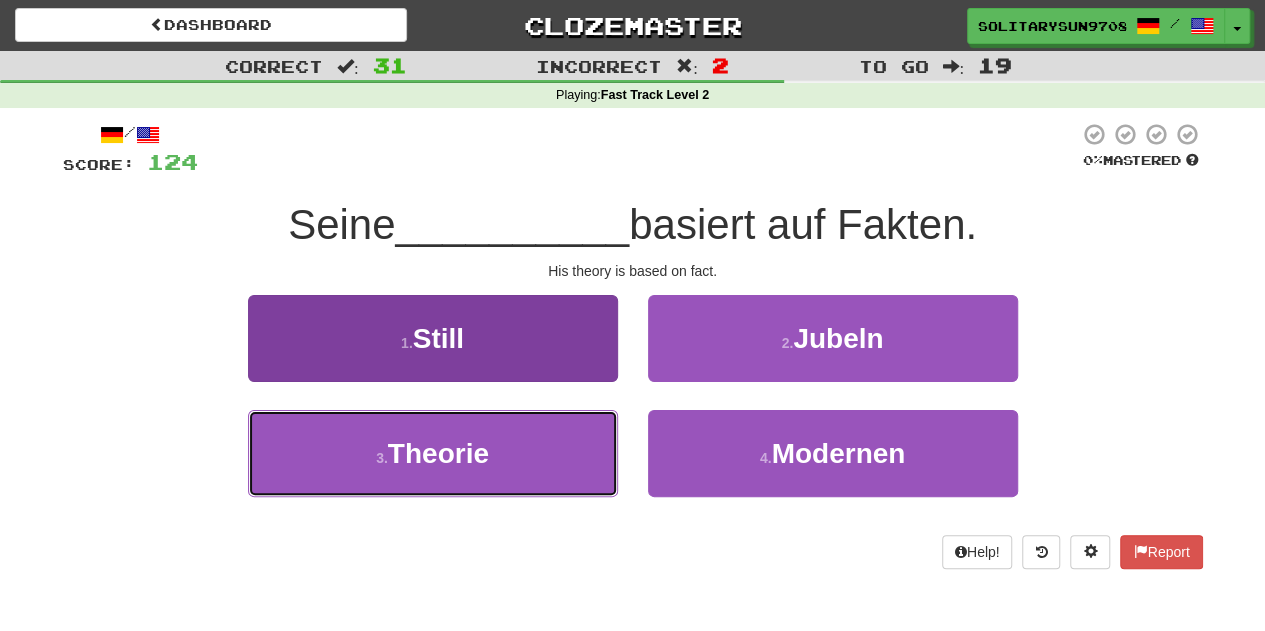 click on "3 .  Theorie" at bounding box center (433, 453) 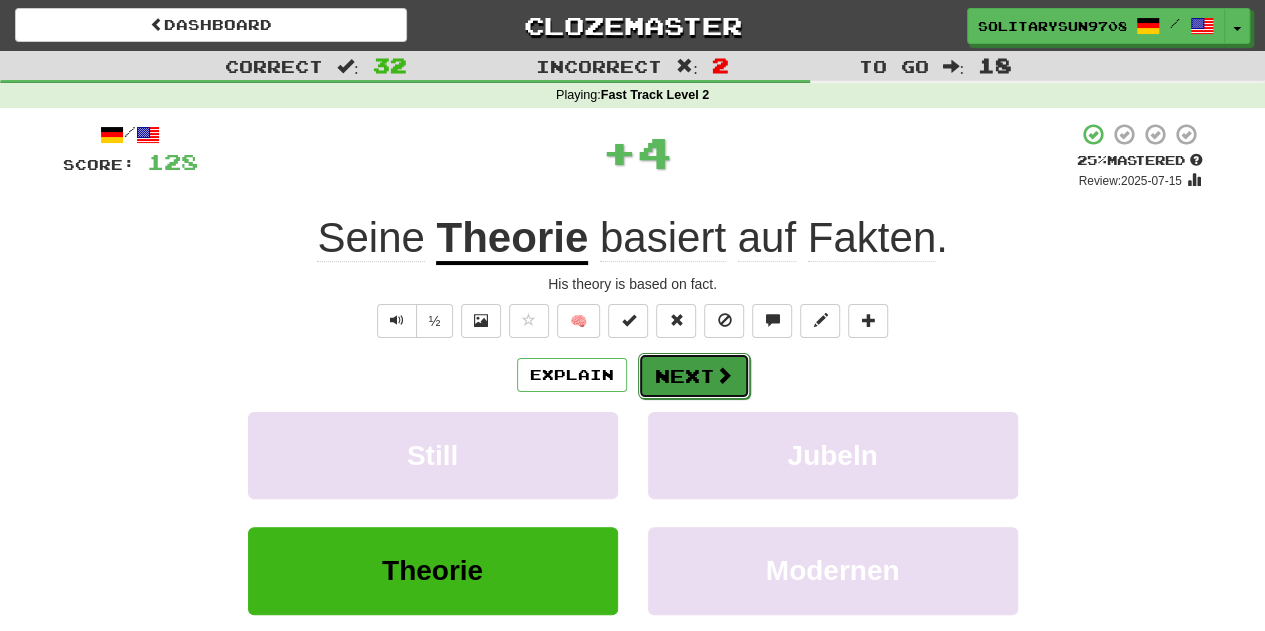 click on "Next" at bounding box center (694, 376) 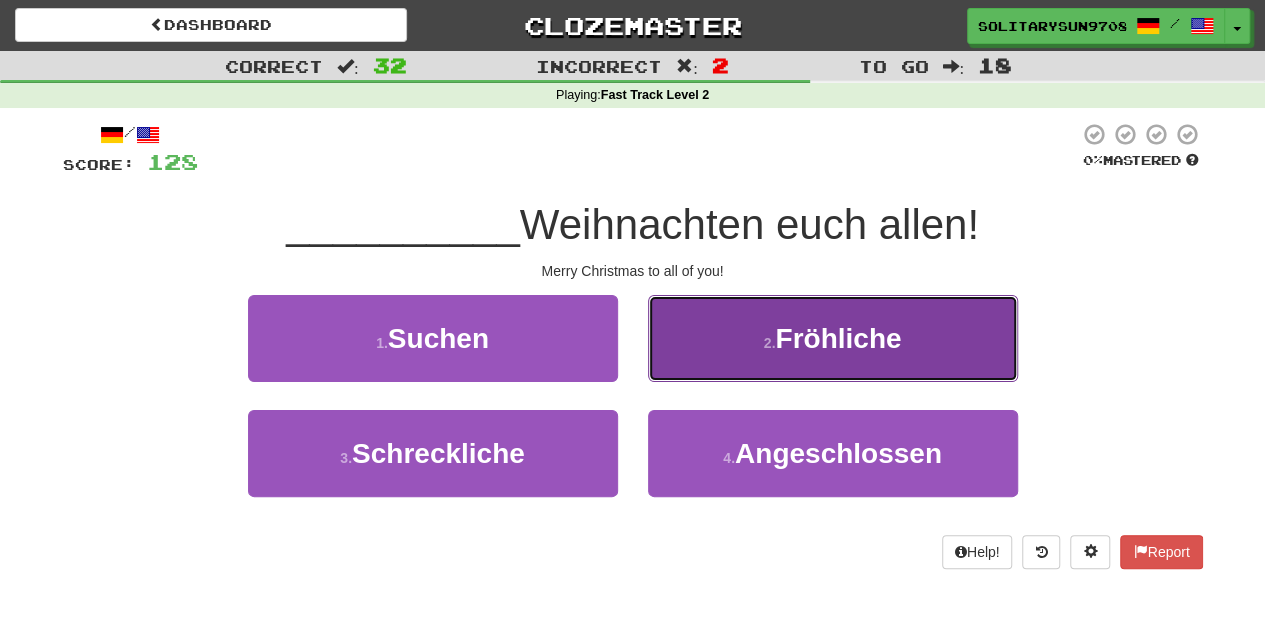 click on "[NUMBER] . Fröhliche" at bounding box center (833, 338) 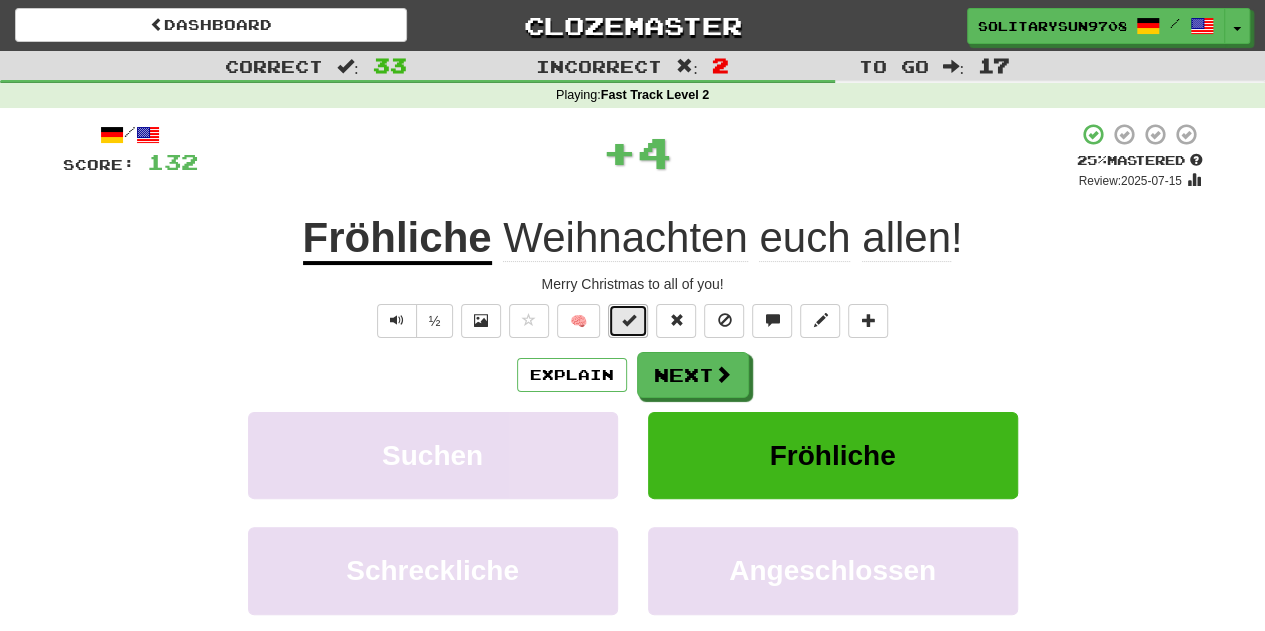 click at bounding box center (628, 321) 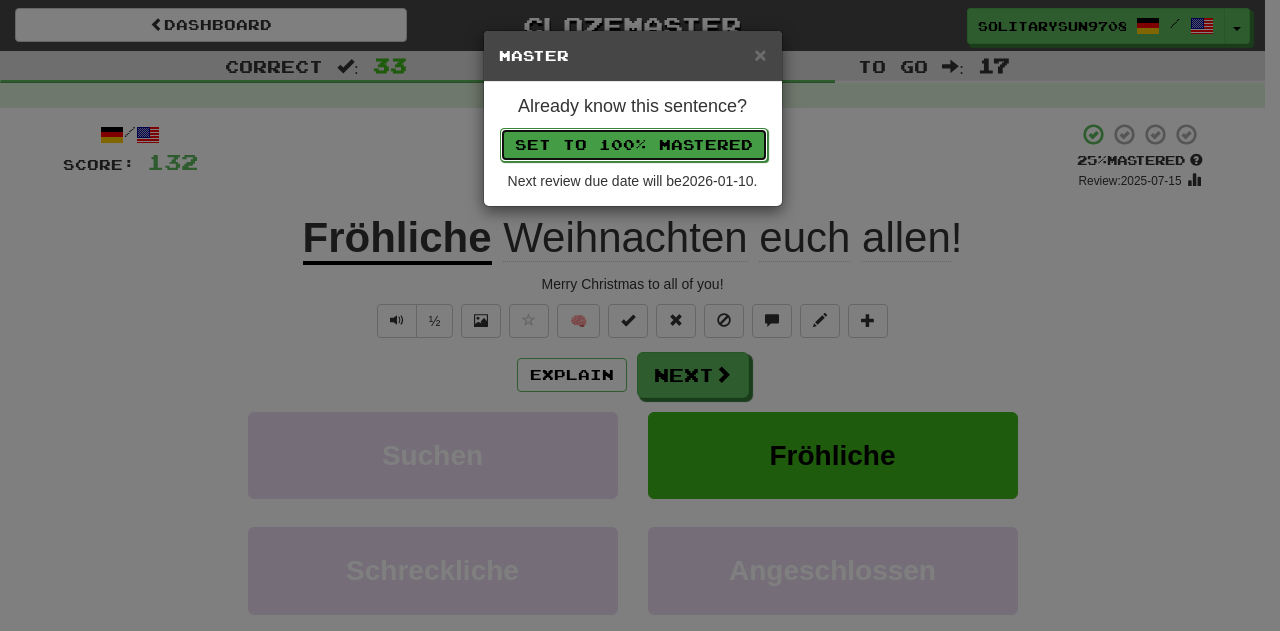 click on "Set to 100% Mastered" at bounding box center [634, 145] 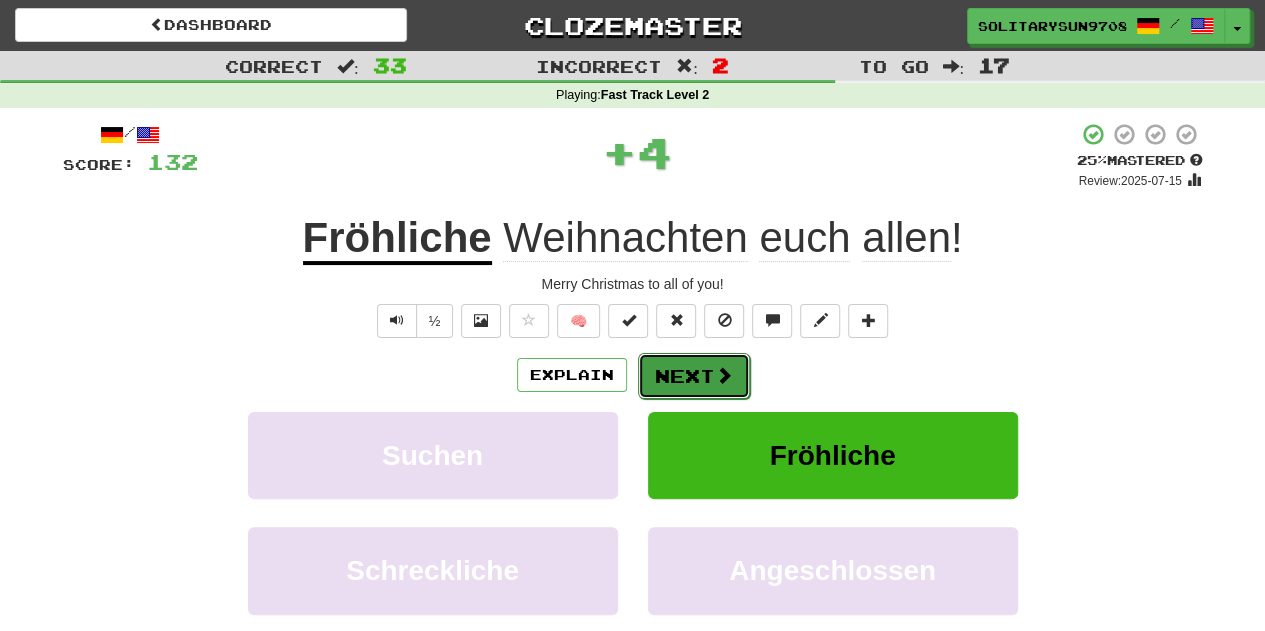 click on "Next" at bounding box center [694, 376] 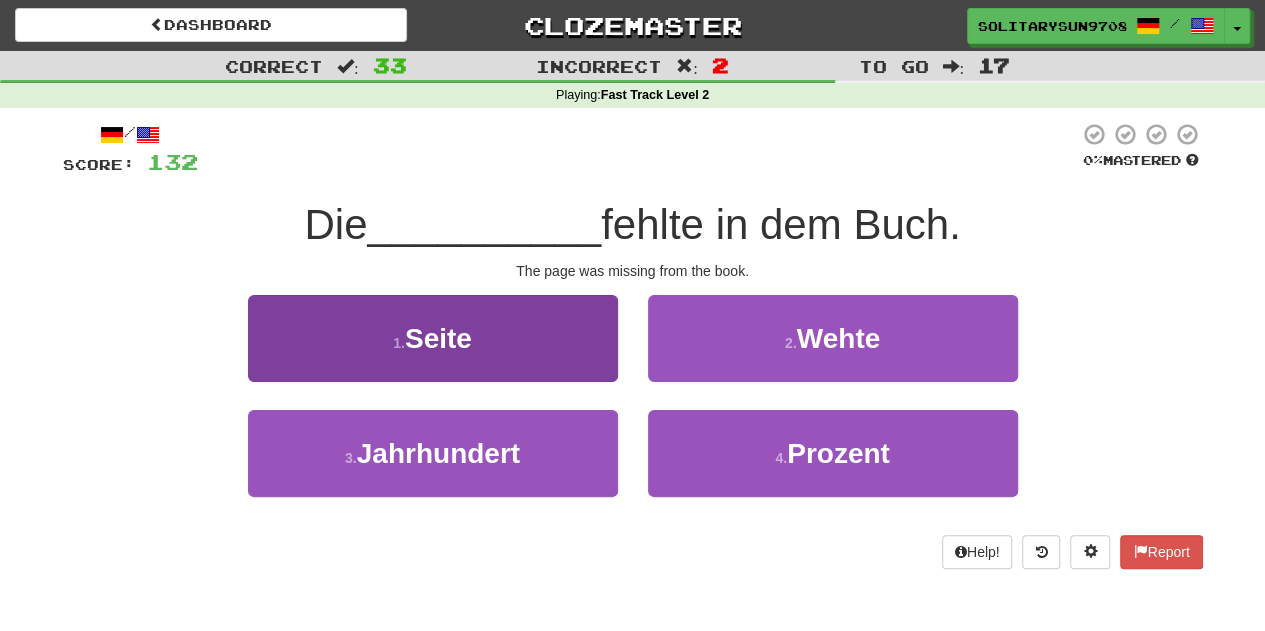 drag, startPoint x: 634, startPoint y: 355, endPoint x: 611, endPoint y: 350, distance: 23.537205 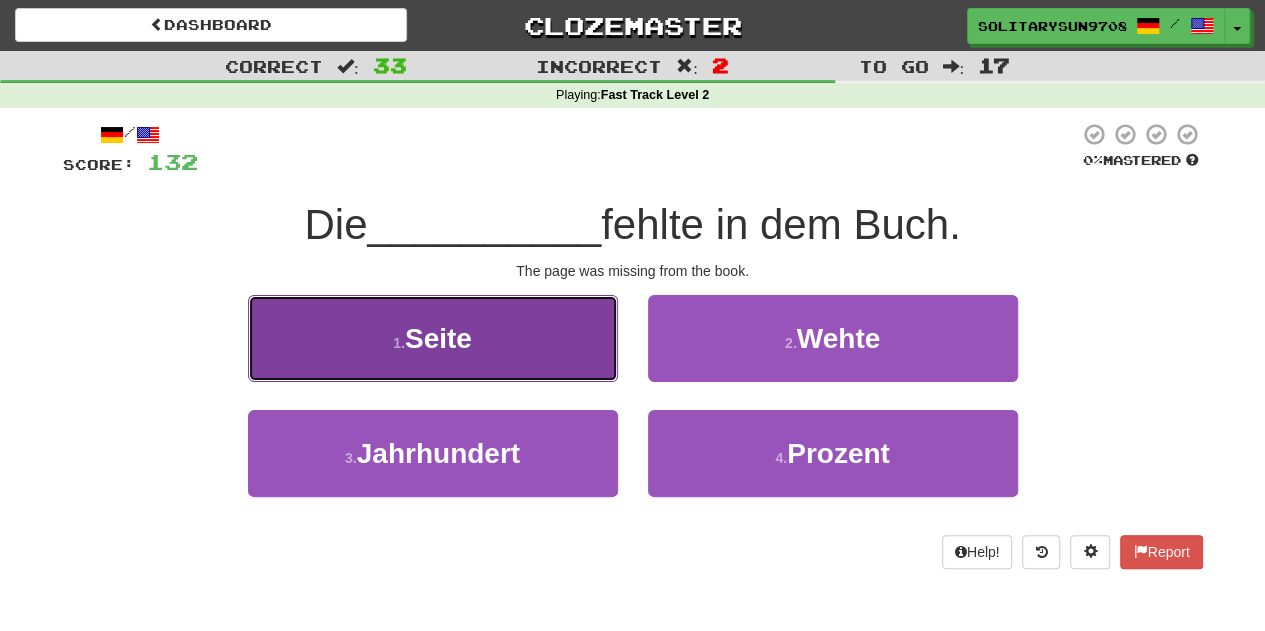 click on "1 .  Seite" at bounding box center (433, 338) 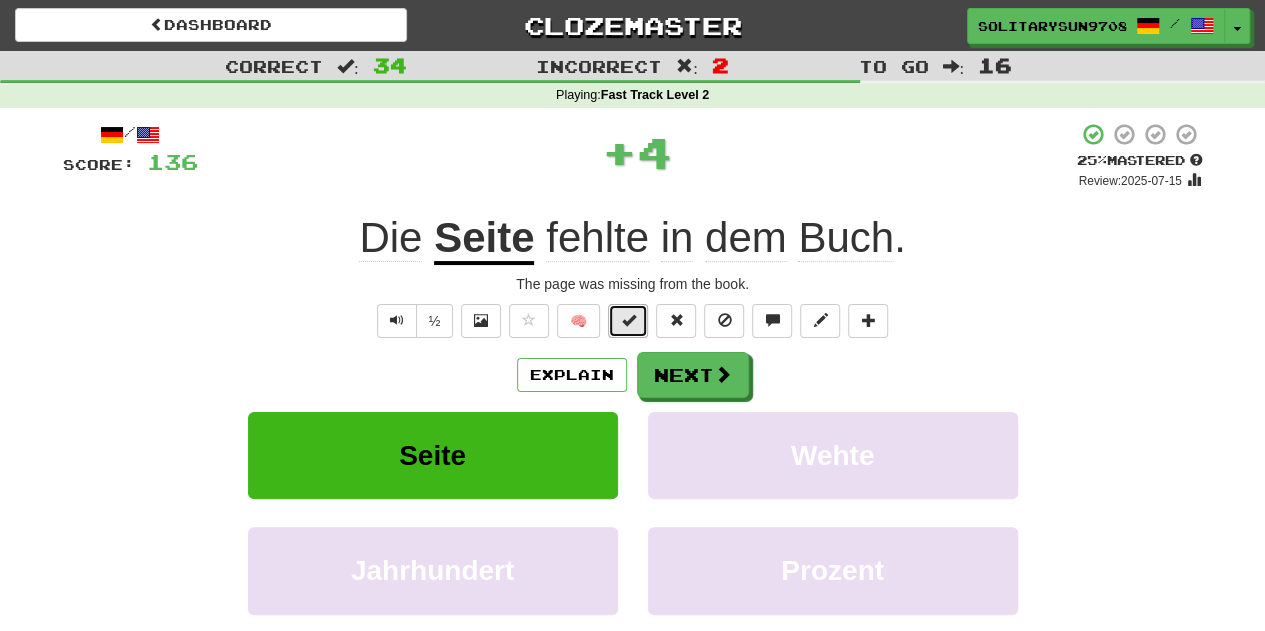 click at bounding box center (628, 321) 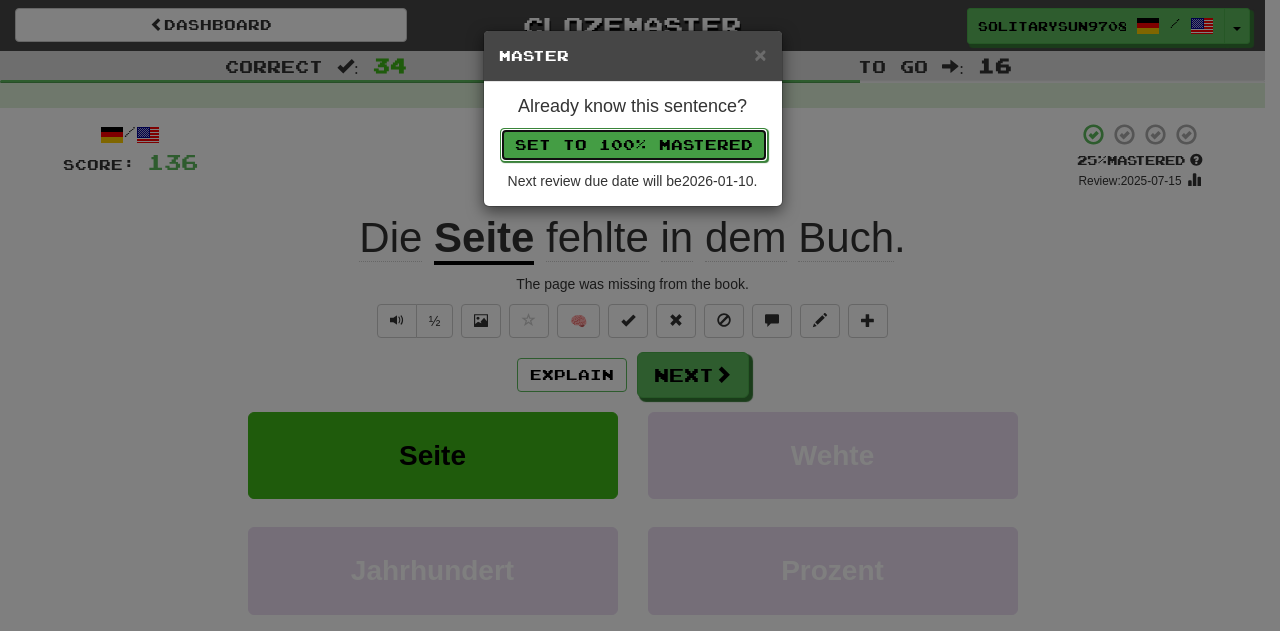 click on "Set to 100% Mastered" at bounding box center (634, 145) 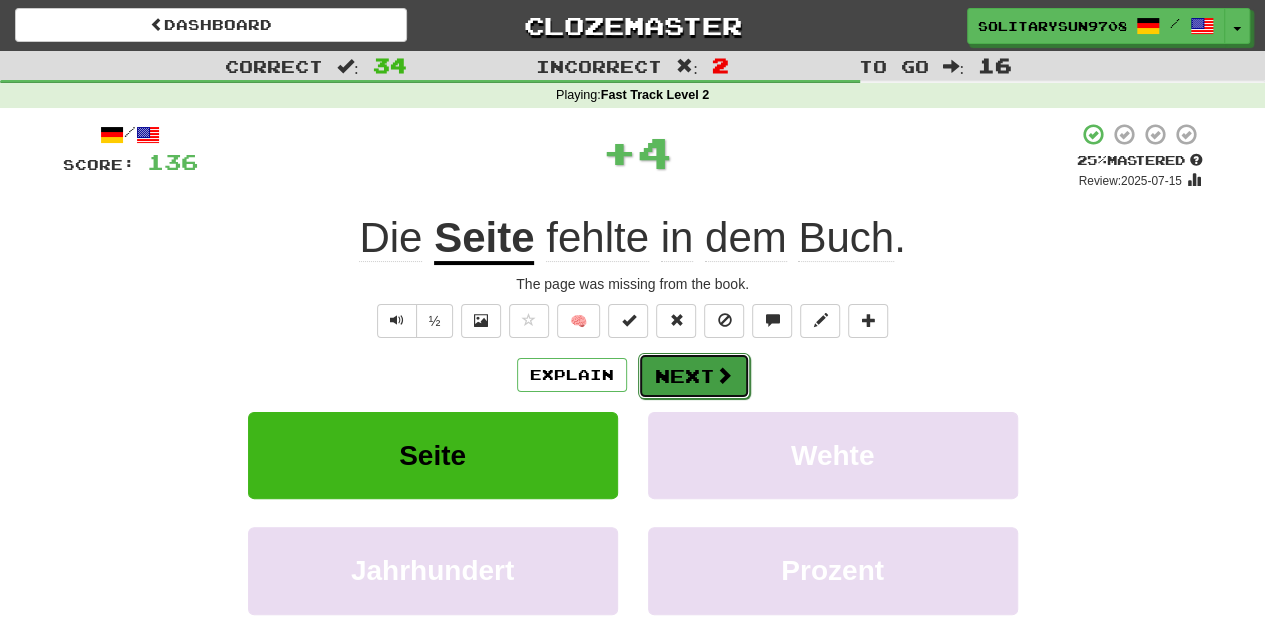 click on "Next" at bounding box center [694, 376] 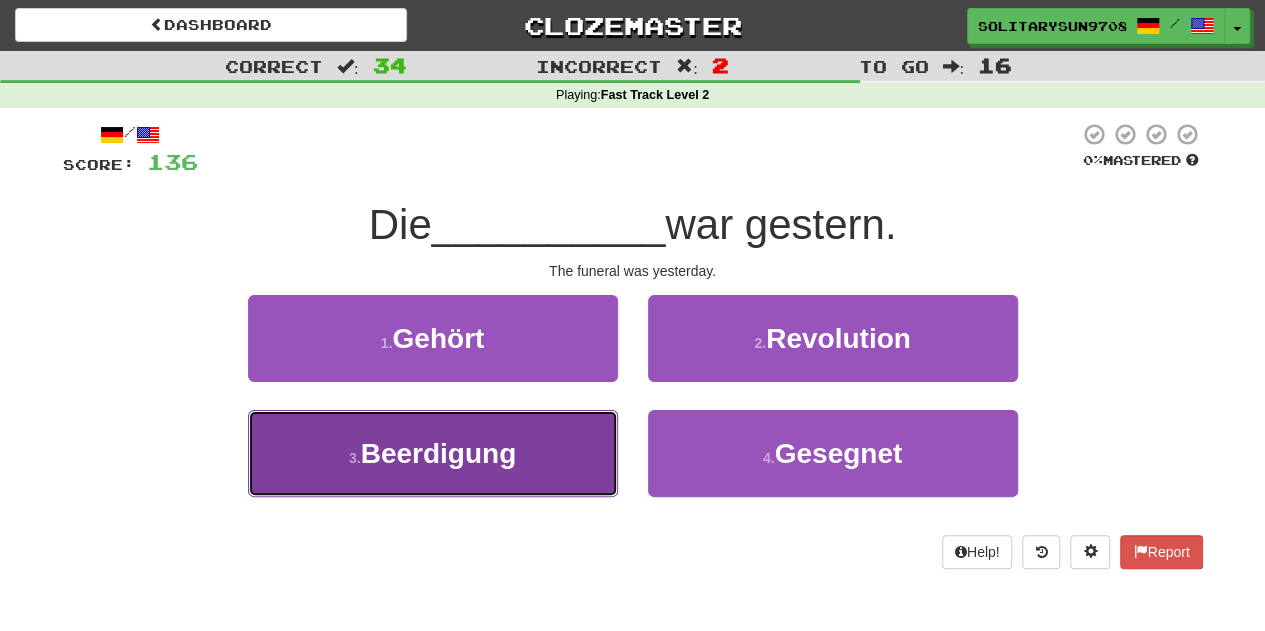 click on "3 .  Beerdigung" at bounding box center (433, 453) 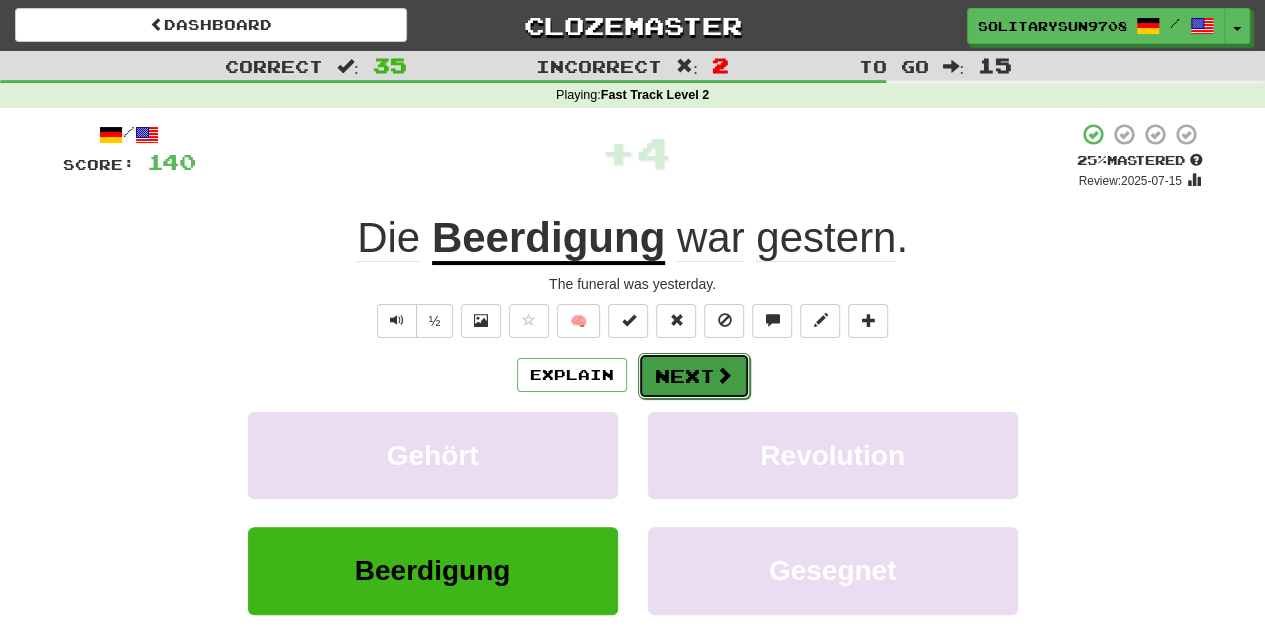 click on "Next" at bounding box center [694, 376] 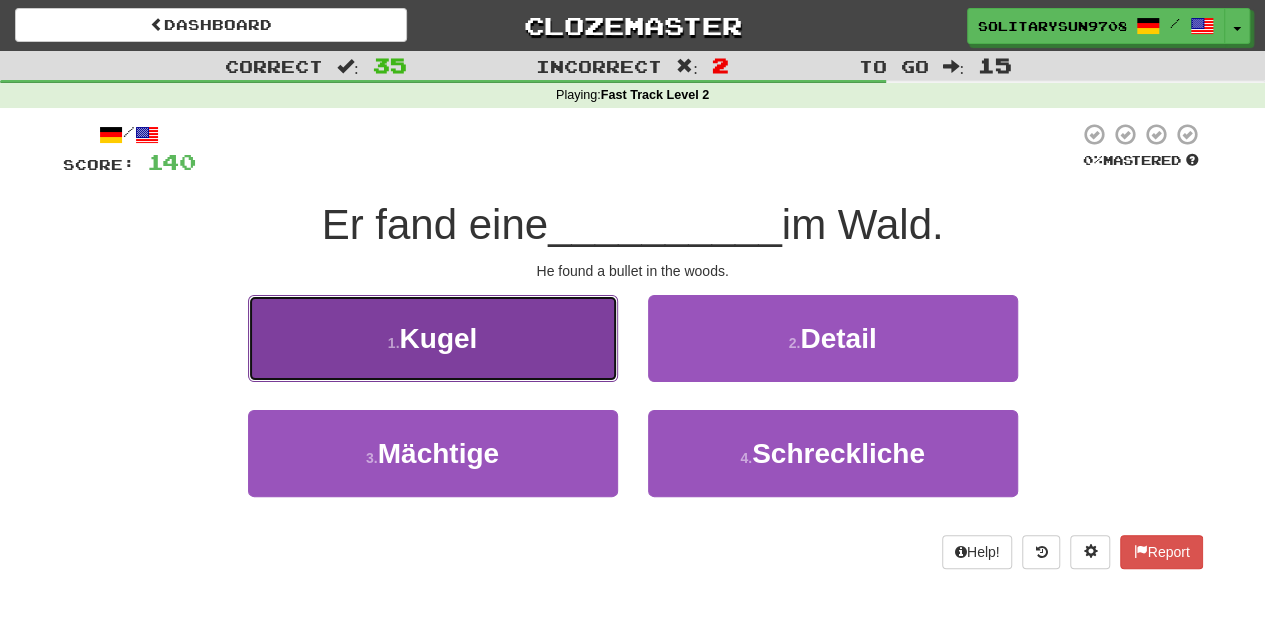 click on "1 .  Kugel" at bounding box center (433, 338) 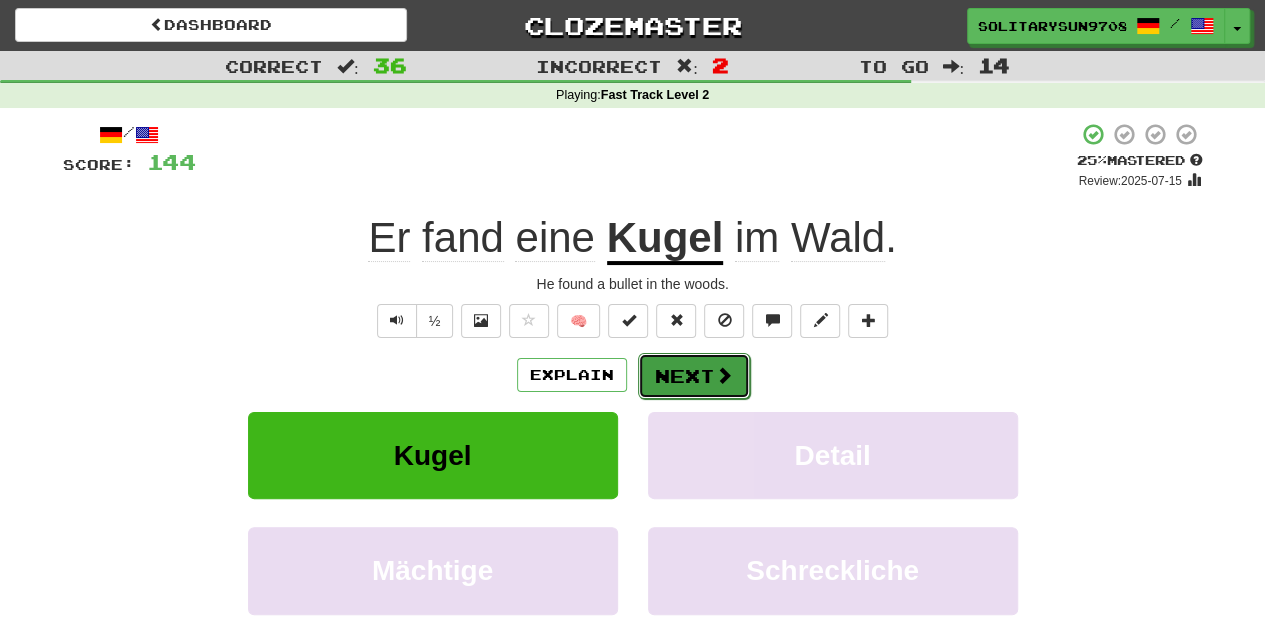 click on "Next" at bounding box center [694, 376] 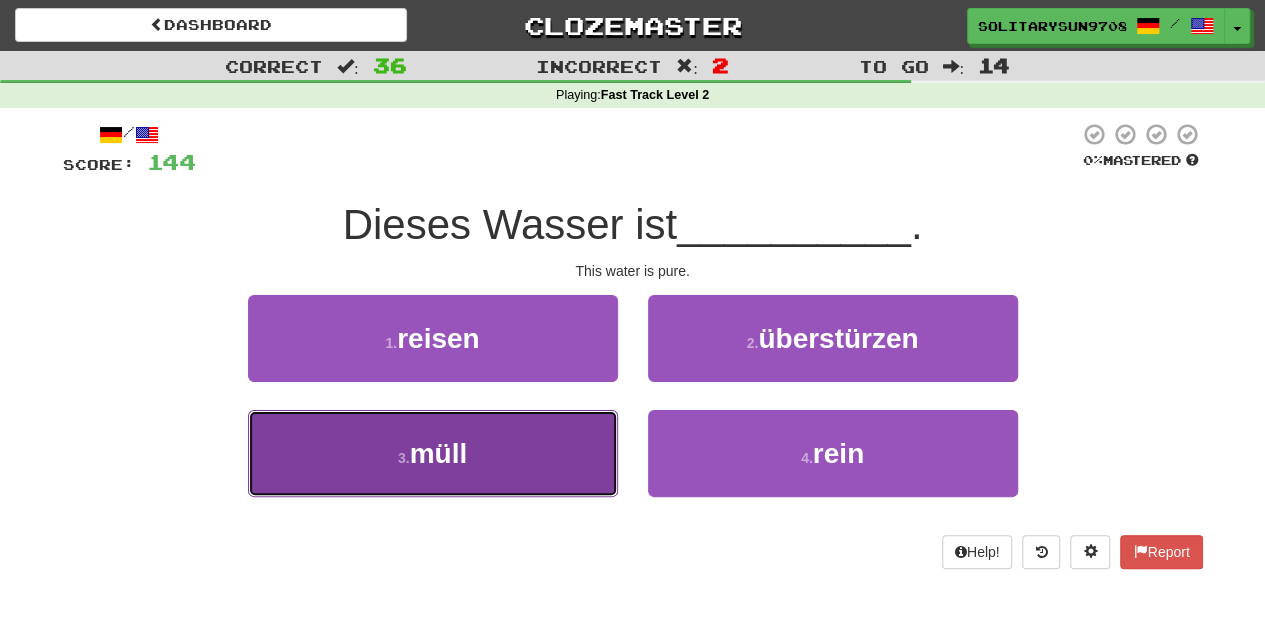click on "3 .  müll" at bounding box center (433, 453) 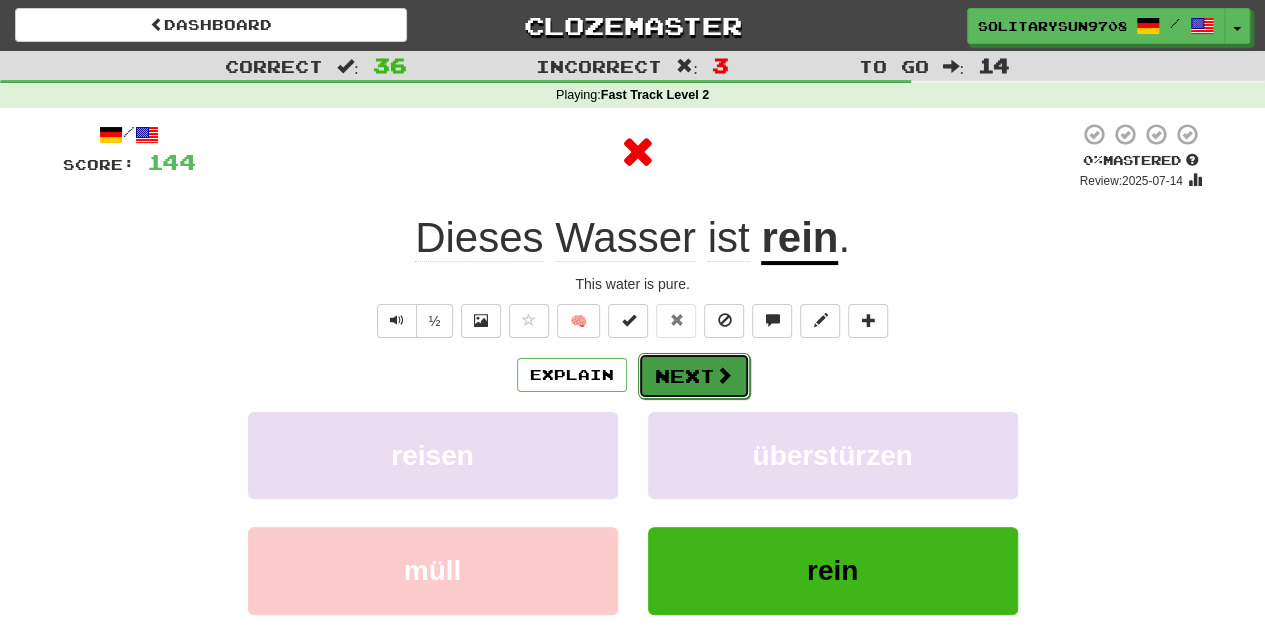 click on "Next" at bounding box center [694, 376] 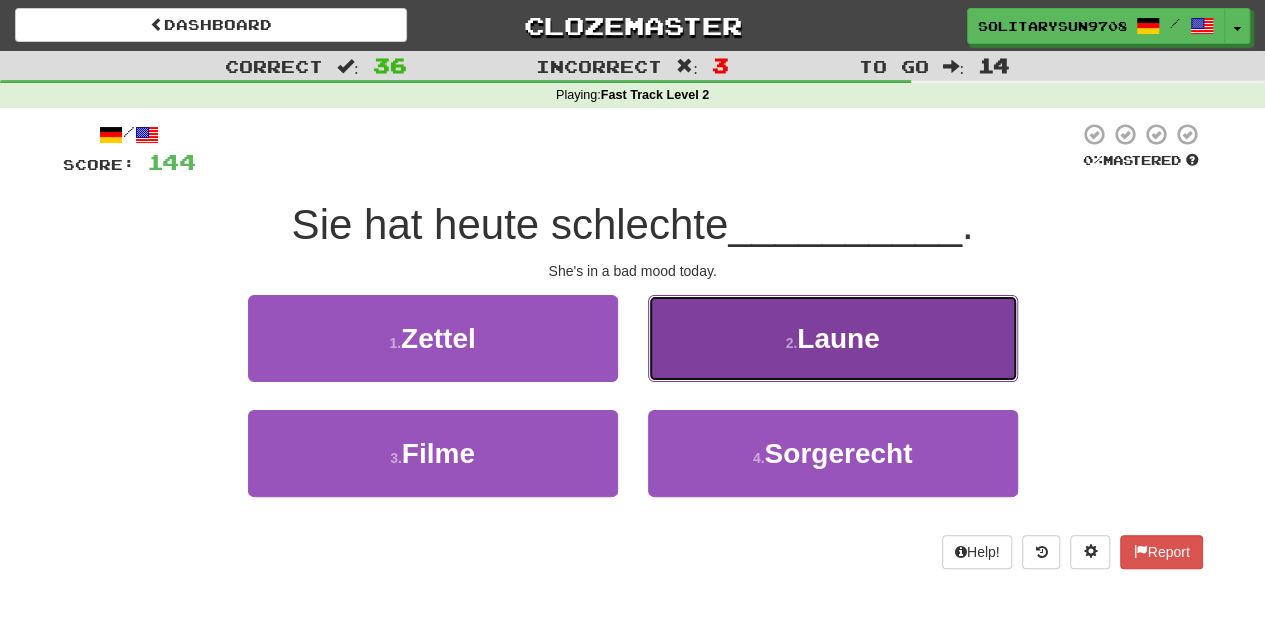 click on "2 .  Laune" at bounding box center (833, 338) 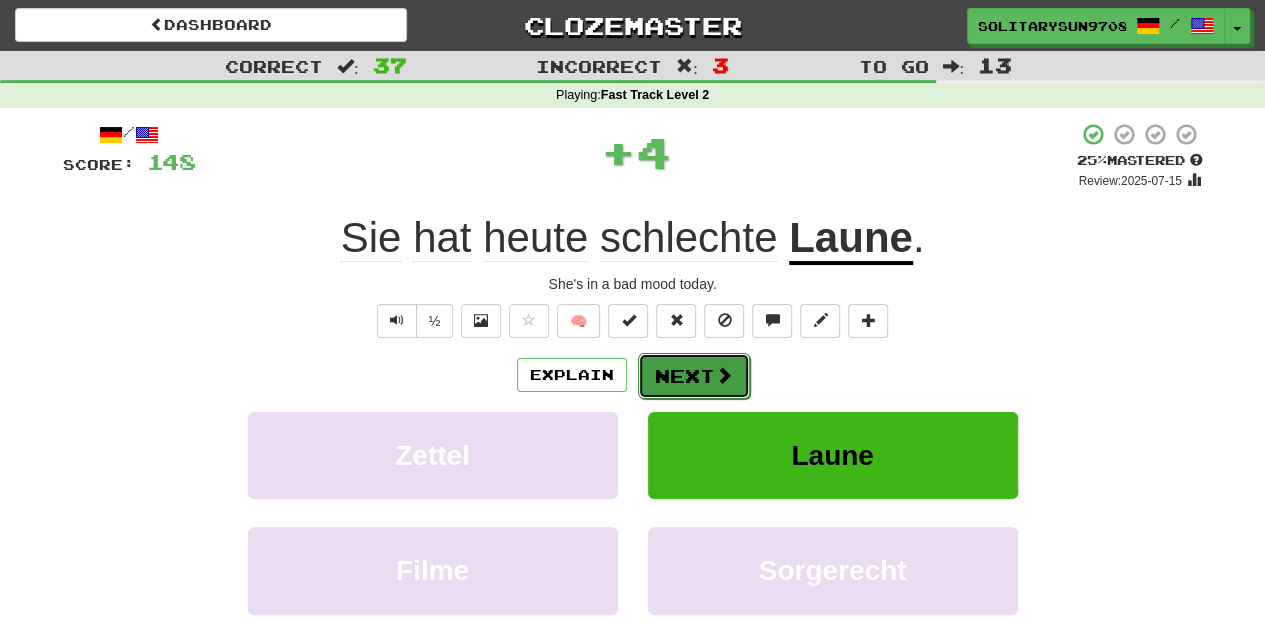 click on "Next" at bounding box center [694, 376] 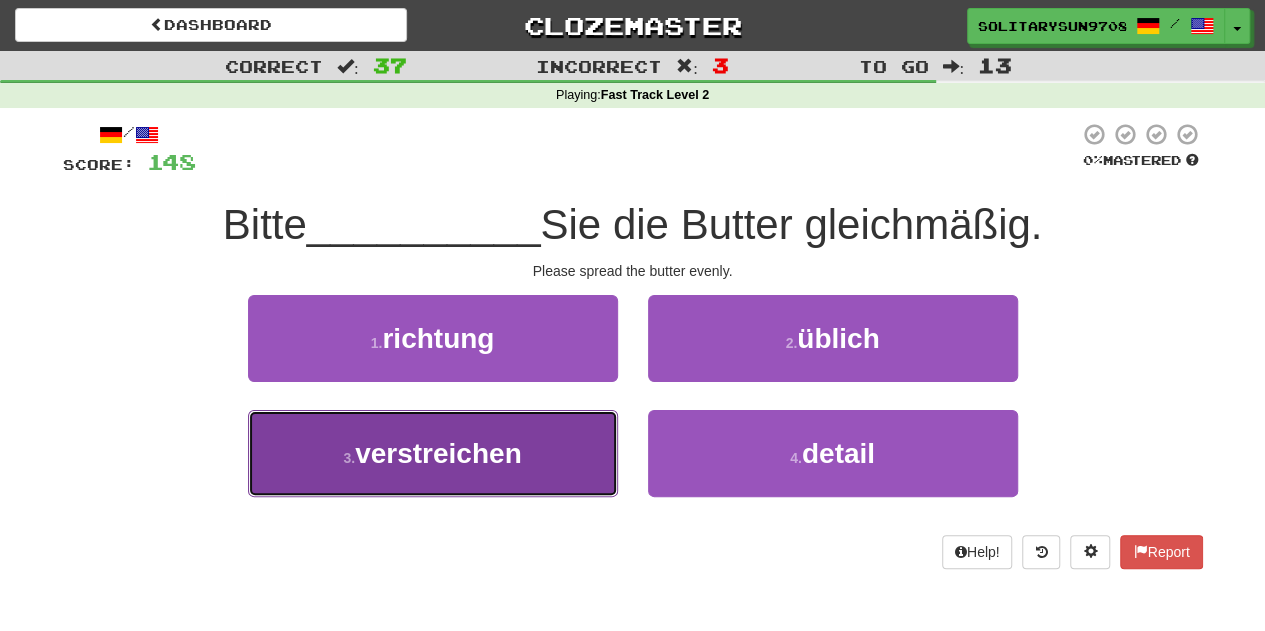 click on "verstreichen" at bounding box center (438, 453) 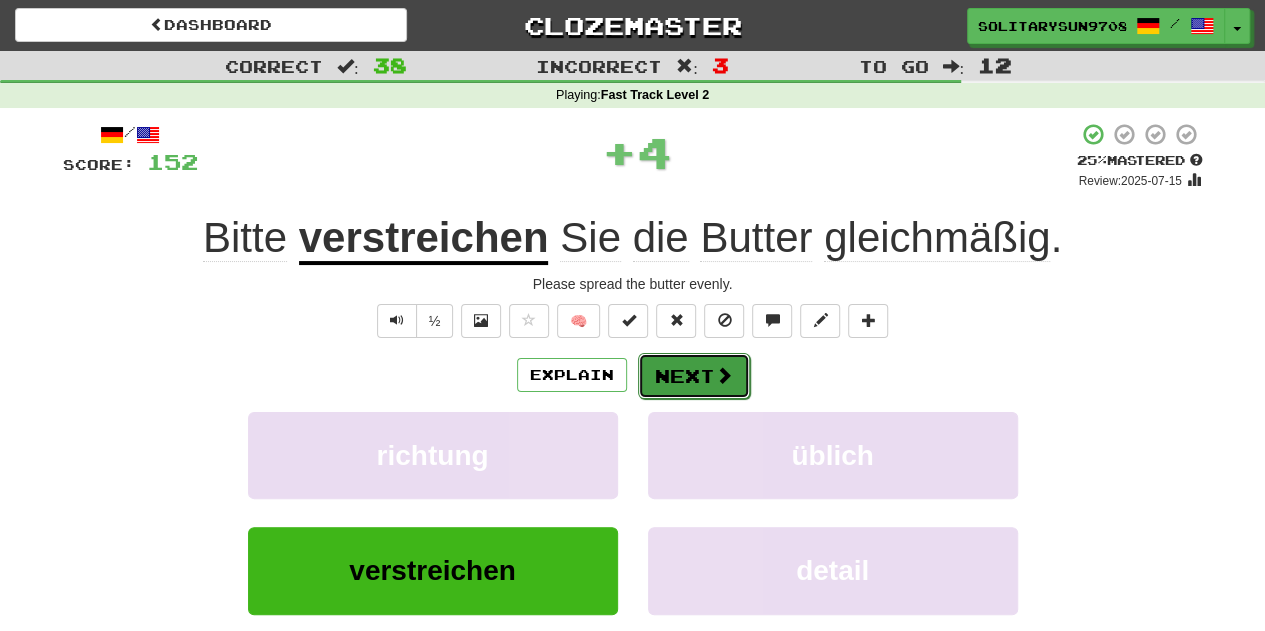 click on "Next" at bounding box center (694, 376) 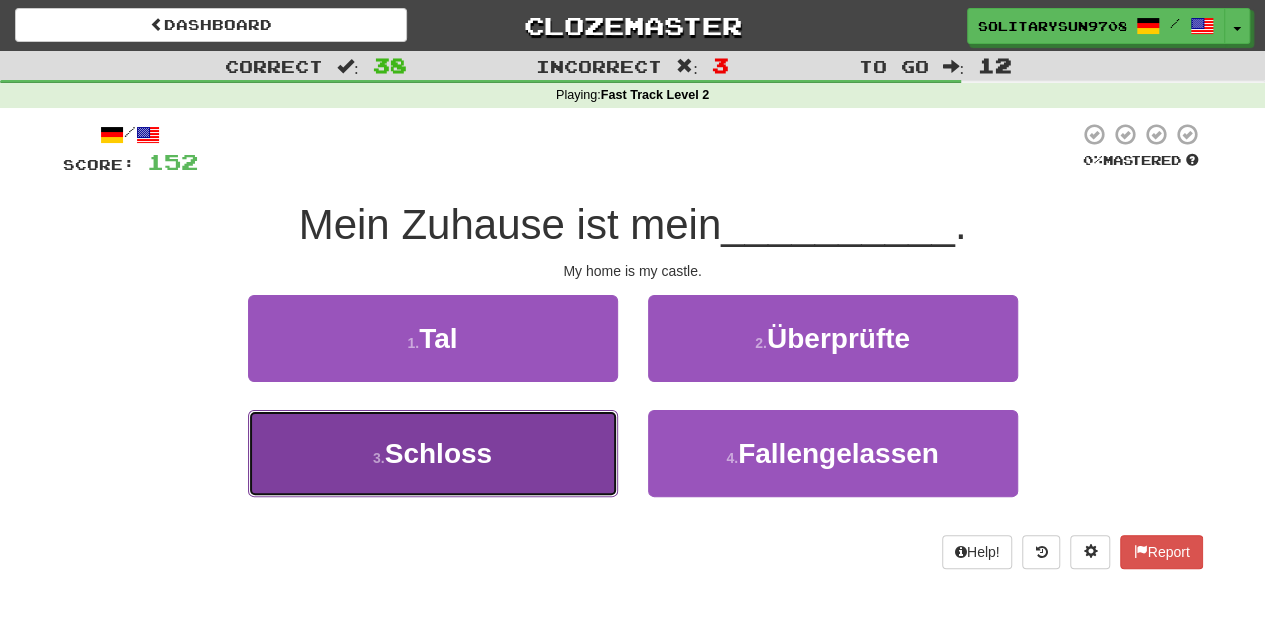 click on "3 .  Schloss" at bounding box center [433, 453] 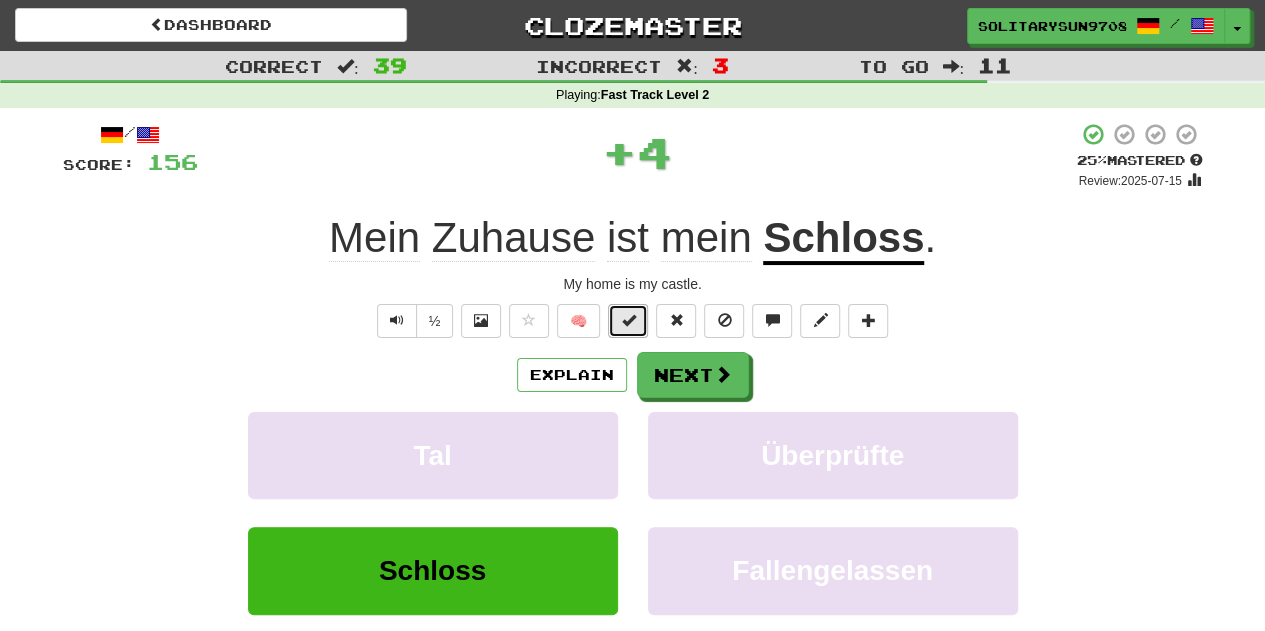 click at bounding box center [628, 321] 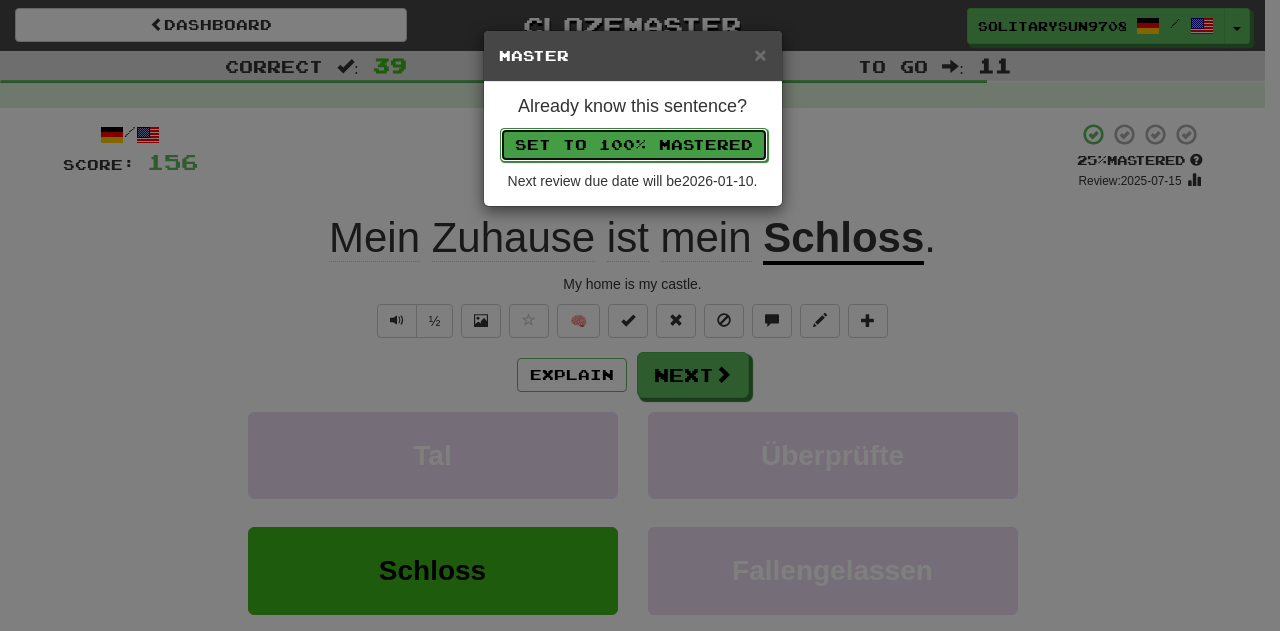 click on "Set to 100% Mastered" at bounding box center [634, 145] 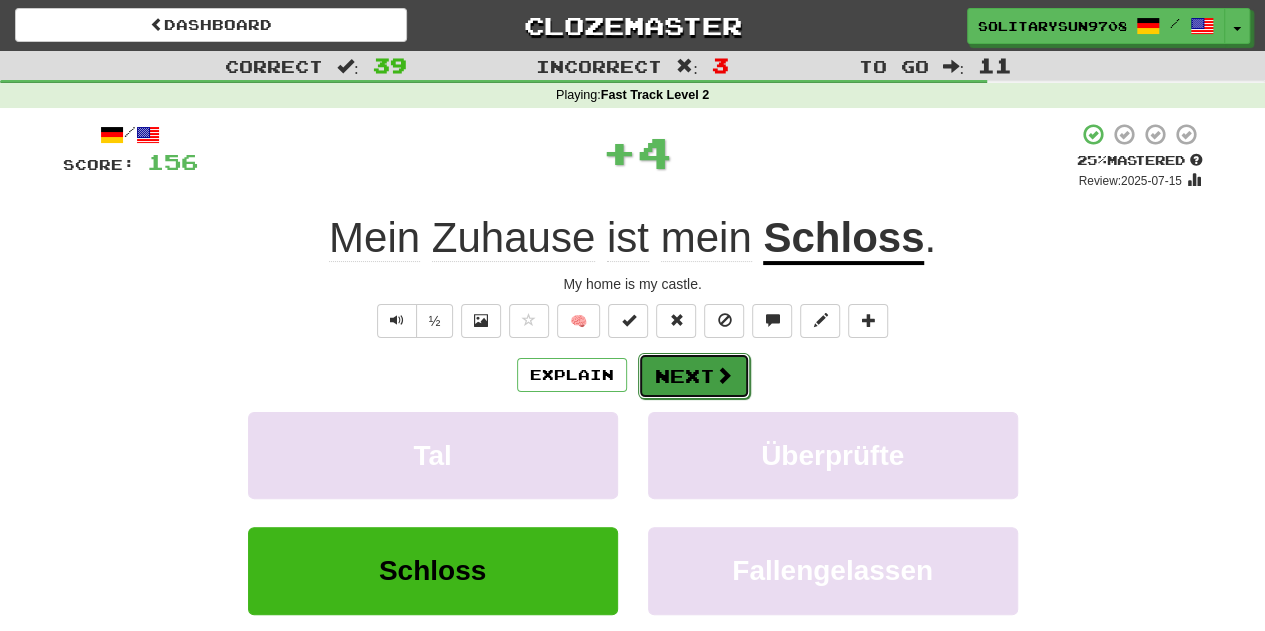click on "Next" at bounding box center [694, 376] 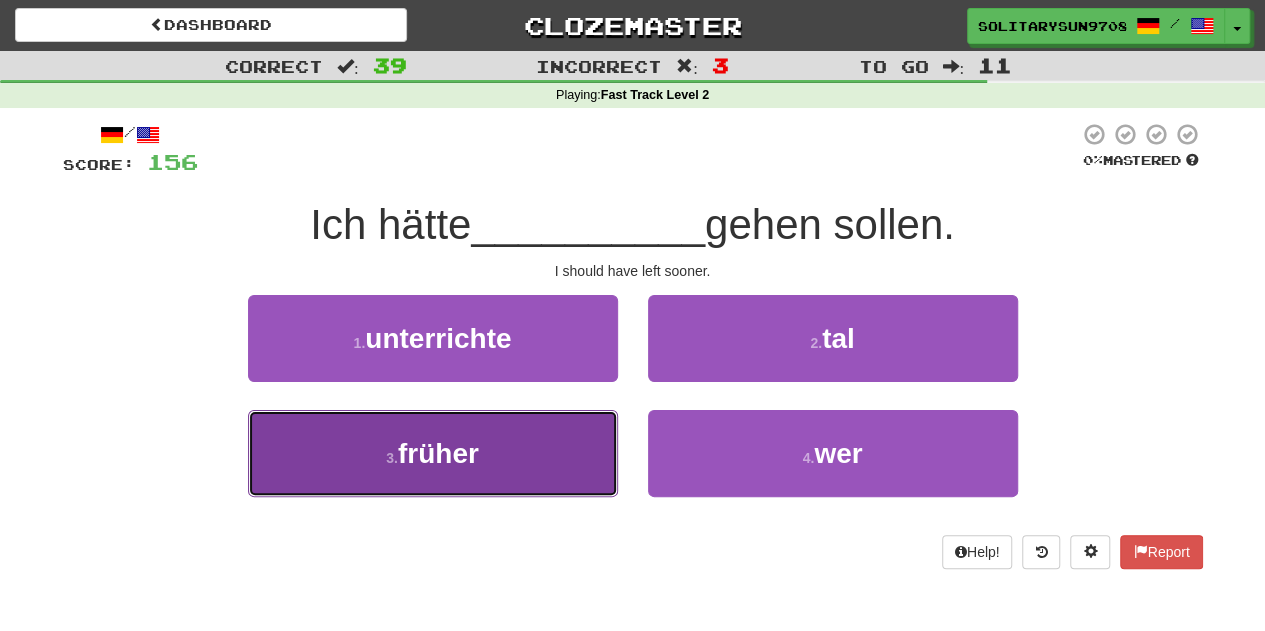 click on "3 .  früher" at bounding box center [433, 453] 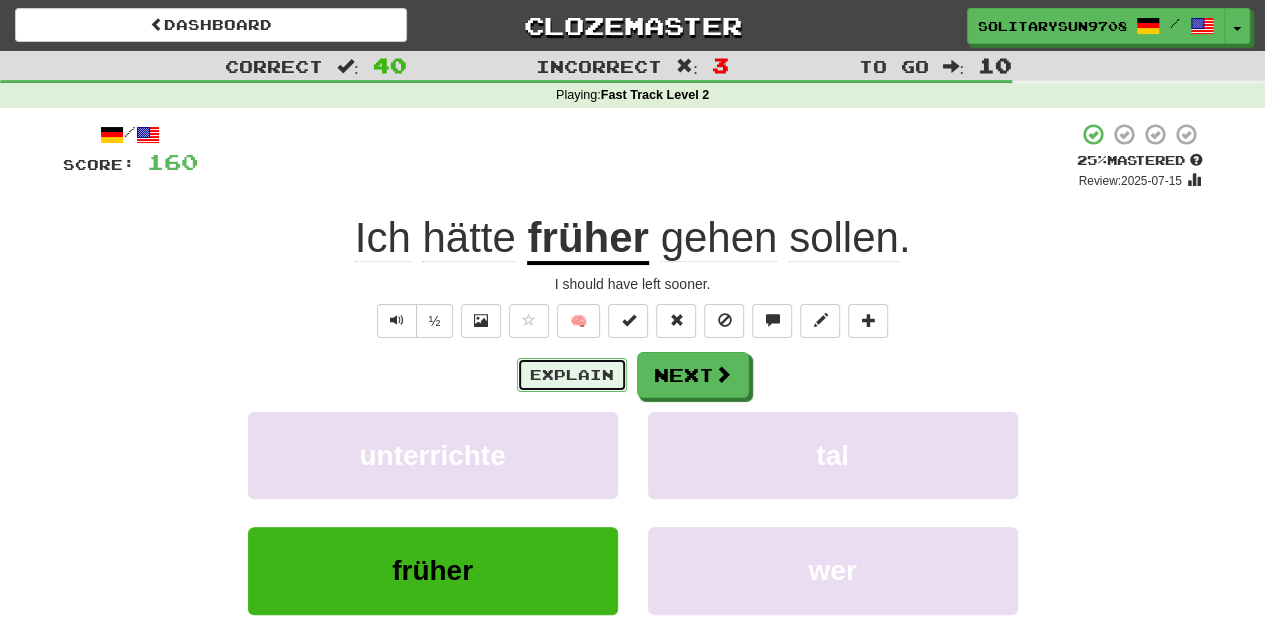 click on "Explain" at bounding box center [572, 375] 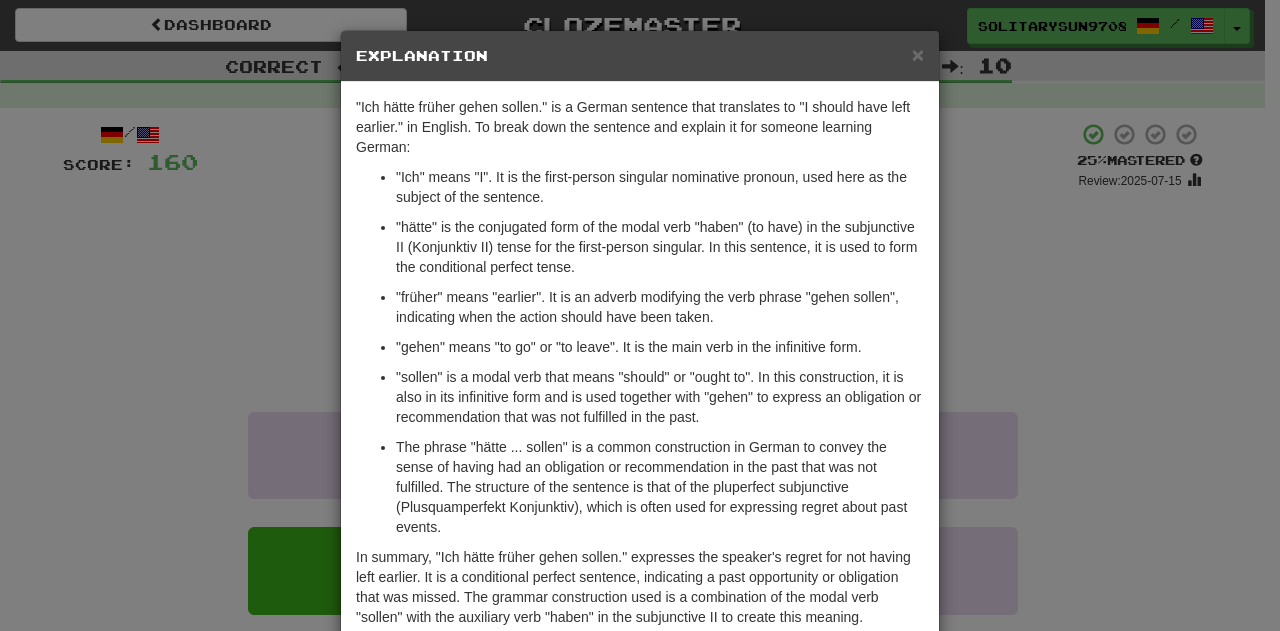 click on ""I should have left earlier." is a German sentence that translates to "I should have left earlier." in English. To break down the sentence and explain it for someone learning German:
"Ich" means "I". It is the first-person singular nominative pronoun, used here as the subject of the sentence.
"hätte" is the conjugated form of the modal verb "haben" (to have) in the subjunctive II (Konjunktiv II) tense for the first-person singular. In this sentence, it is used to form the conditional perfect tense.
"früher" means "earlier". It is an adverb modifying the verb phrase "gehen sollen", indicating when the action should have been taken.
"gehen" means "to go" or "to leave". It is the main verb in the infinitive form.
"sollen" is a modal verb that means "should" or "ought to". In this construction, it is also in its infinitive form and is used together with "gehen" to express an obligation or recommendation that was not fulfilled in the past.
Let us know" at bounding box center [640, 315] 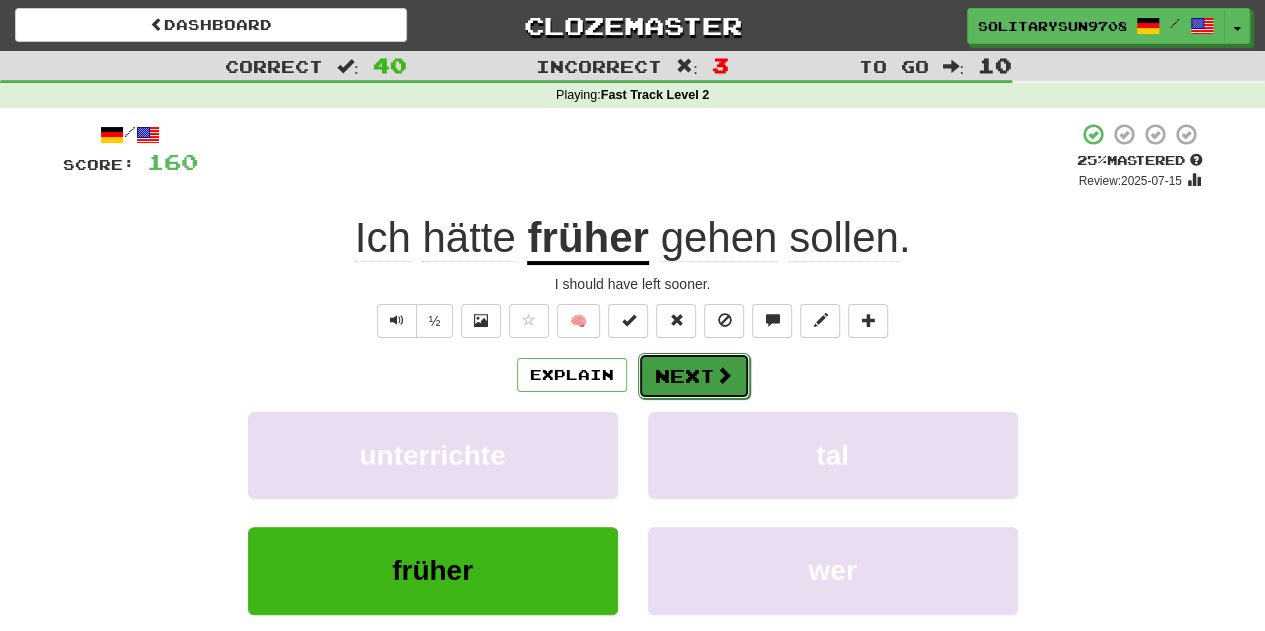 click on "Next" at bounding box center [694, 376] 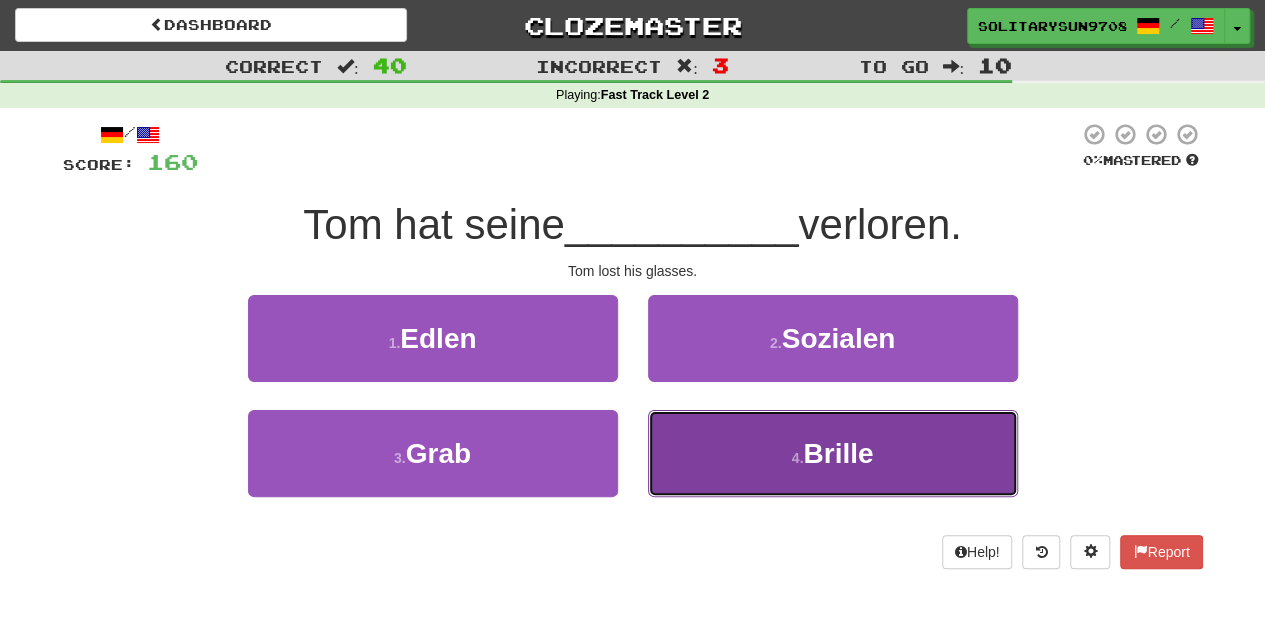 click on "4 .  Brille" at bounding box center (833, 453) 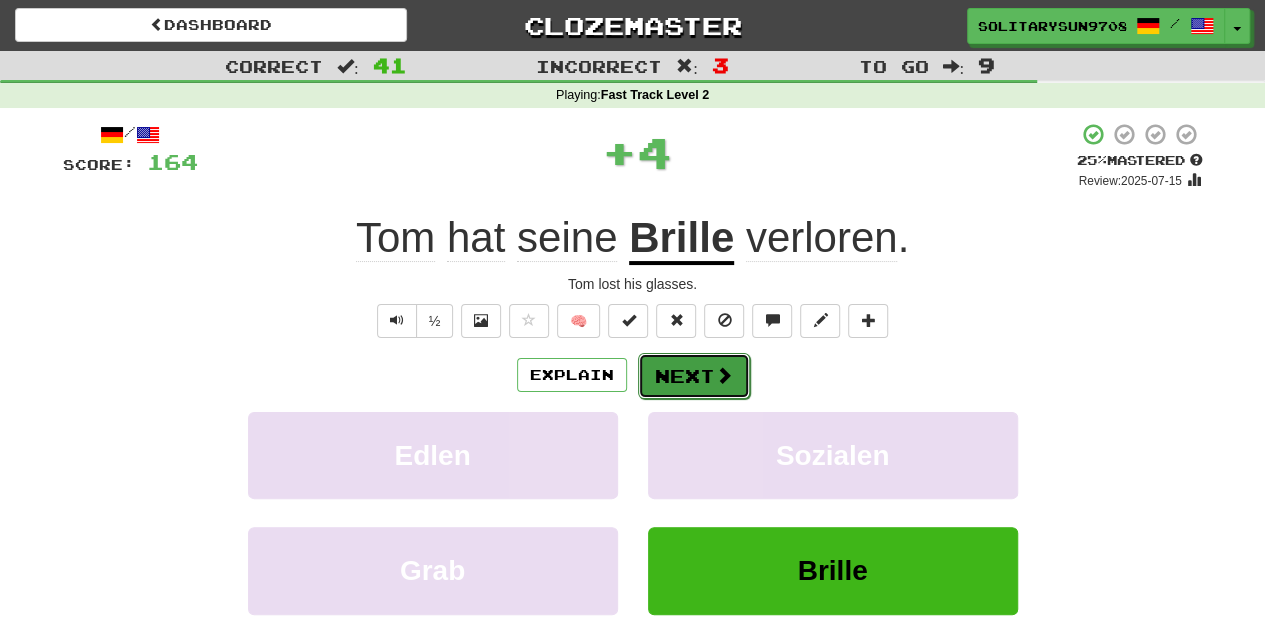 click on "Next" at bounding box center (694, 376) 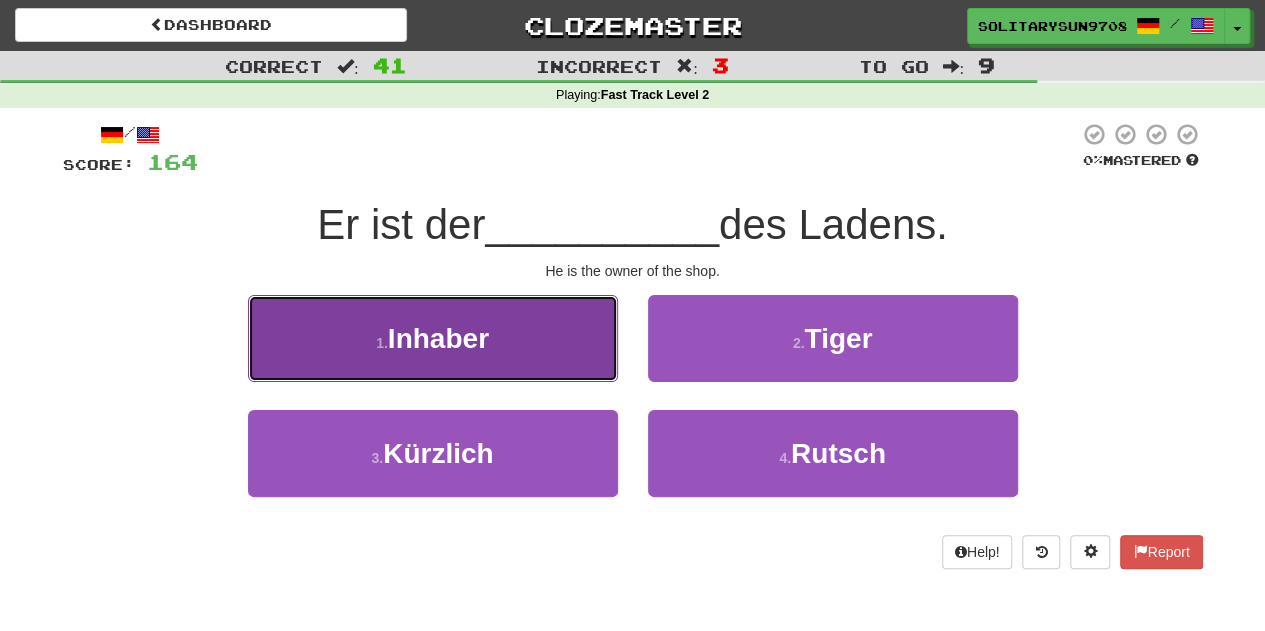 click on "1 .  Inhaber" at bounding box center (433, 338) 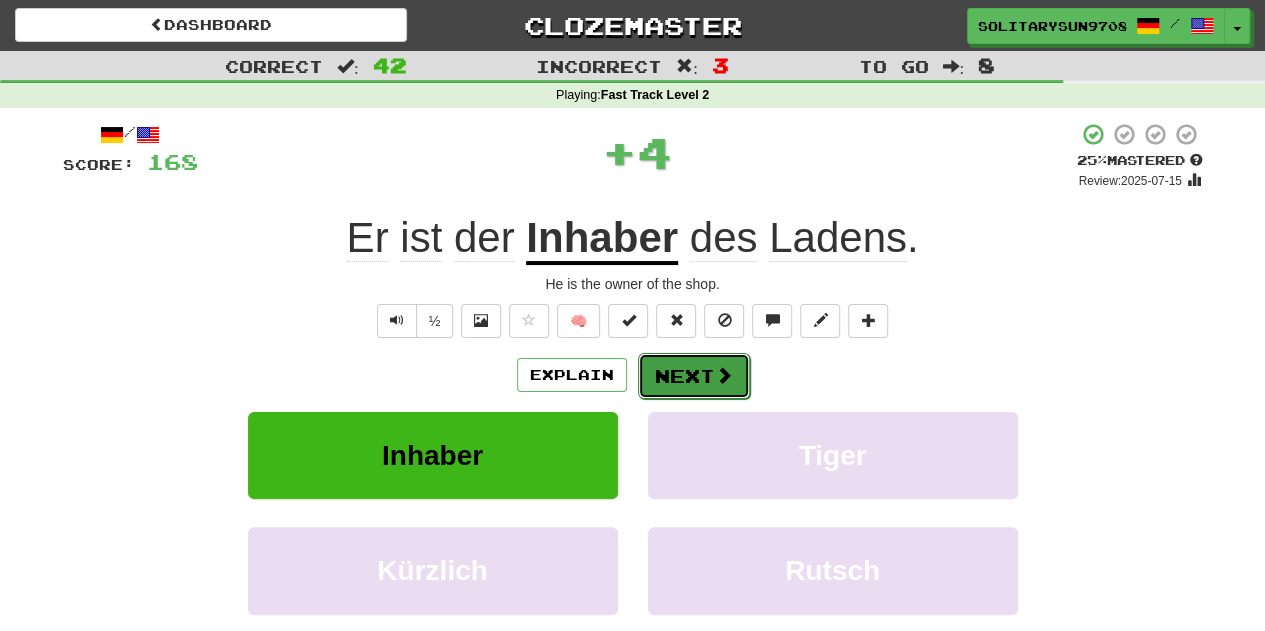 click on "Next" at bounding box center (694, 376) 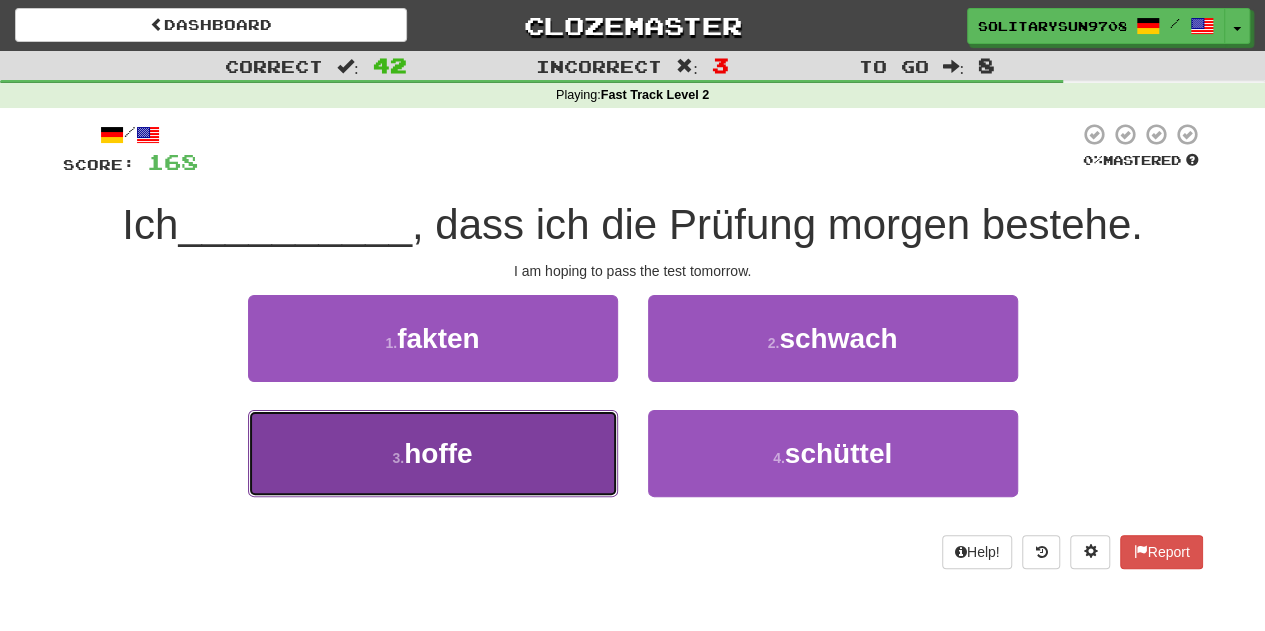 click on "3 .  hoffe" at bounding box center (433, 453) 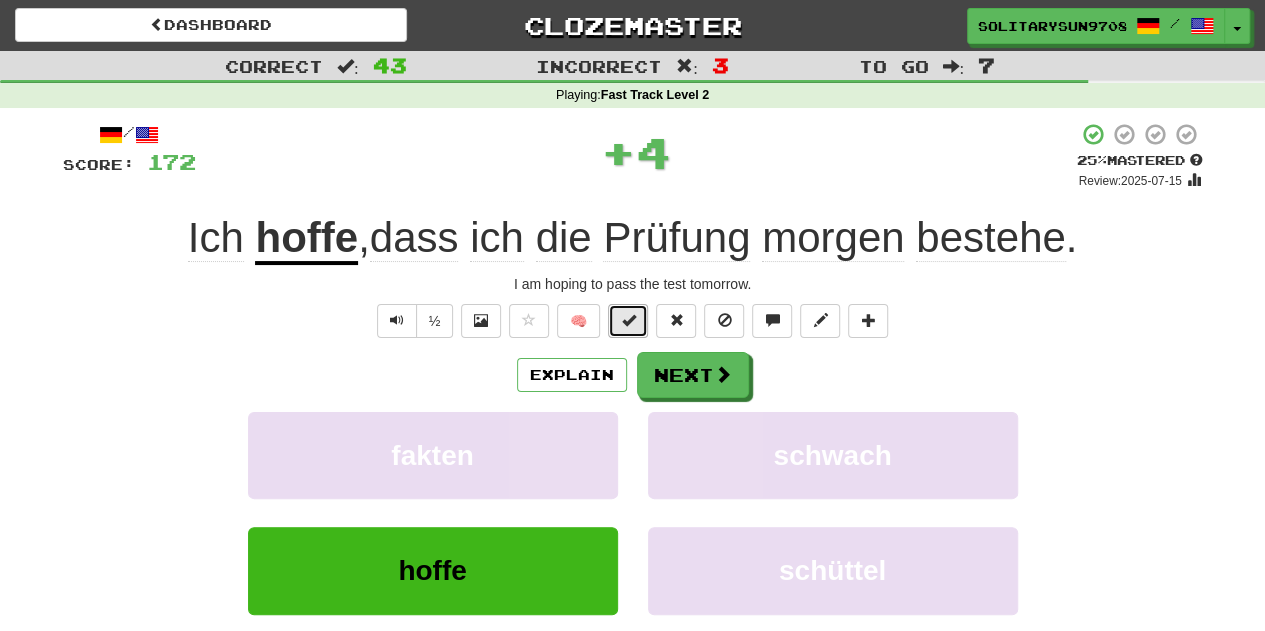click at bounding box center [628, 320] 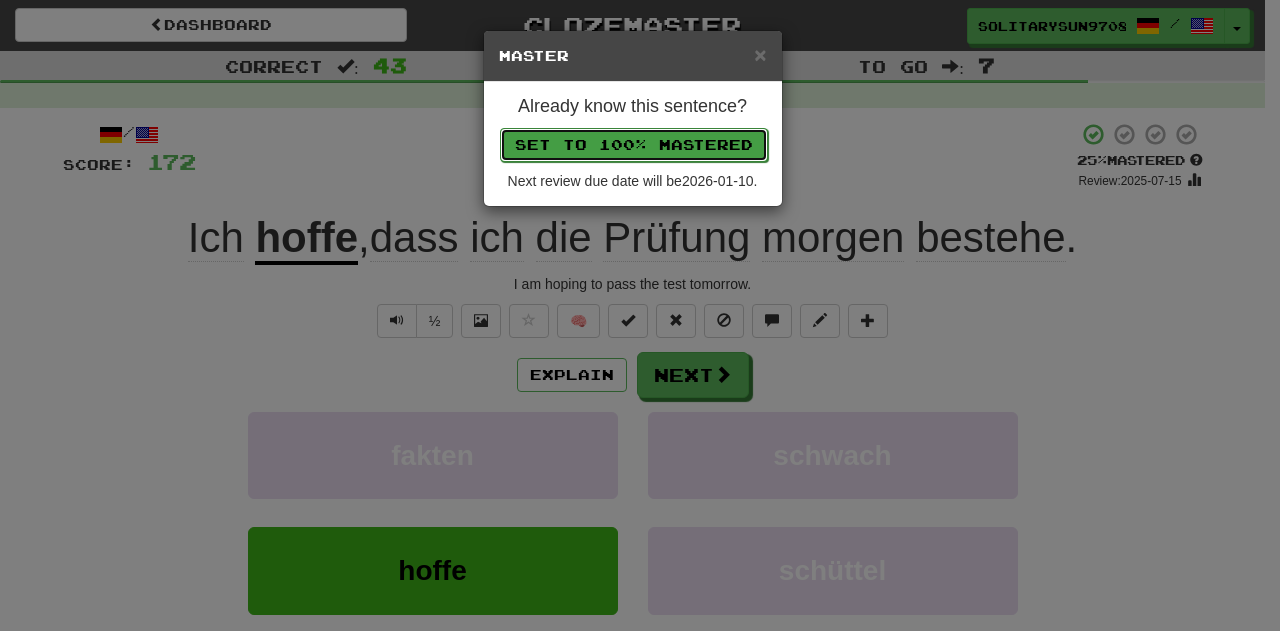 click on "Set to 100% Mastered" at bounding box center [634, 145] 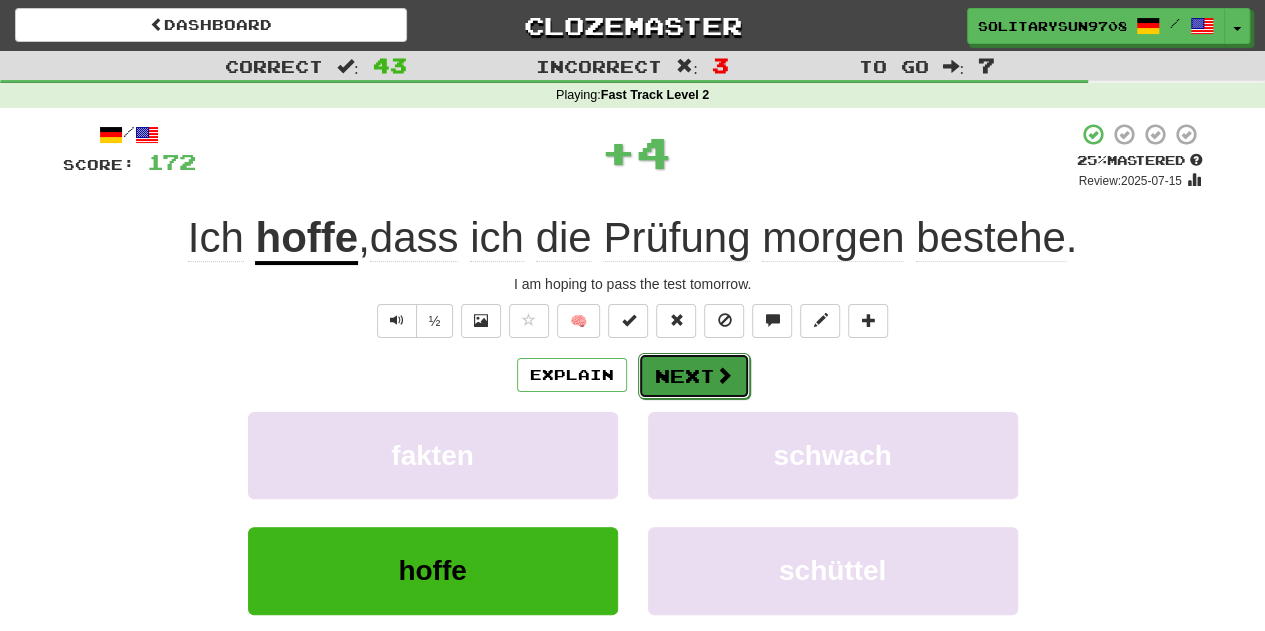 click on "Next" at bounding box center [694, 376] 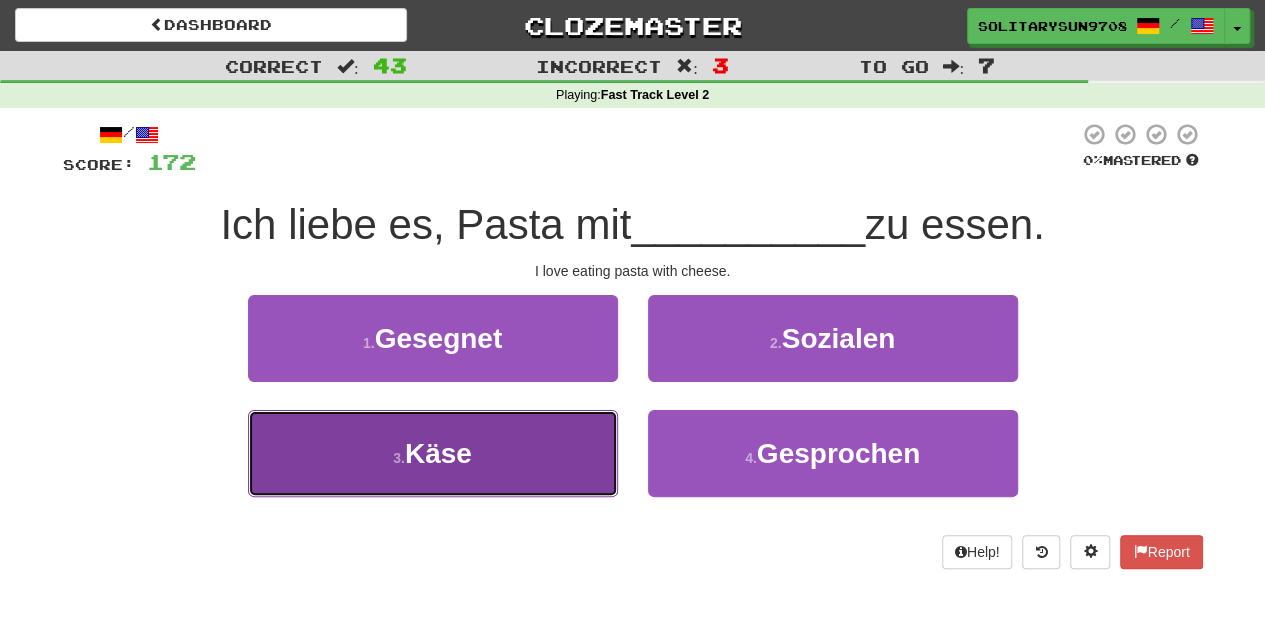 click on "3 .  Käse" at bounding box center (433, 453) 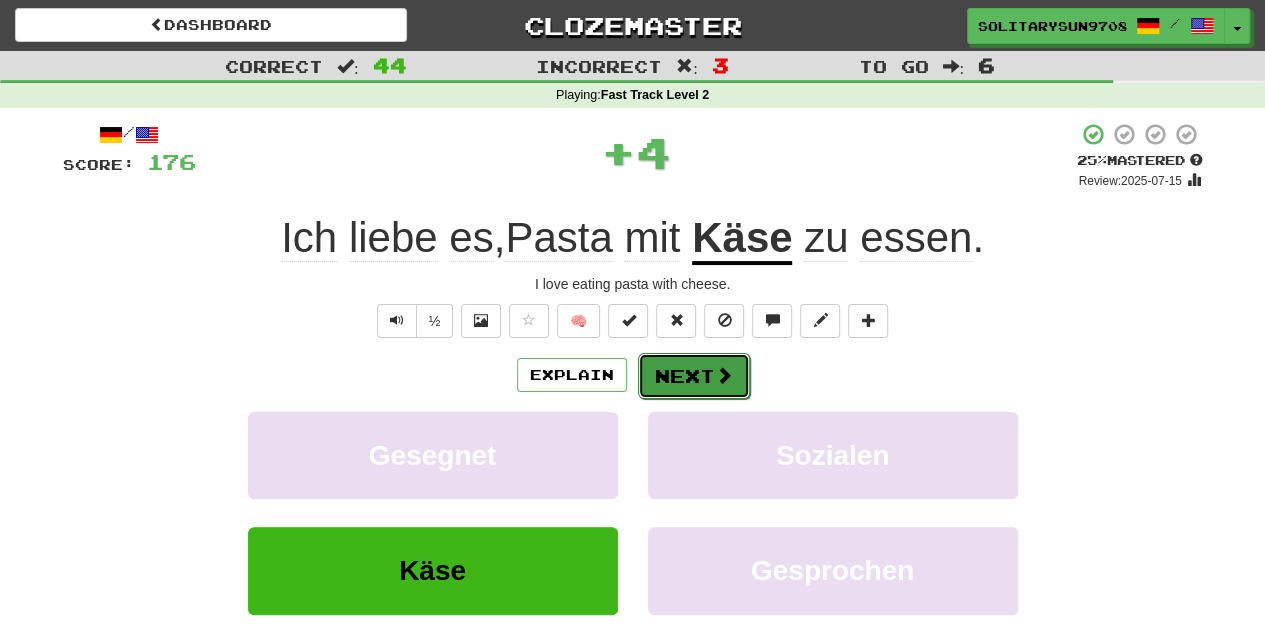 click on "Next" at bounding box center (694, 376) 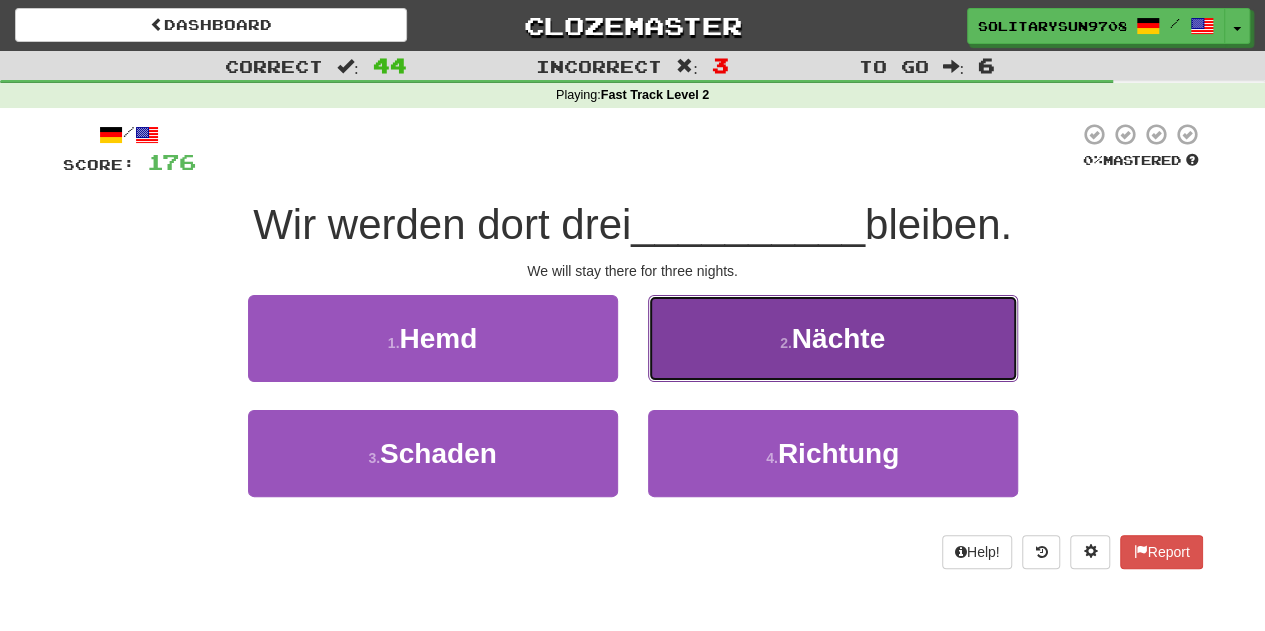 click on "2 .  Nächte" at bounding box center [833, 338] 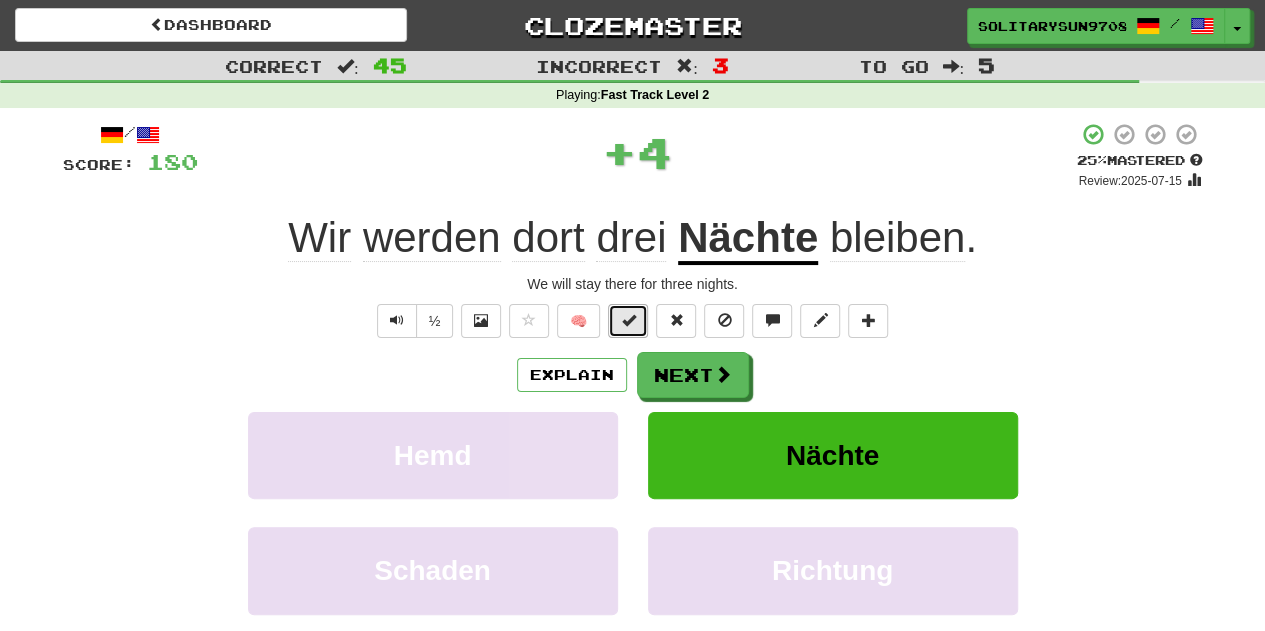 click at bounding box center [628, 321] 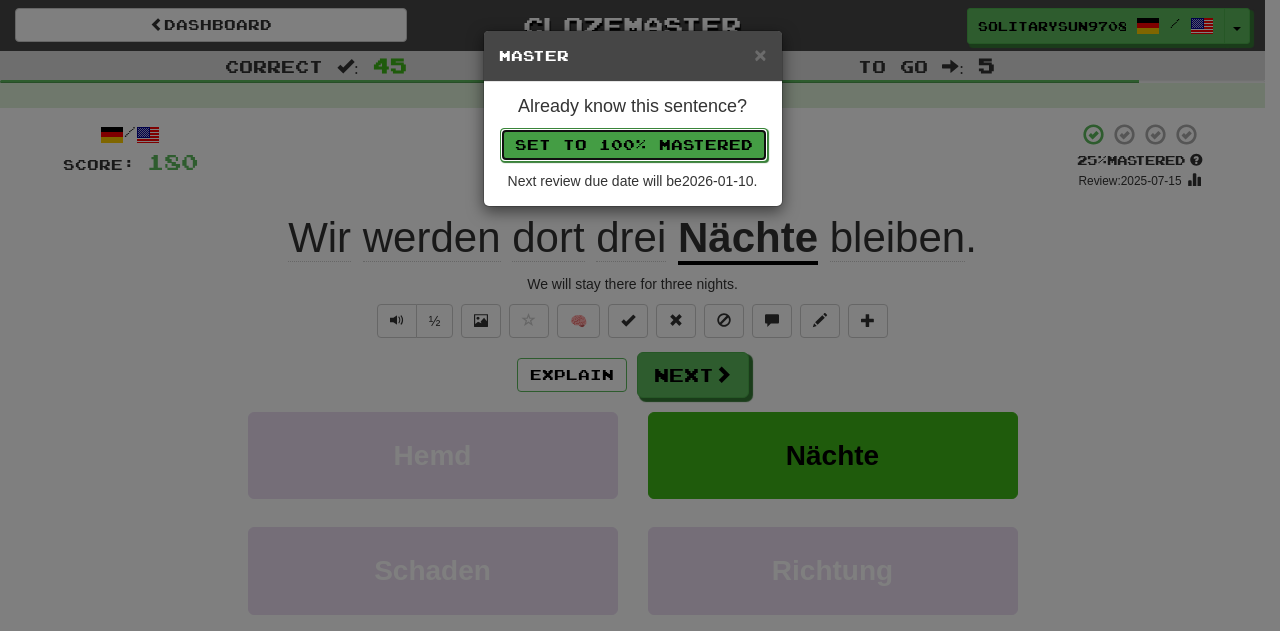 click on "Set to 100% Mastered" at bounding box center (634, 145) 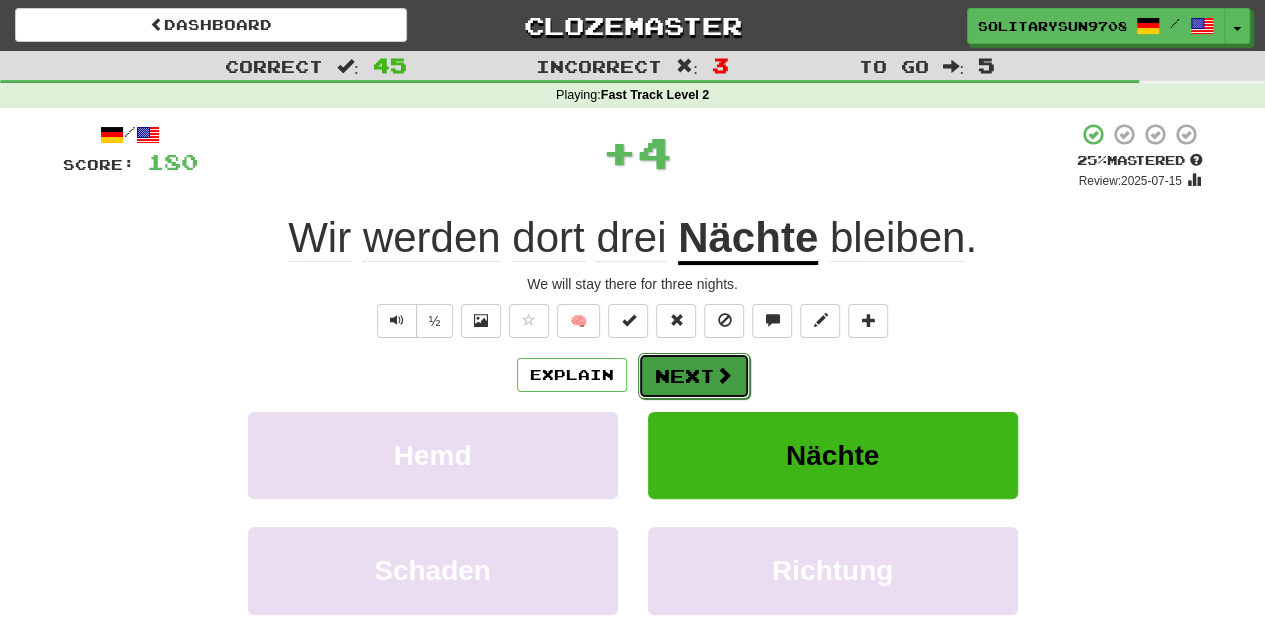 click on "Next" at bounding box center [694, 376] 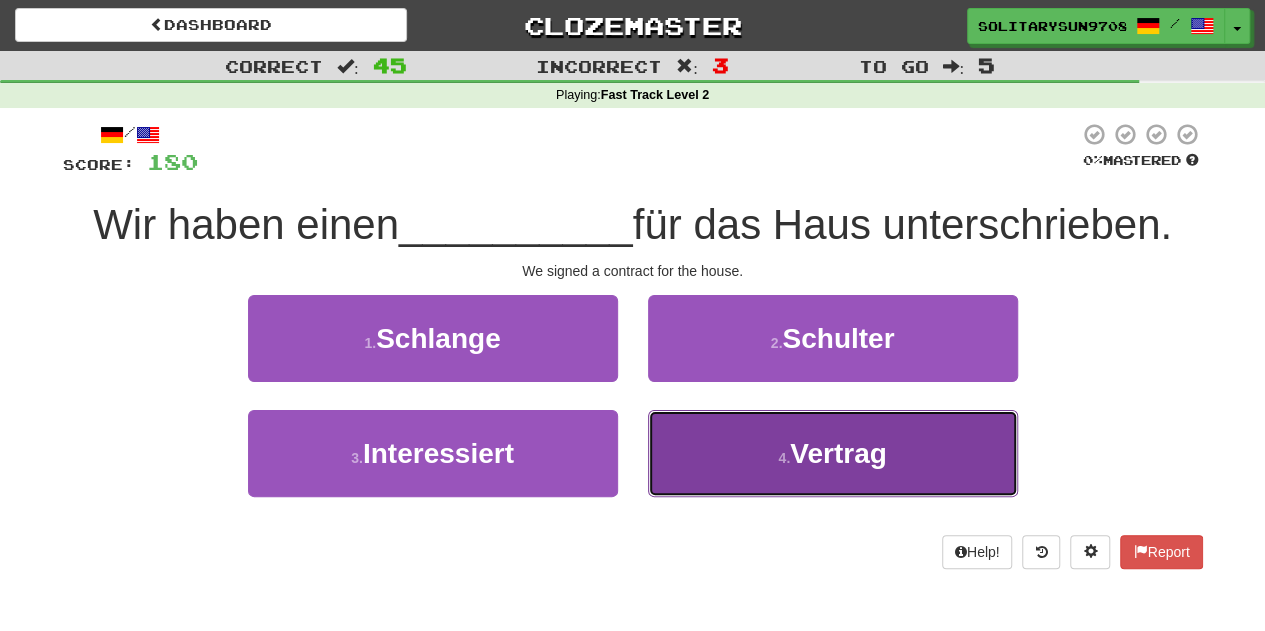 click on "4 .  Vertrag" at bounding box center [833, 453] 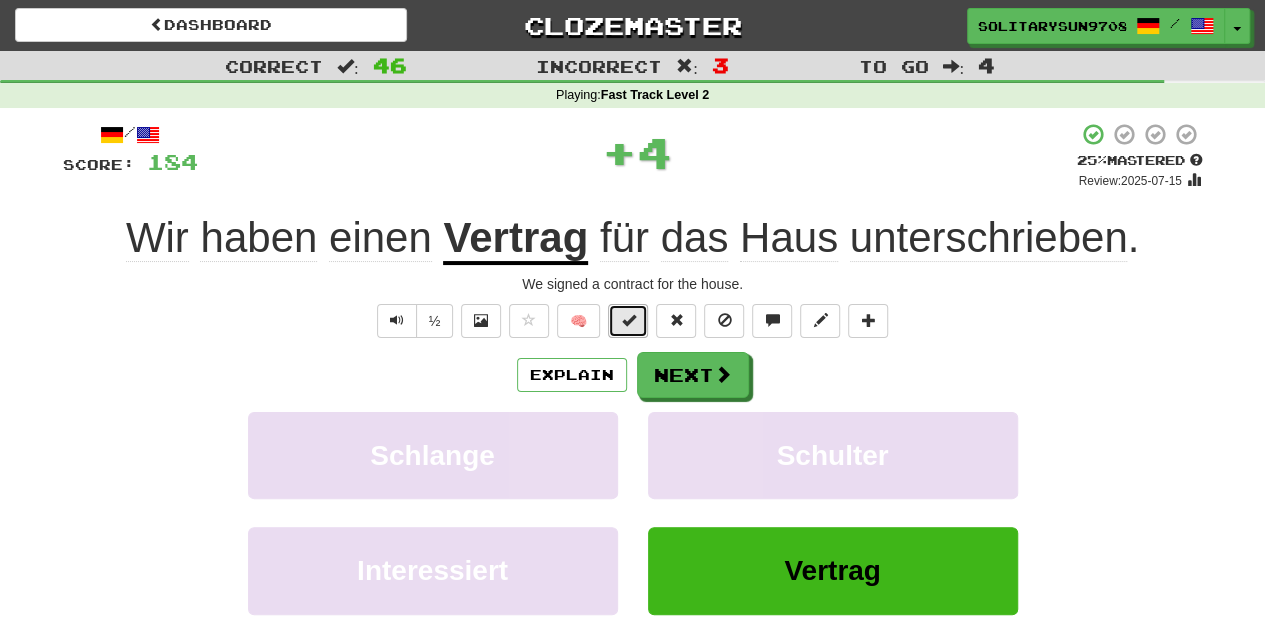 click at bounding box center [628, 320] 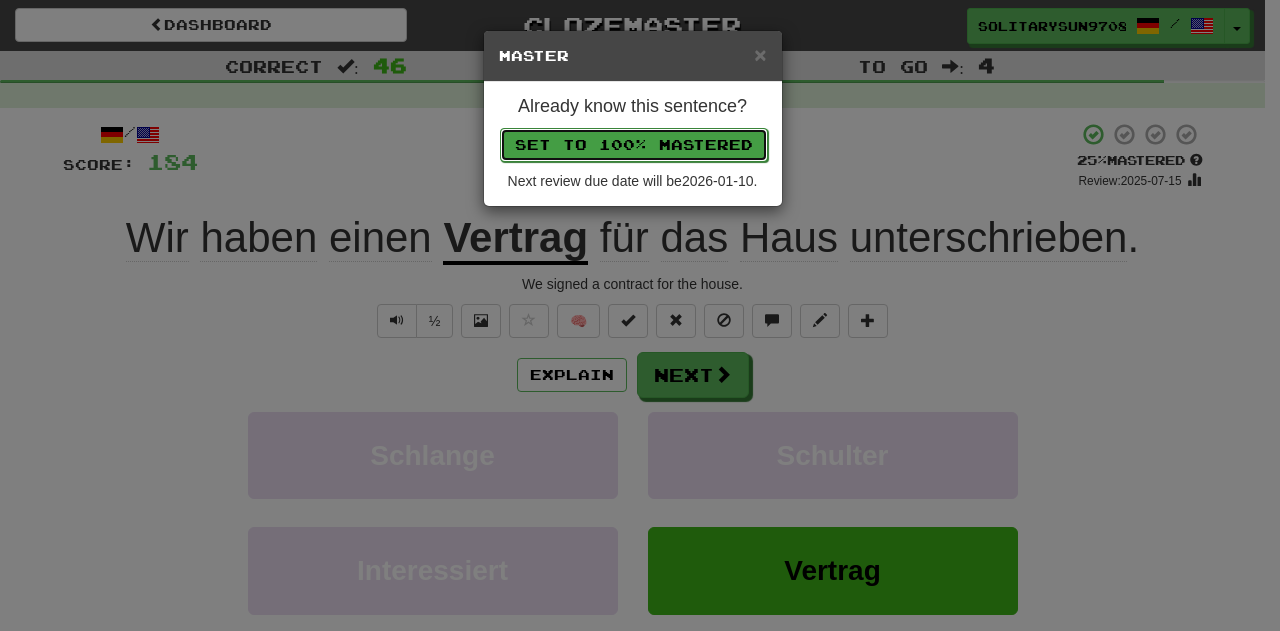 click on "Set to 100% Mastered" at bounding box center (634, 145) 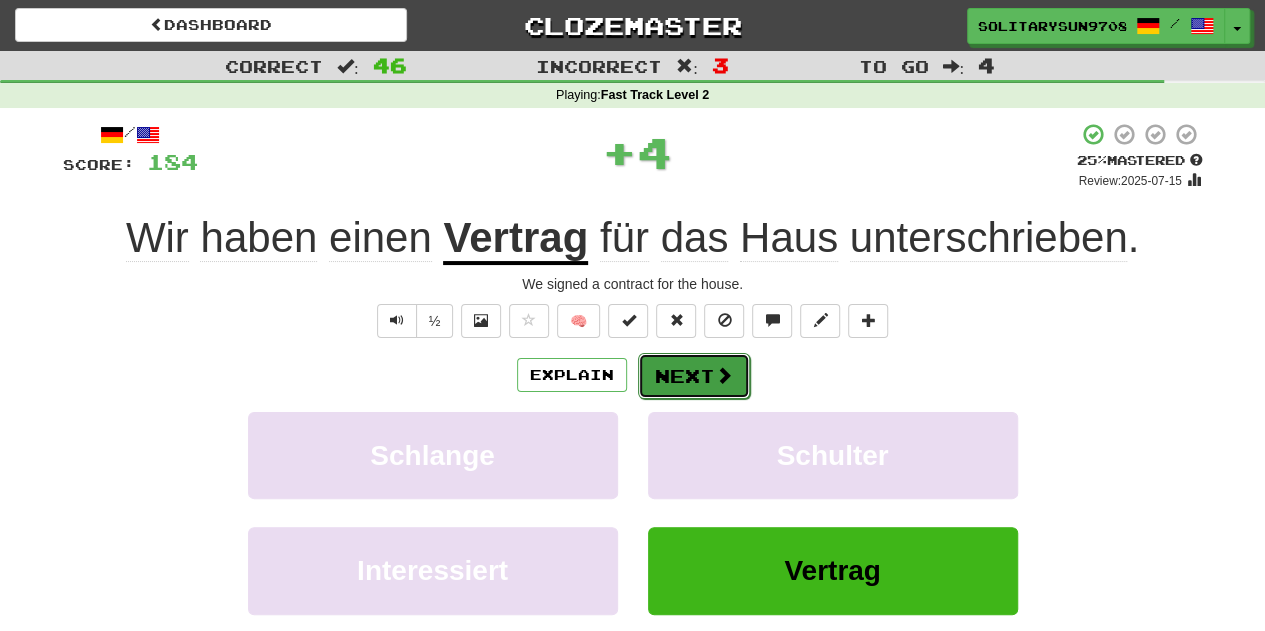 click on "Next" at bounding box center [694, 376] 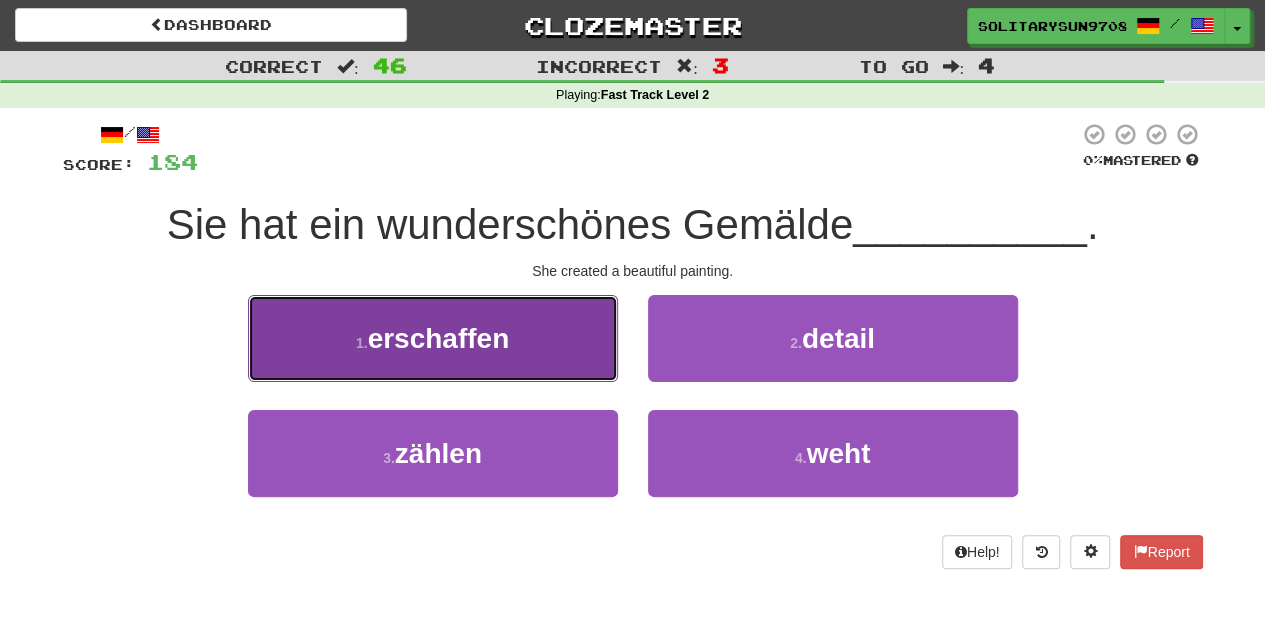 click on "1 .  erschaffen" at bounding box center [433, 338] 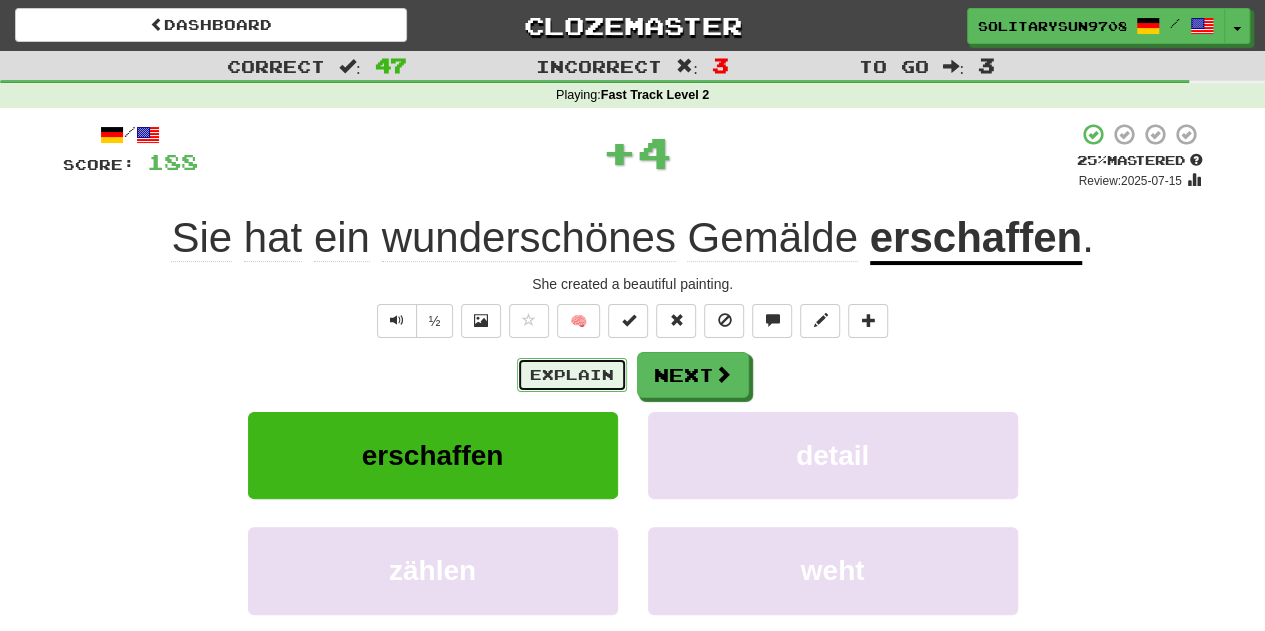click on "Explain" at bounding box center [572, 375] 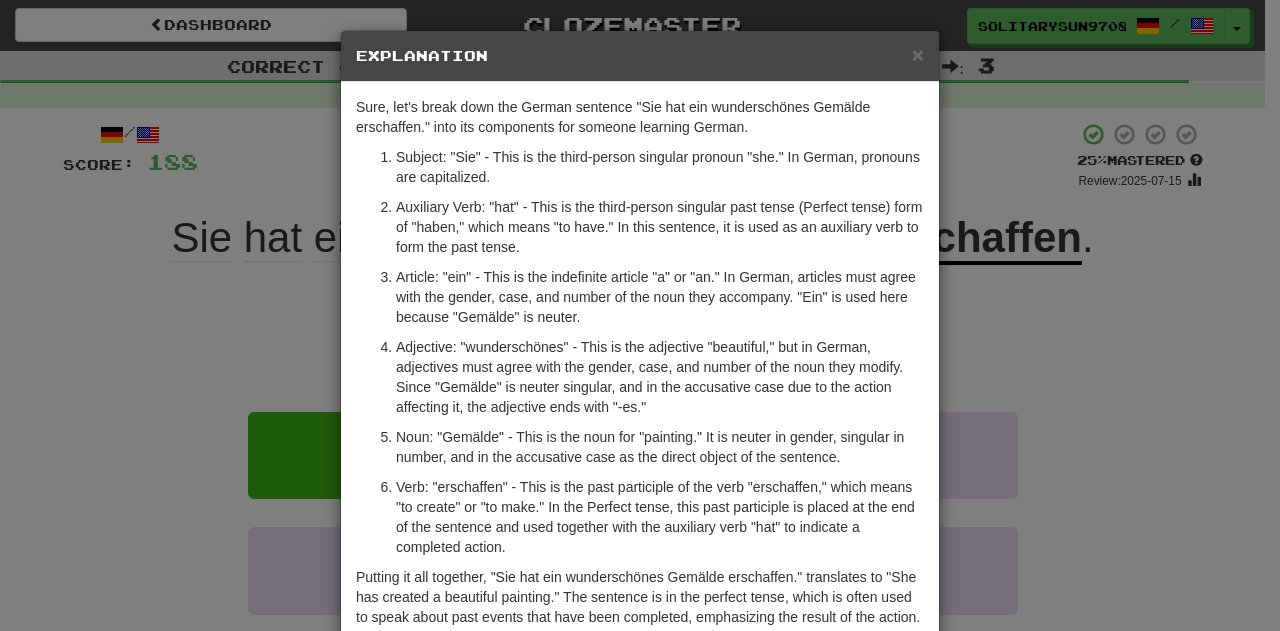 drag, startPoint x: 312, startPoint y: 440, endPoint x: 342, endPoint y: 162, distance: 279.614 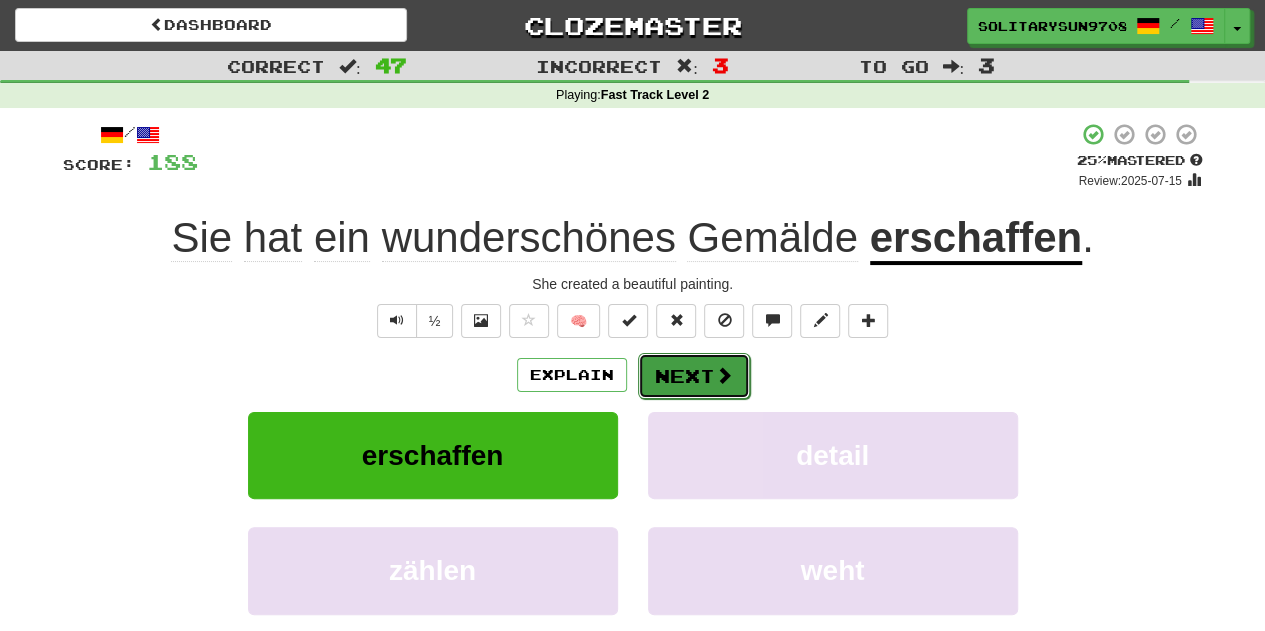 click on "Next" at bounding box center [694, 376] 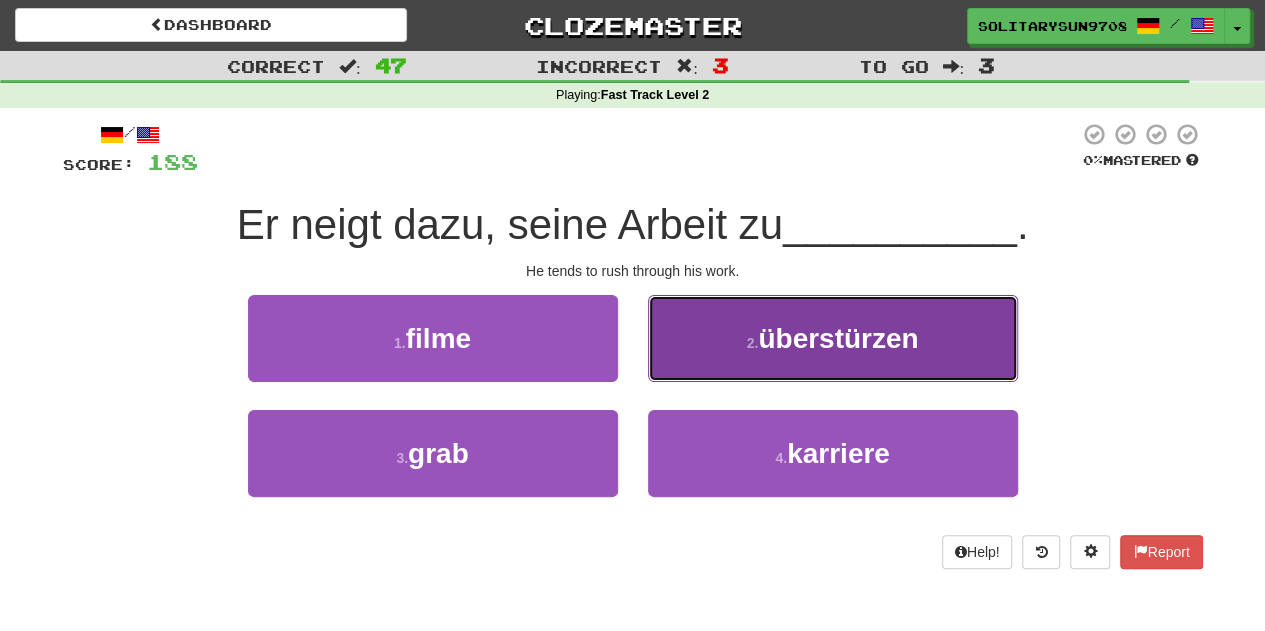 click on "2 .  überstürzen" at bounding box center (833, 338) 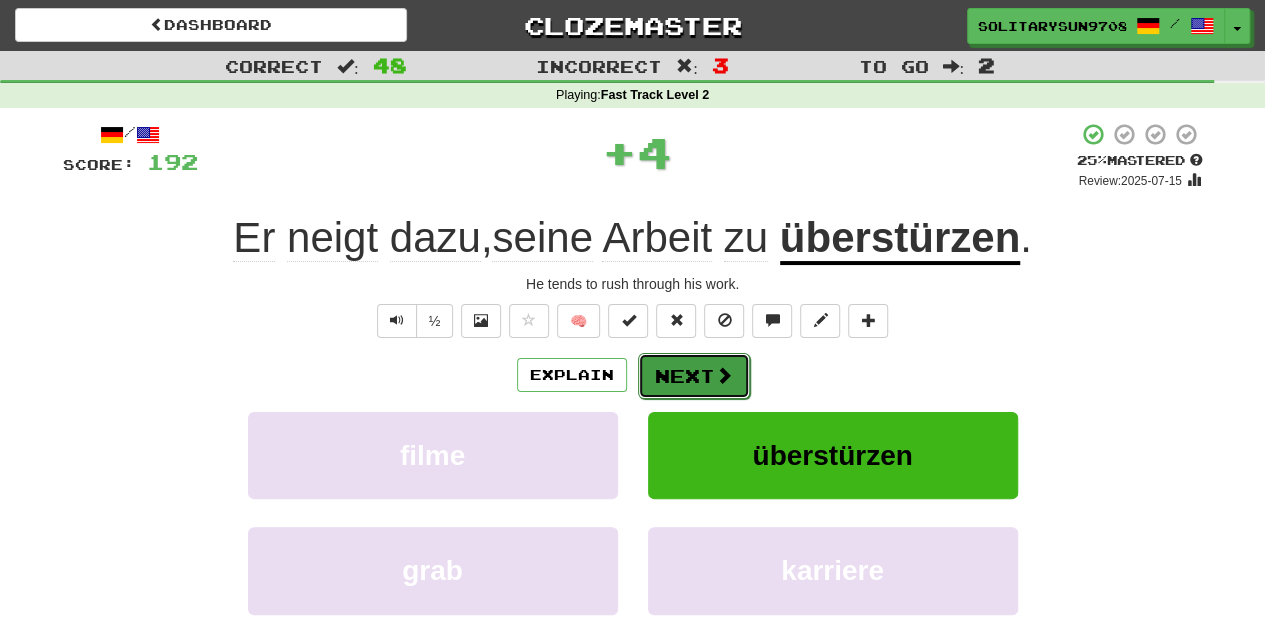 click at bounding box center [724, 375] 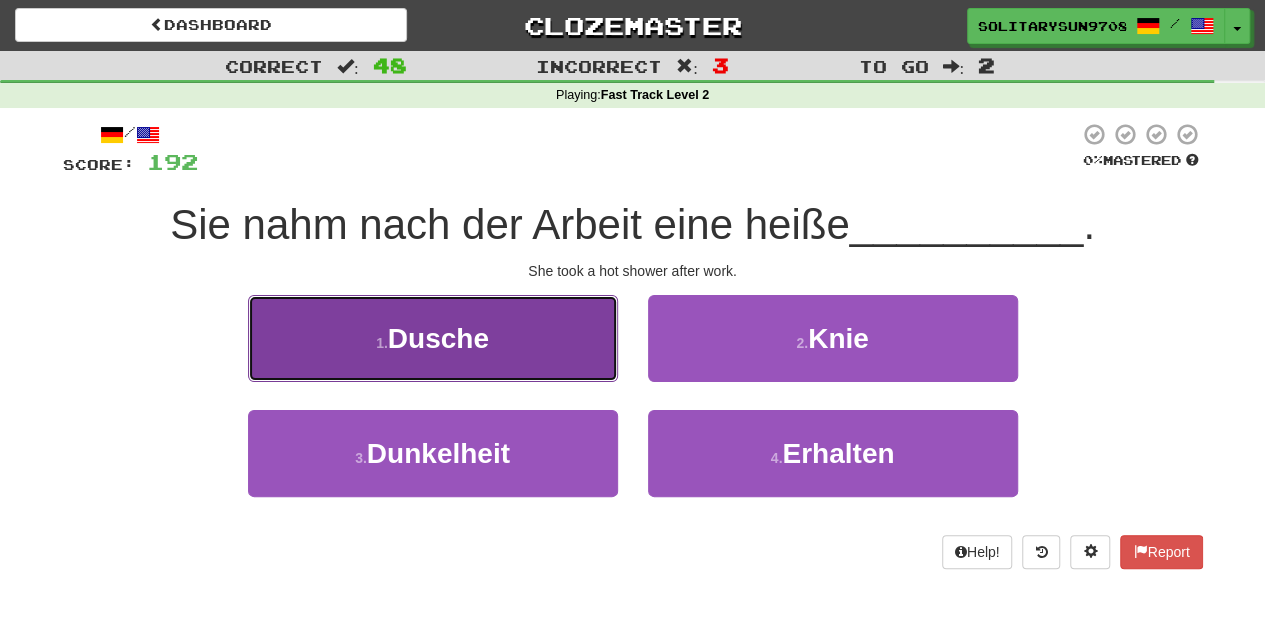click on "1 .  Dusche" at bounding box center (433, 338) 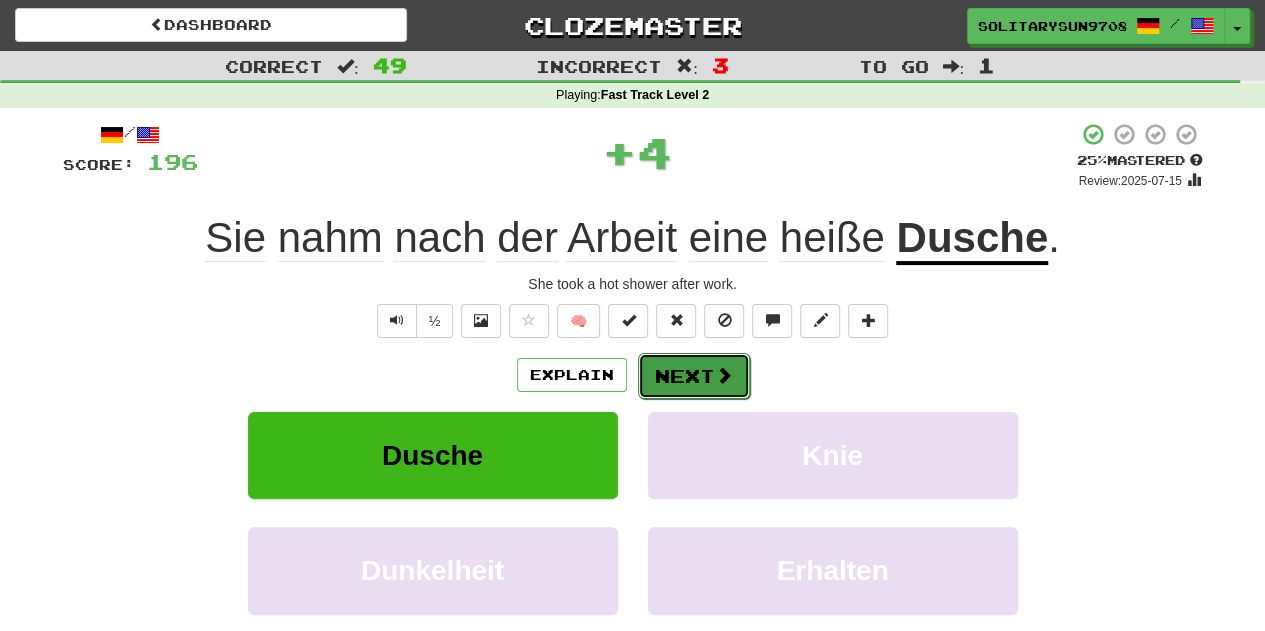 click on "Next" at bounding box center (694, 376) 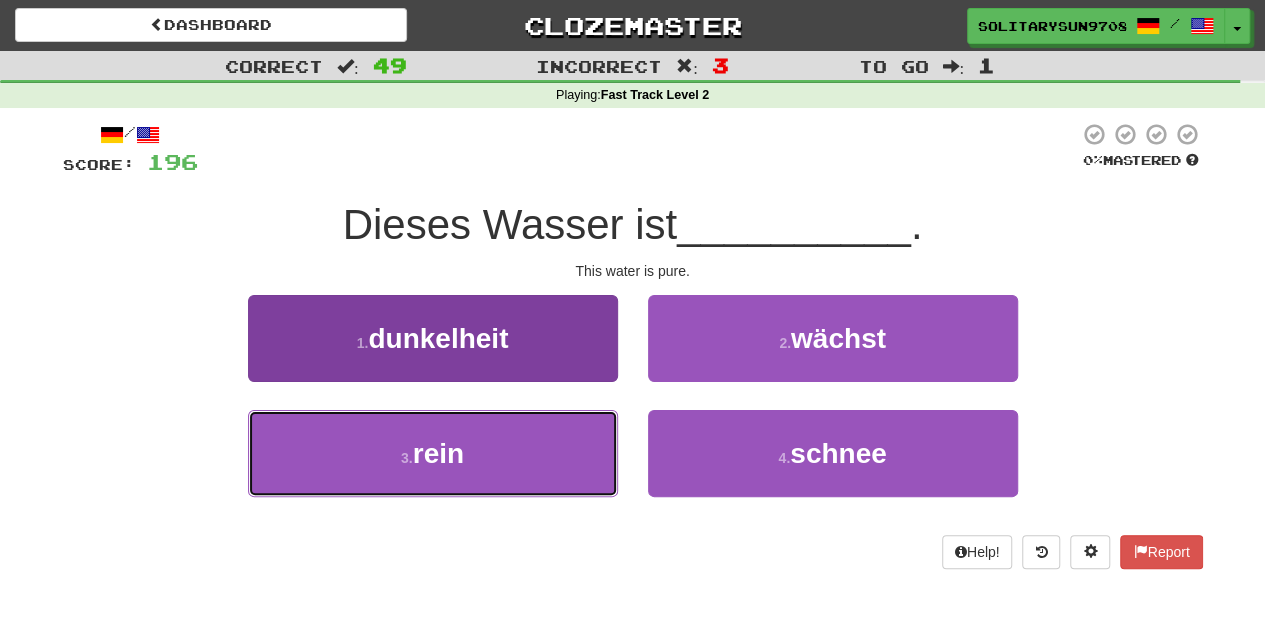 click on "3 .  rein" at bounding box center (433, 453) 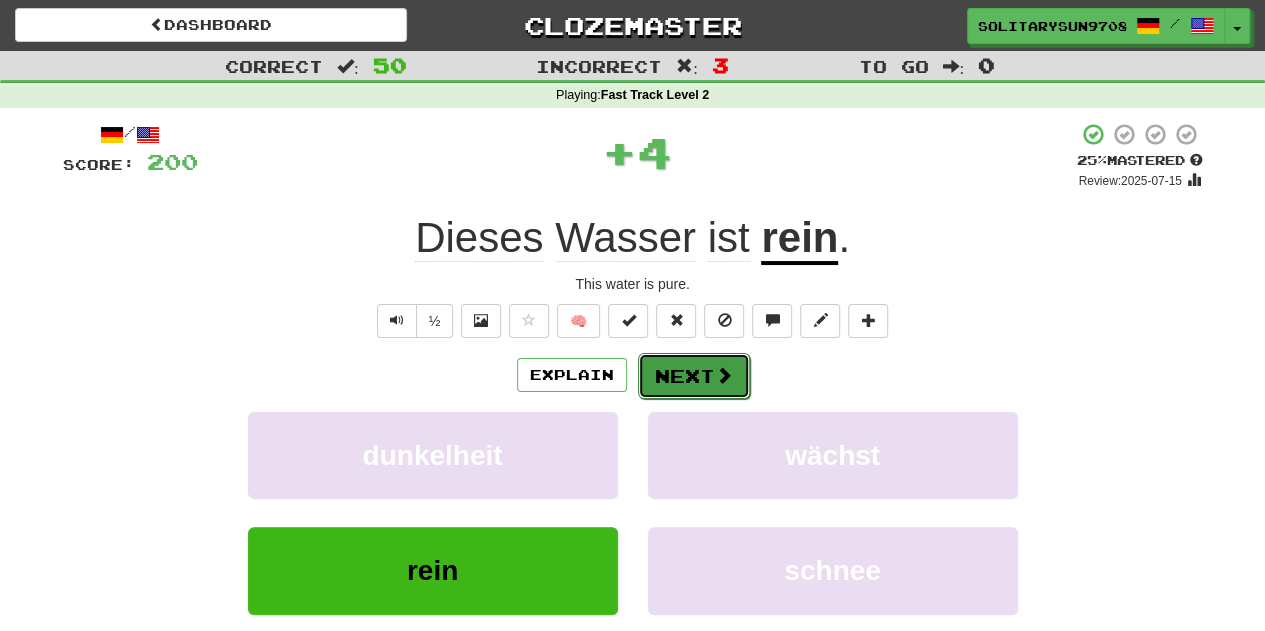 click on "Next" at bounding box center [694, 376] 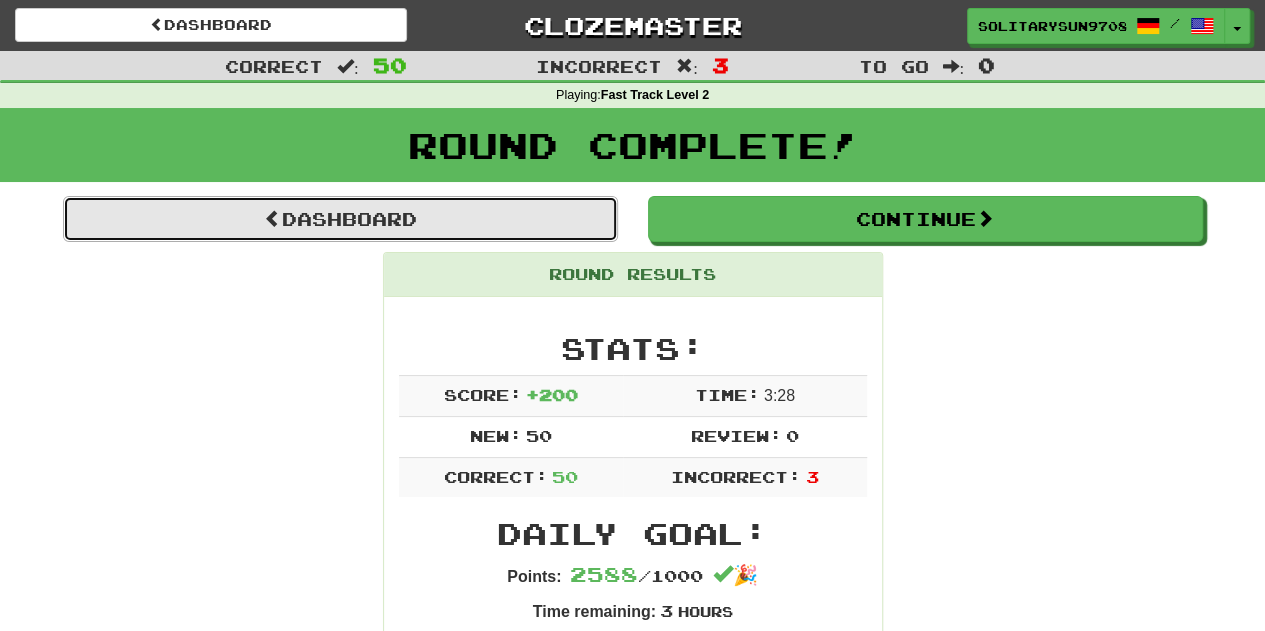 click on "Dashboard" at bounding box center (340, 219) 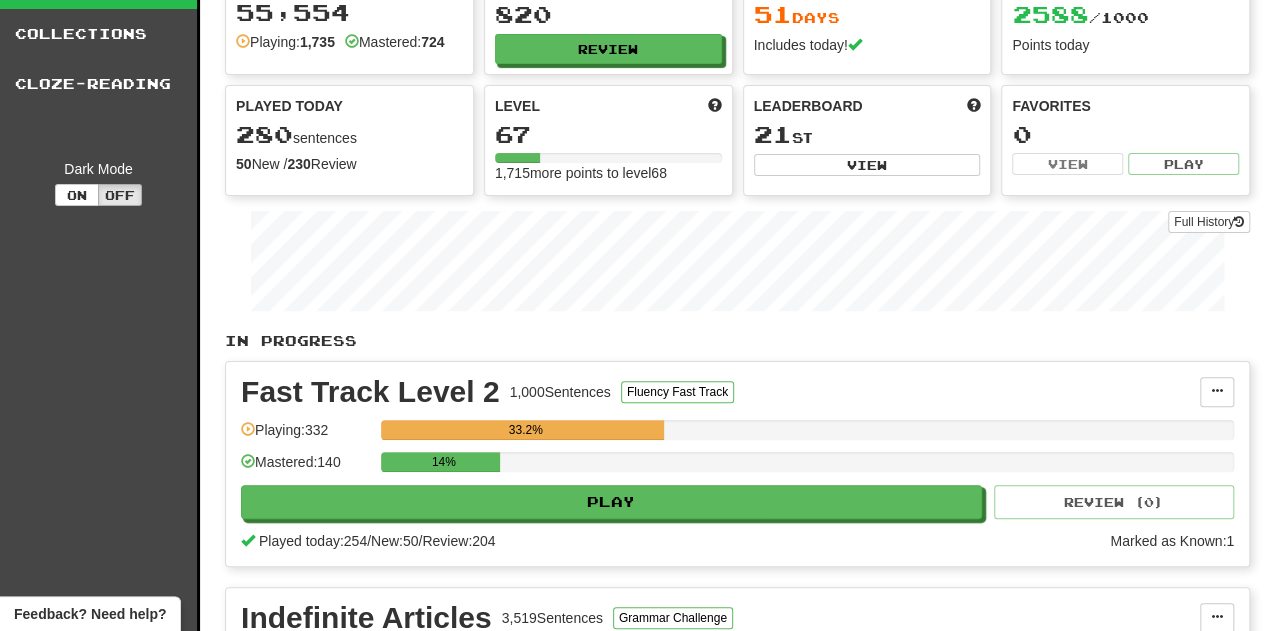 scroll, scrollTop: 100, scrollLeft: 0, axis: vertical 